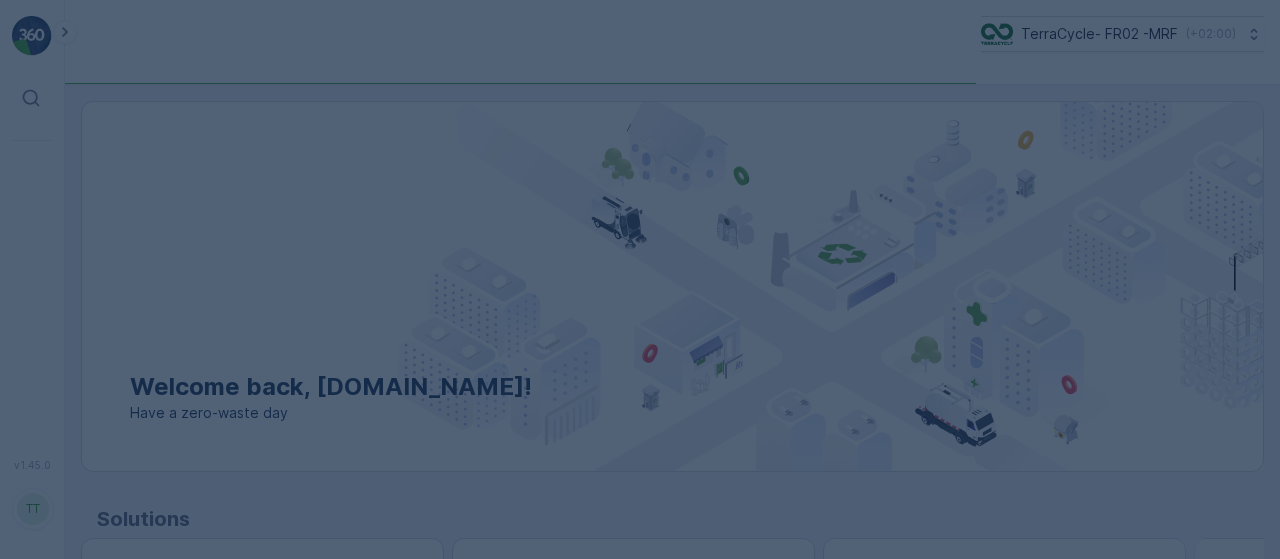 scroll, scrollTop: 0, scrollLeft: 0, axis: both 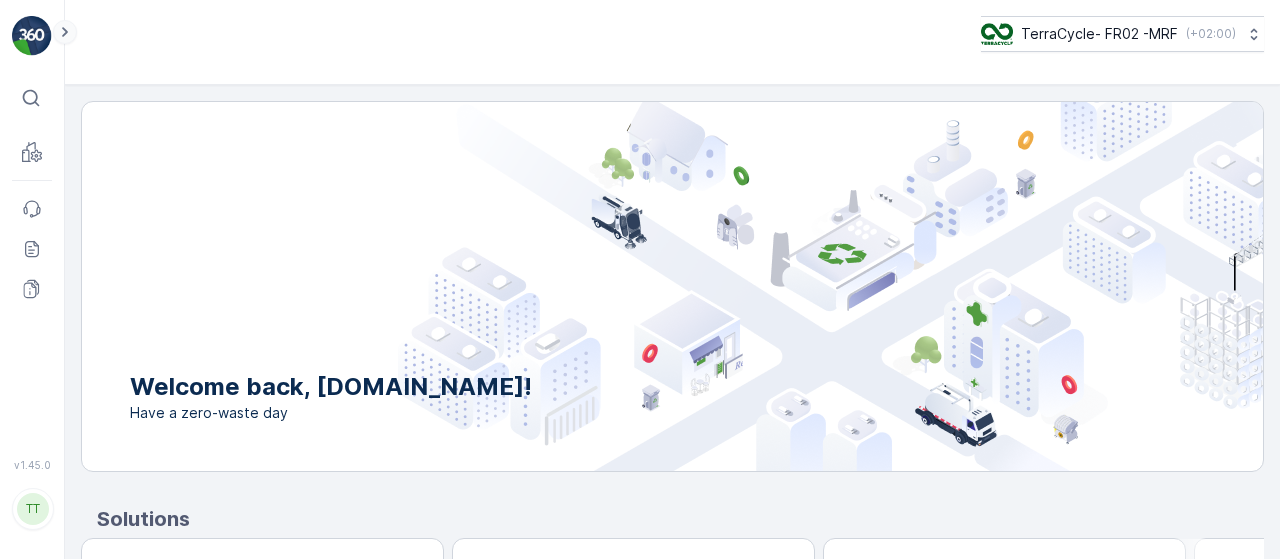 click 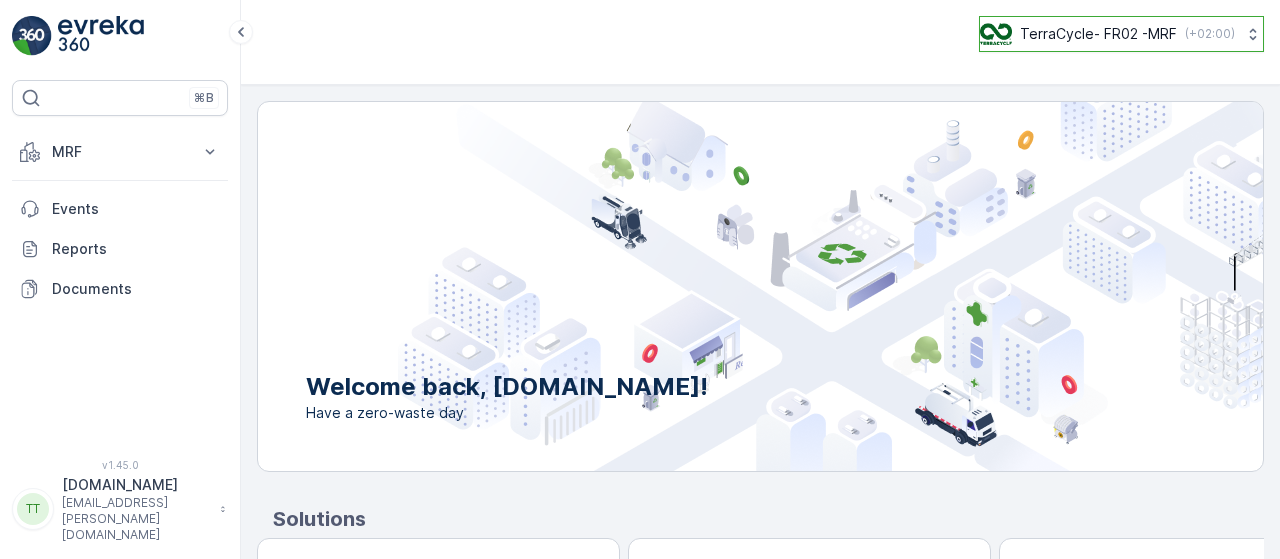 click on "TerraCycle- FR02 -MRF ( +02:00 )" at bounding box center [1121, 34] 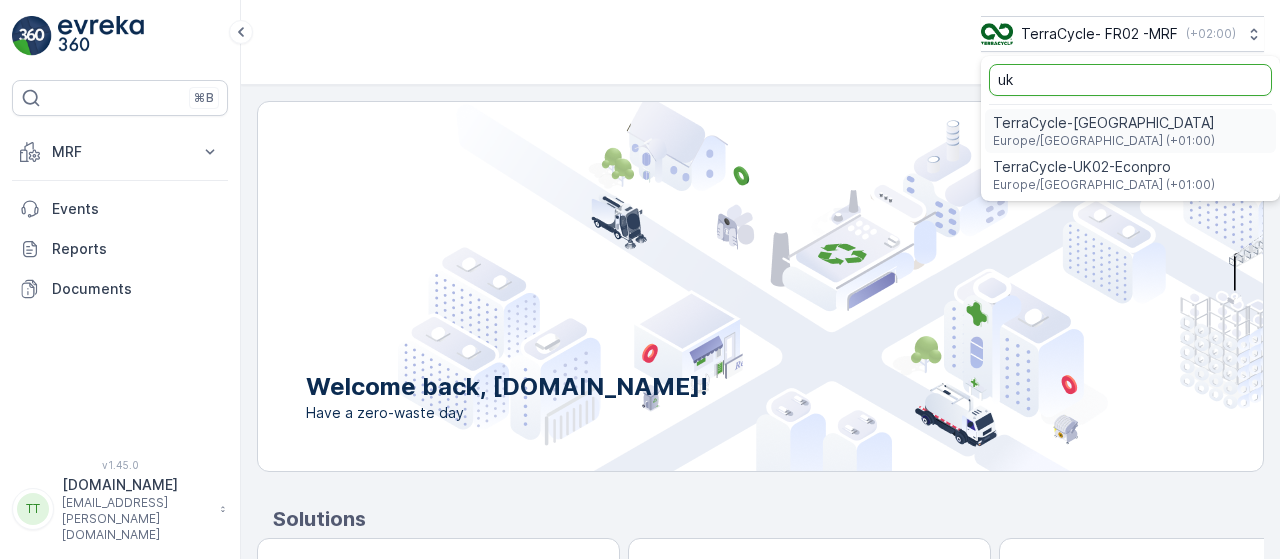 type on "uk" 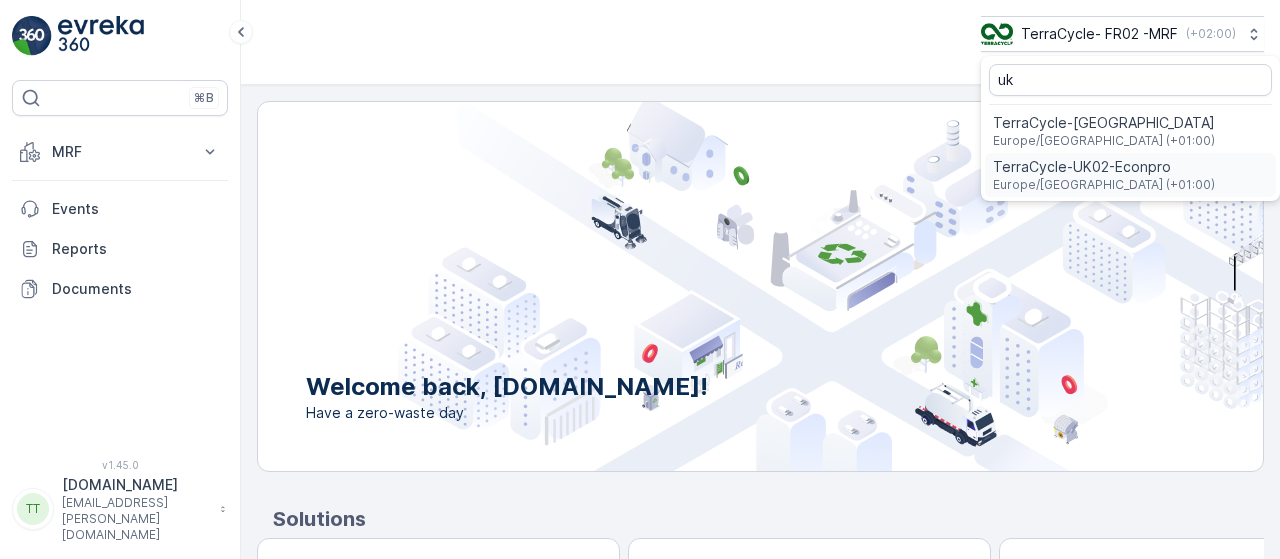 click on "TerraCycle-UK02-Econpro" at bounding box center [1104, 167] 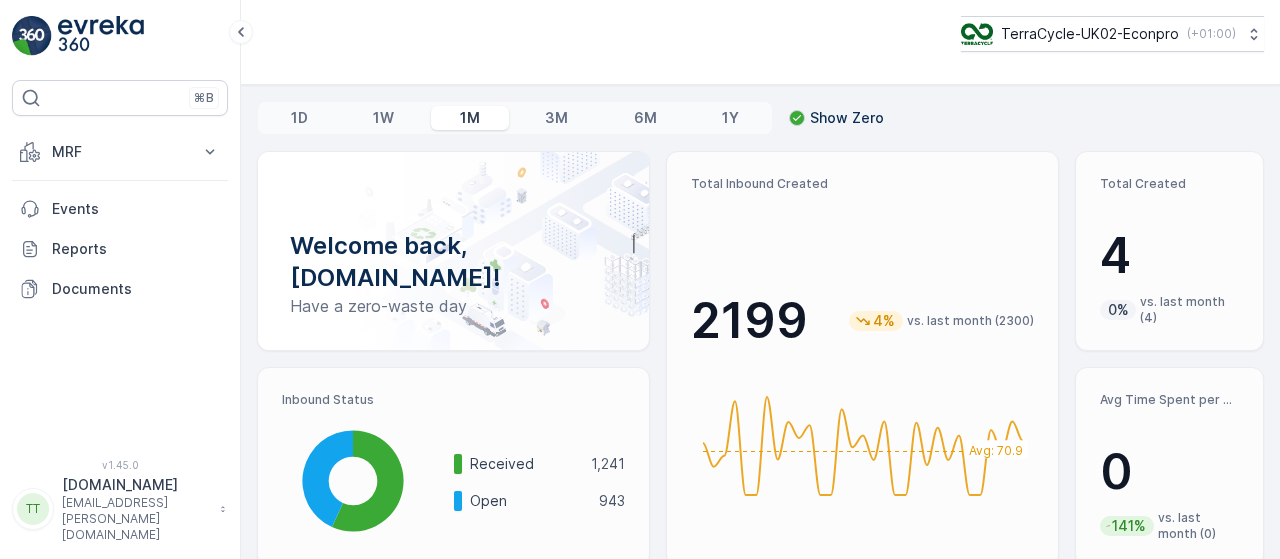 scroll, scrollTop: 0, scrollLeft: 0, axis: both 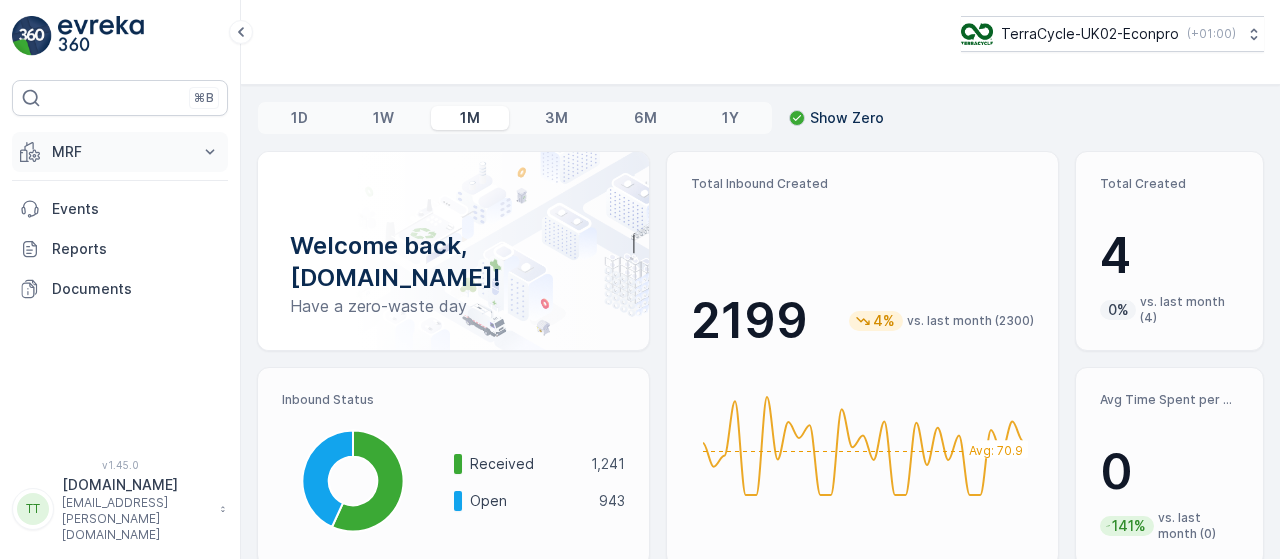 click on "MRF" at bounding box center (120, 152) 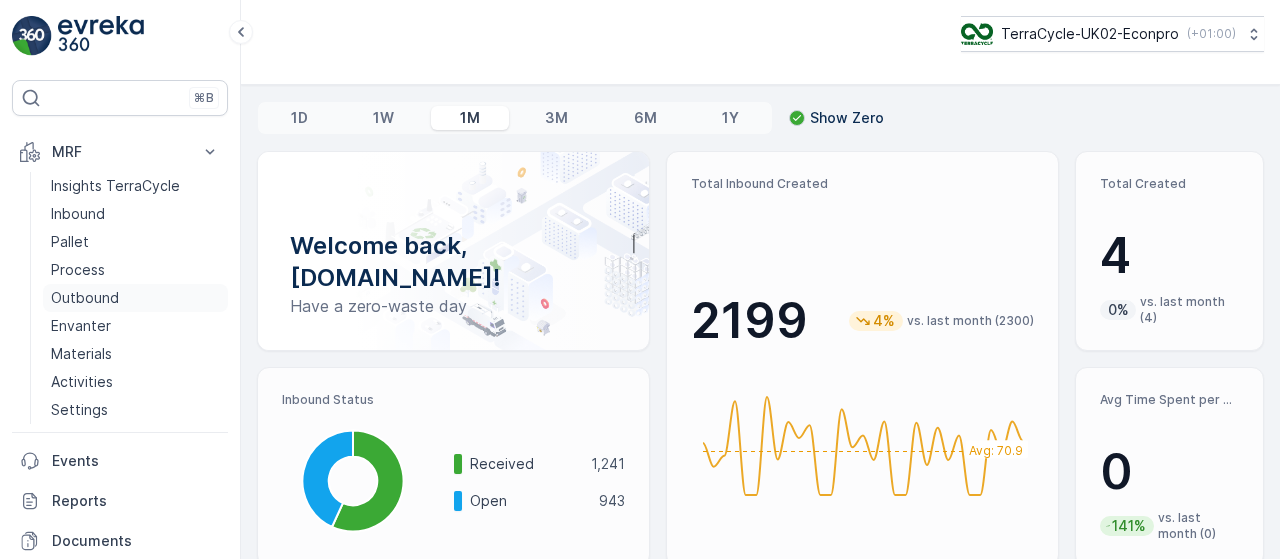 click on "Outbound" at bounding box center [85, 298] 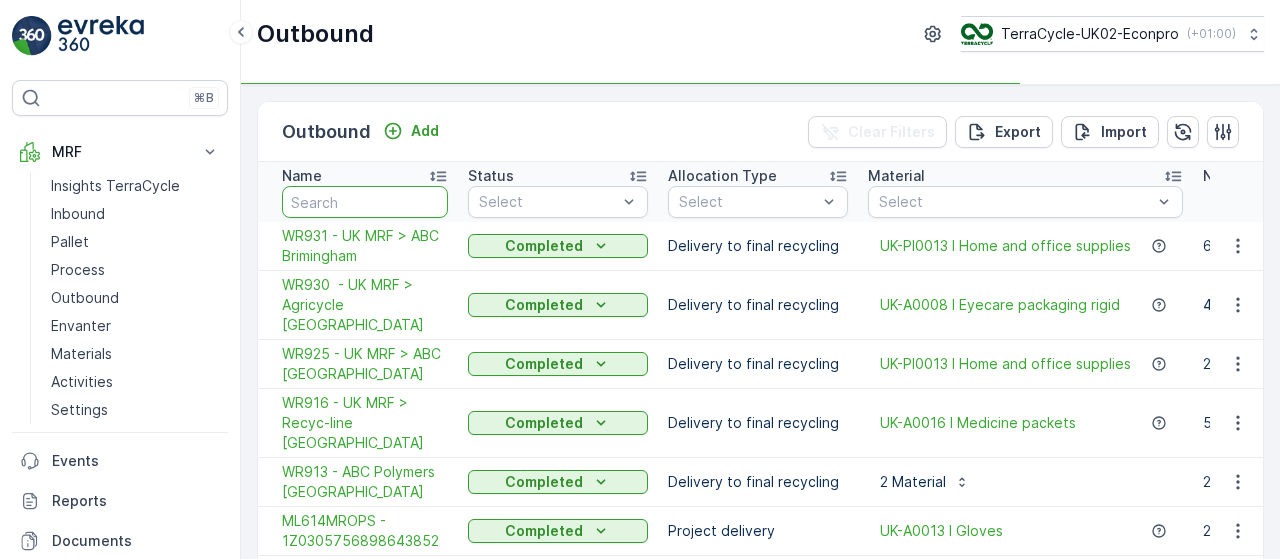 click at bounding box center [365, 202] 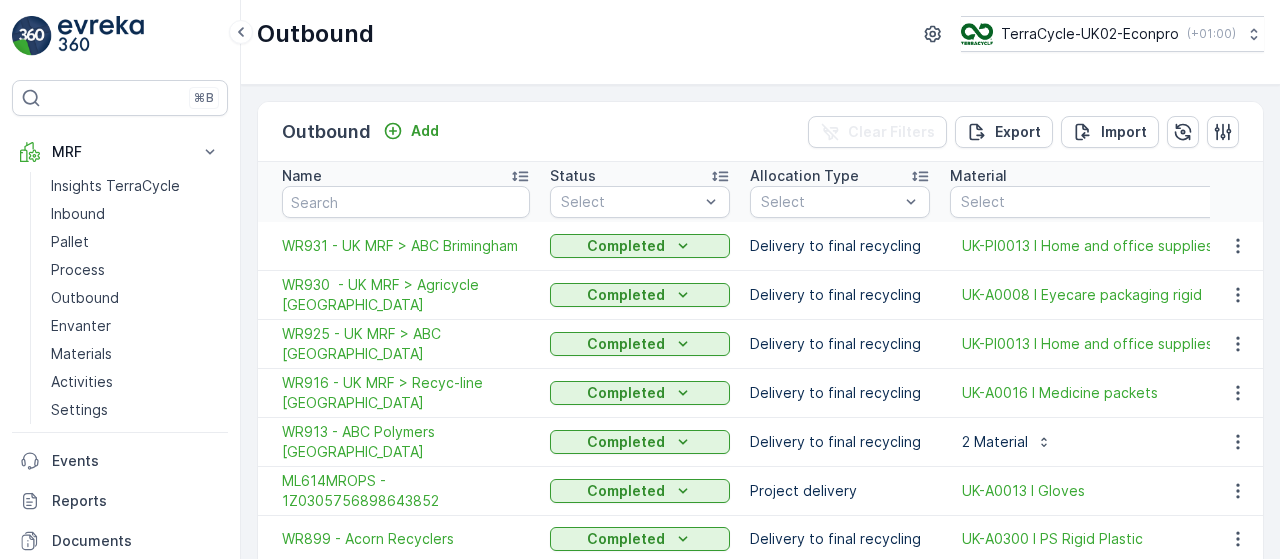 click on "WR913 - ABC Polymers Birmingham" at bounding box center (406, 442) 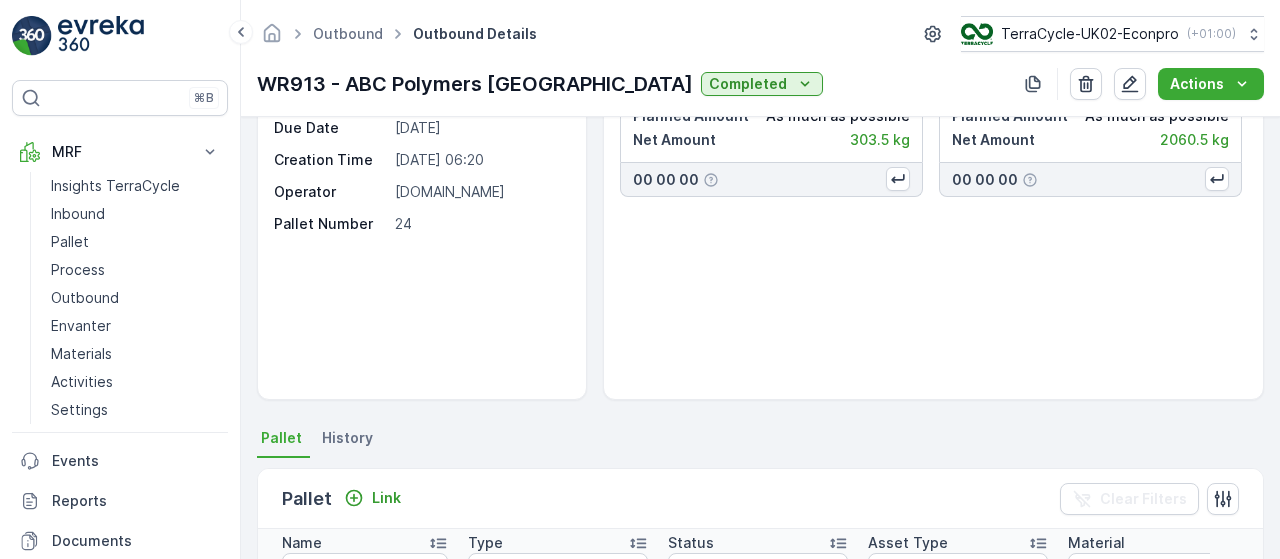 scroll, scrollTop: 19, scrollLeft: 0, axis: vertical 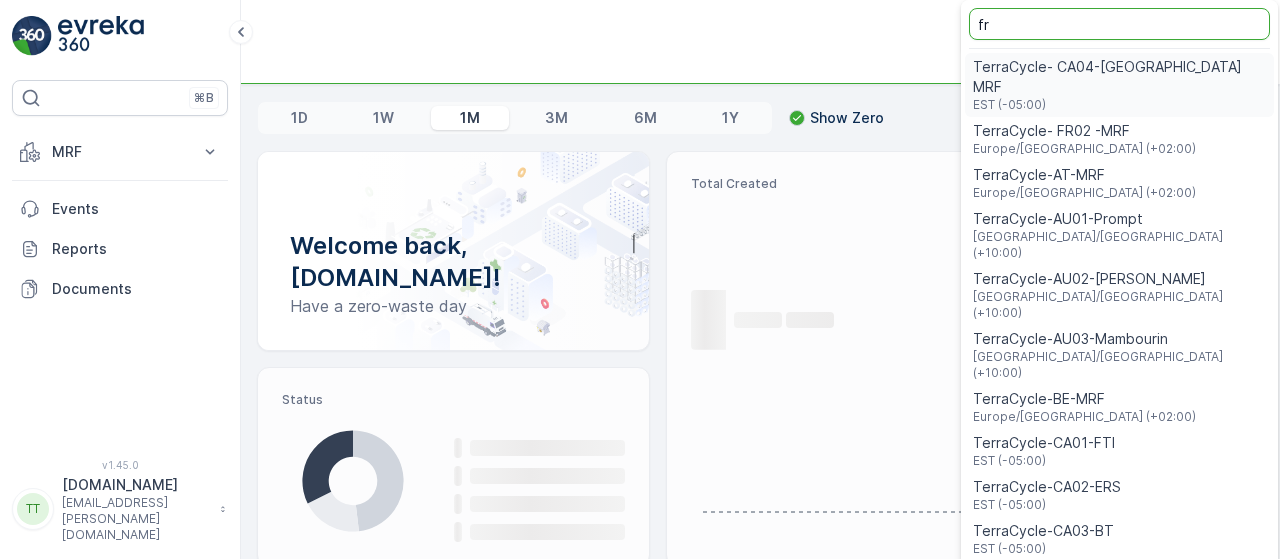 click on "EST (-05:00)" at bounding box center (1119, 105) 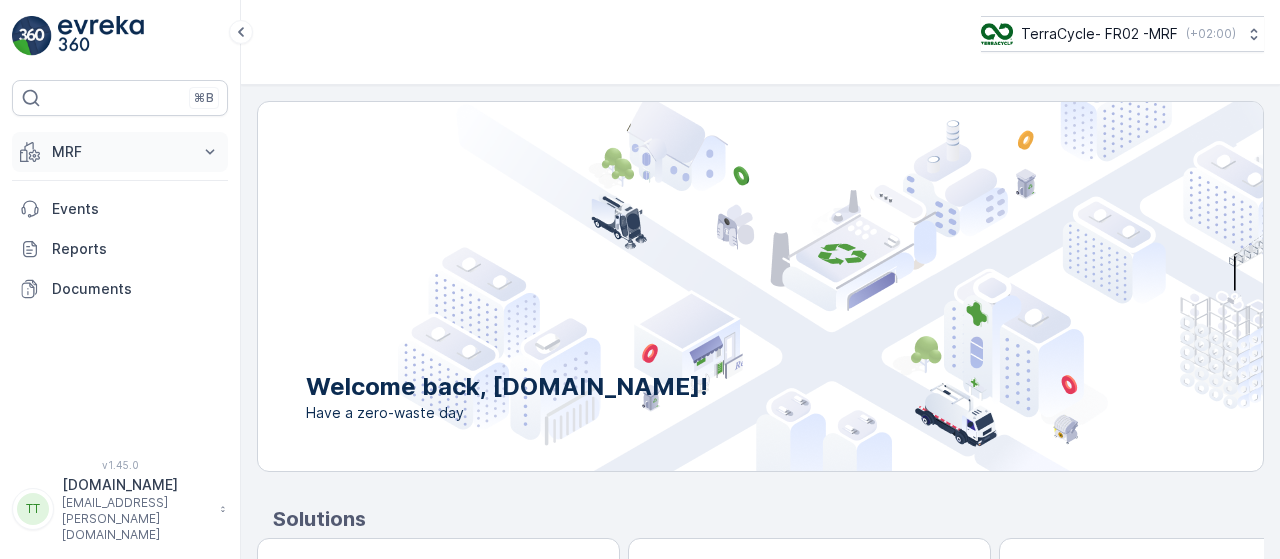 scroll, scrollTop: 0, scrollLeft: 0, axis: both 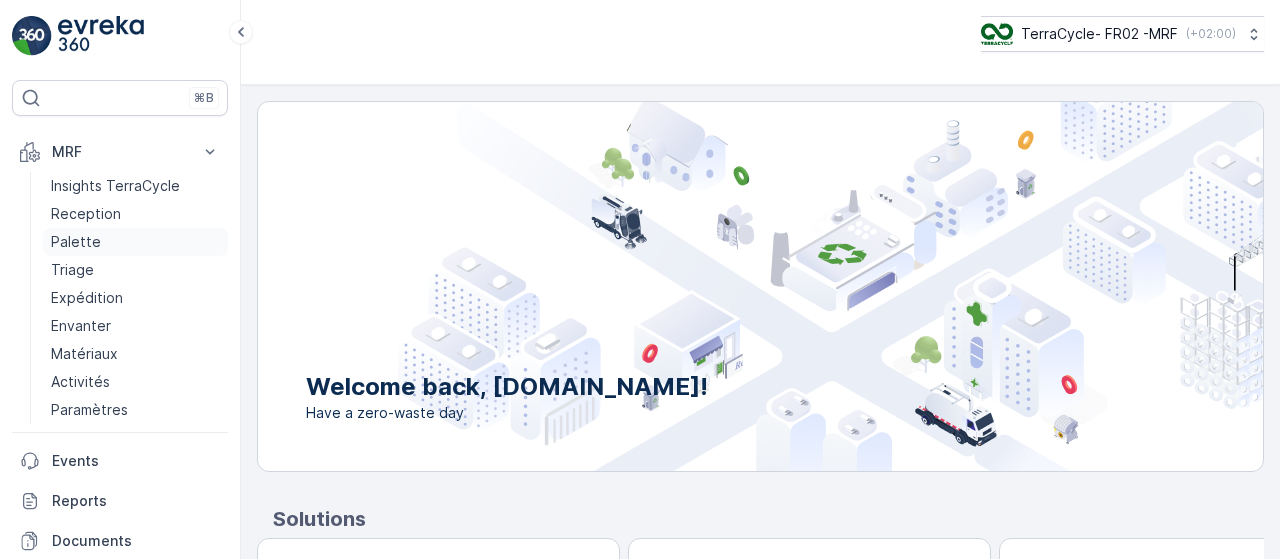 click on "Palette" at bounding box center [135, 242] 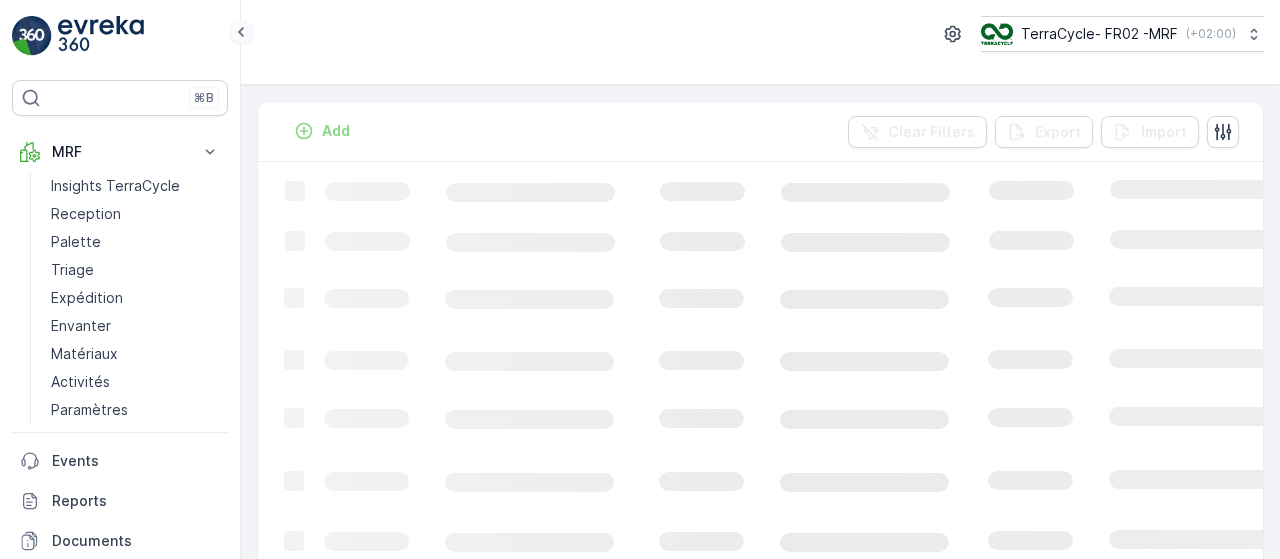 click 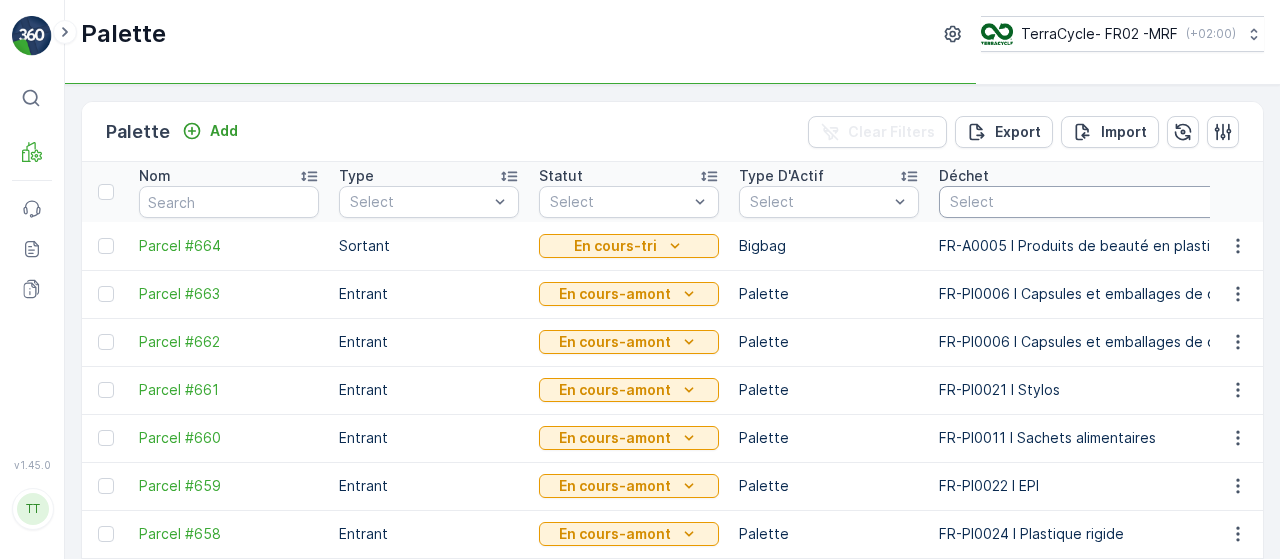 click on "Select" at bounding box center (1101, 202) 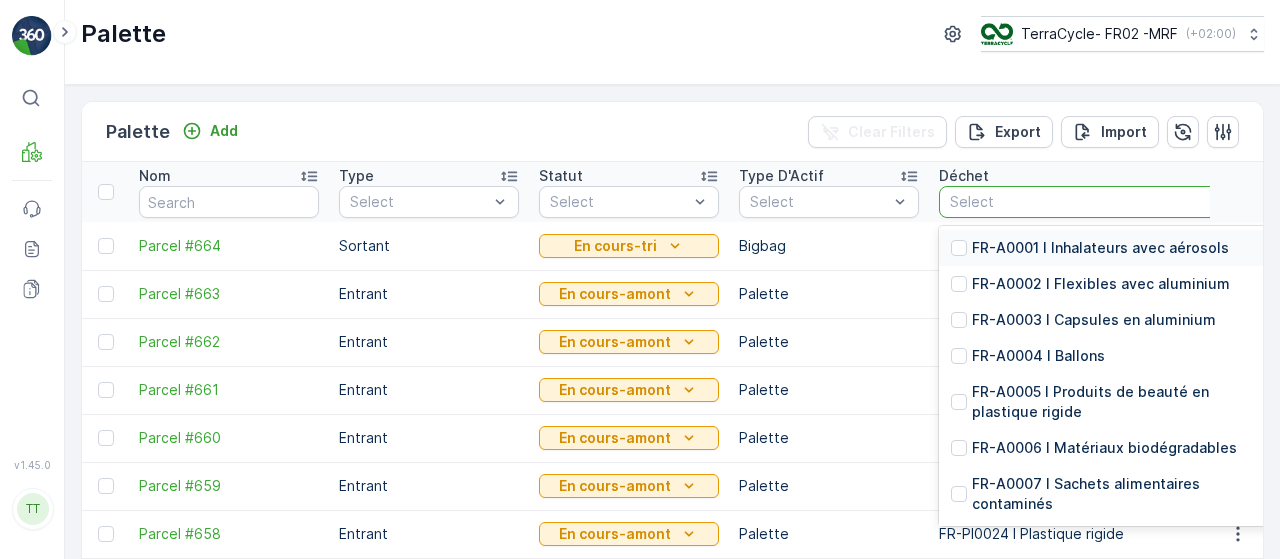 click at bounding box center [1101, 202] 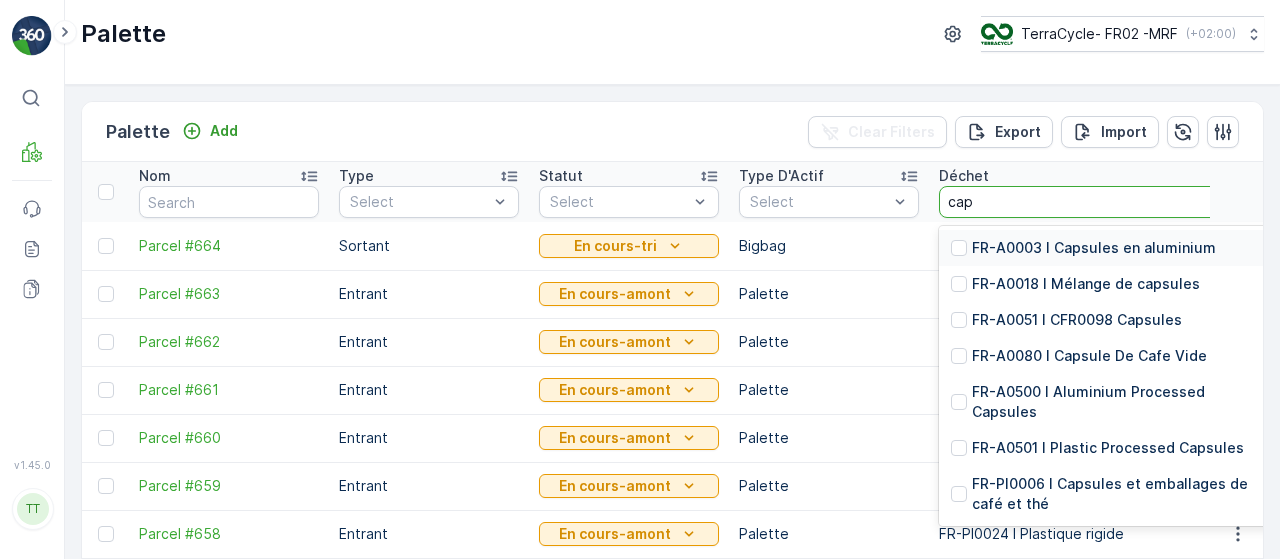 type on "caps" 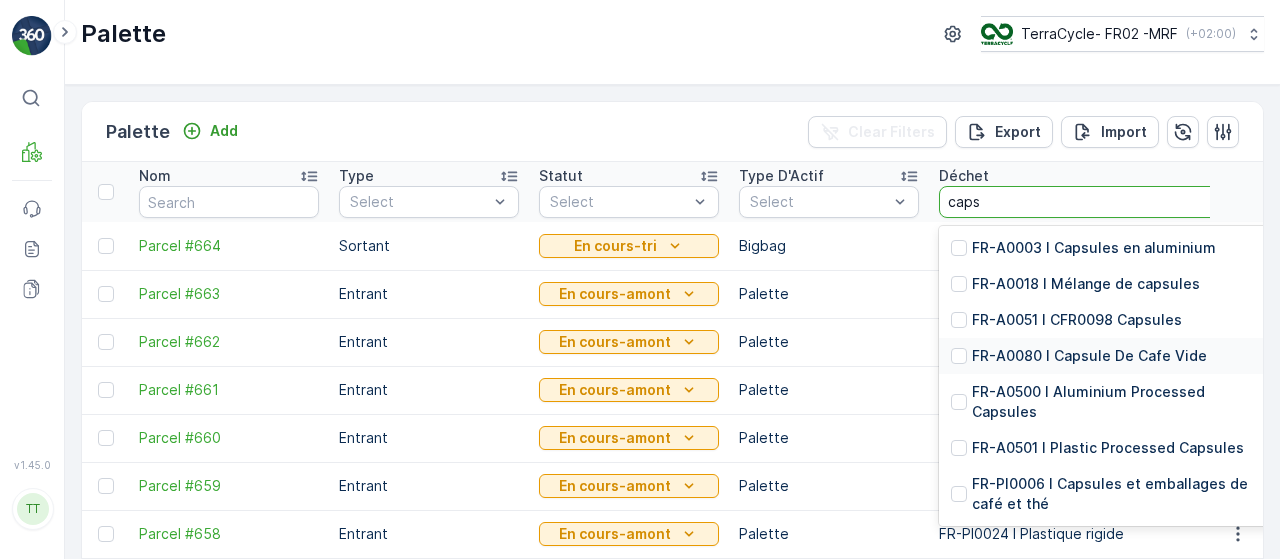 click on "FR-A0080 I Capsule De Cafe Vide" at bounding box center (1089, 356) 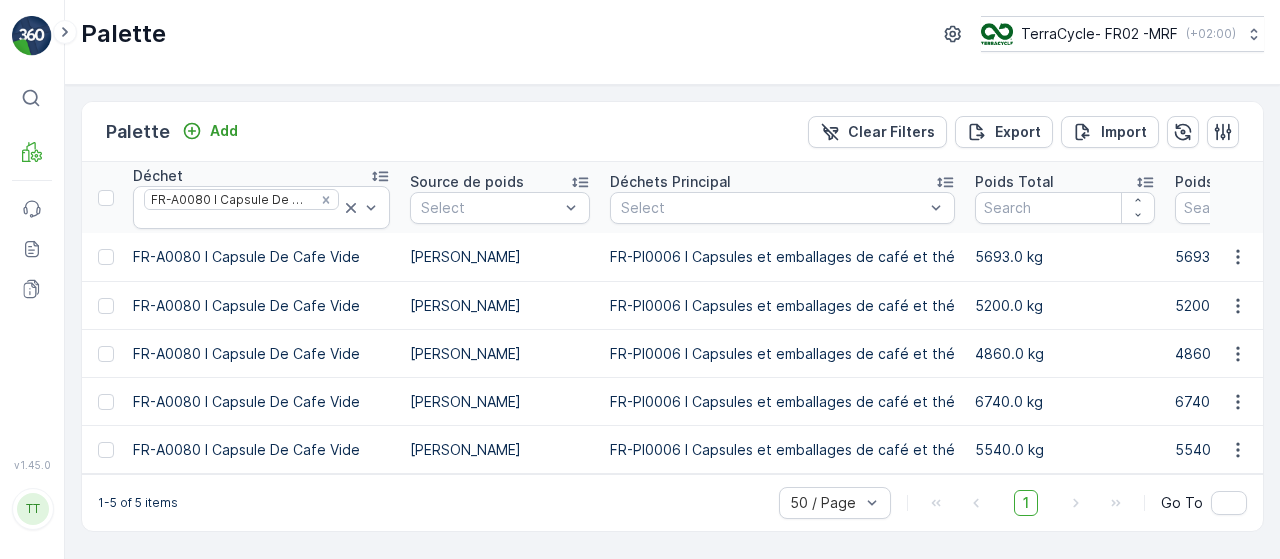scroll, scrollTop: 0, scrollLeft: 0, axis: both 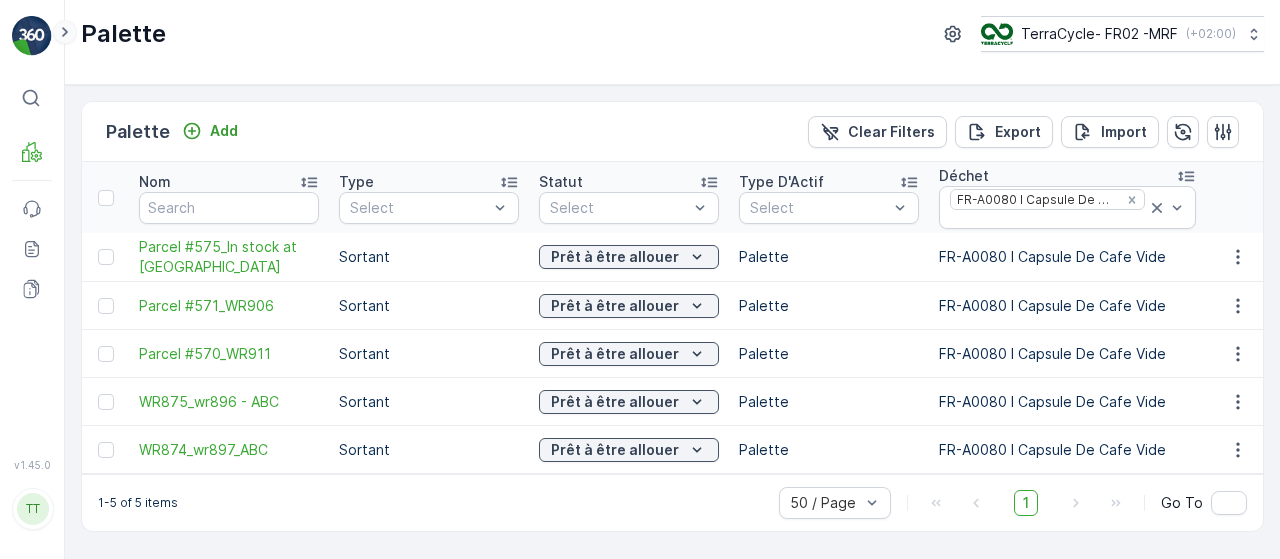 click 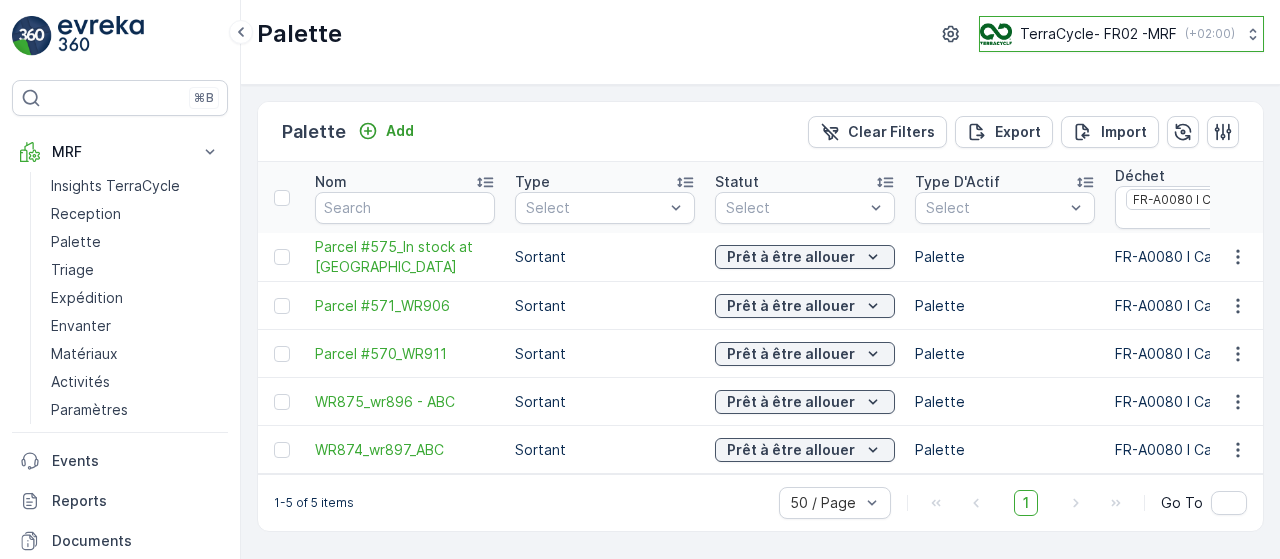 click at bounding box center [996, 34] 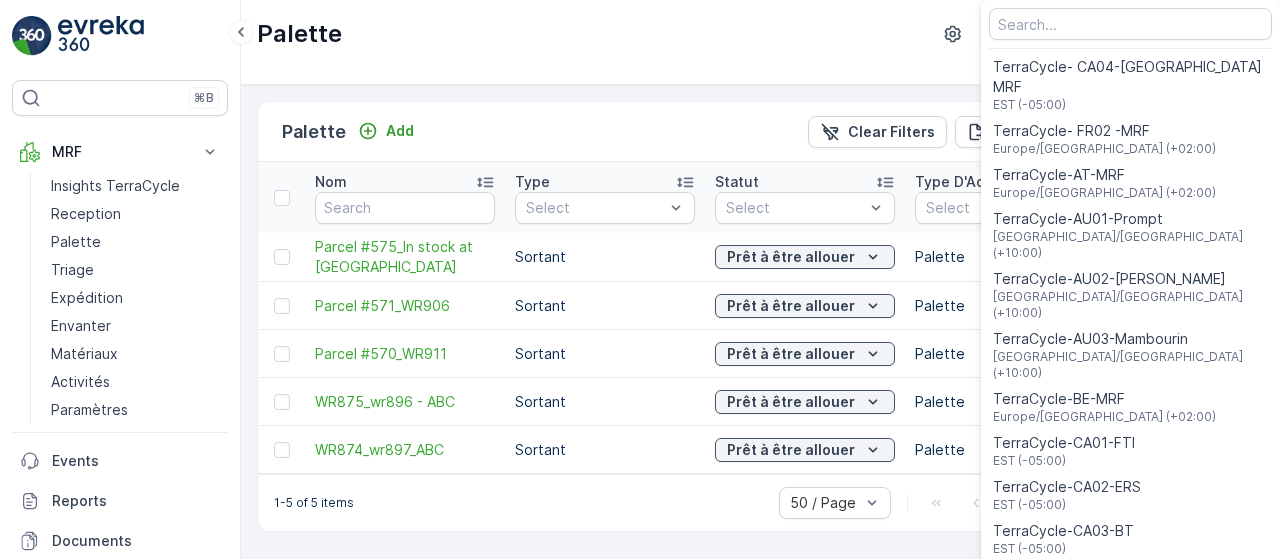 scroll, scrollTop: 22, scrollLeft: 0, axis: vertical 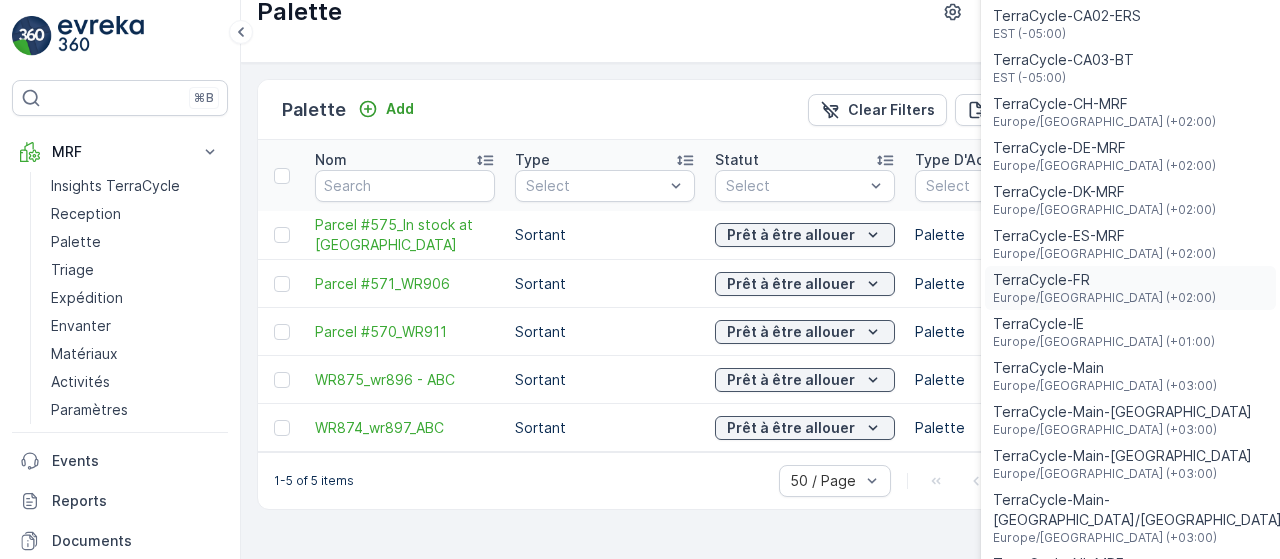 click on "Europe/Paris (+02:00)" at bounding box center (1104, 298) 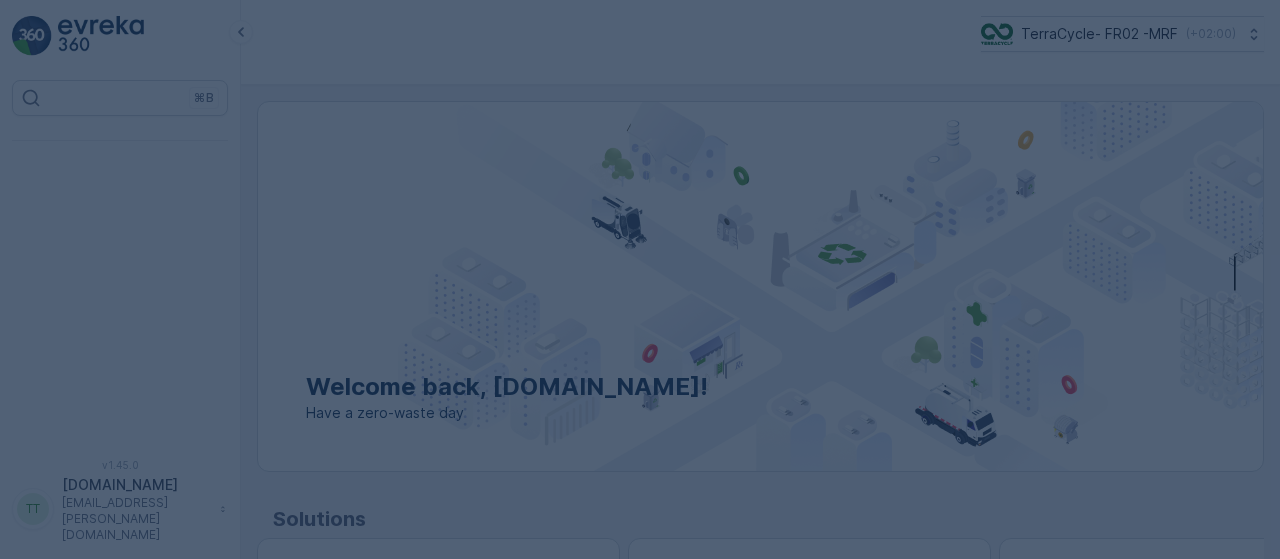 scroll, scrollTop: 0, scrollLeft: 0, axis: both 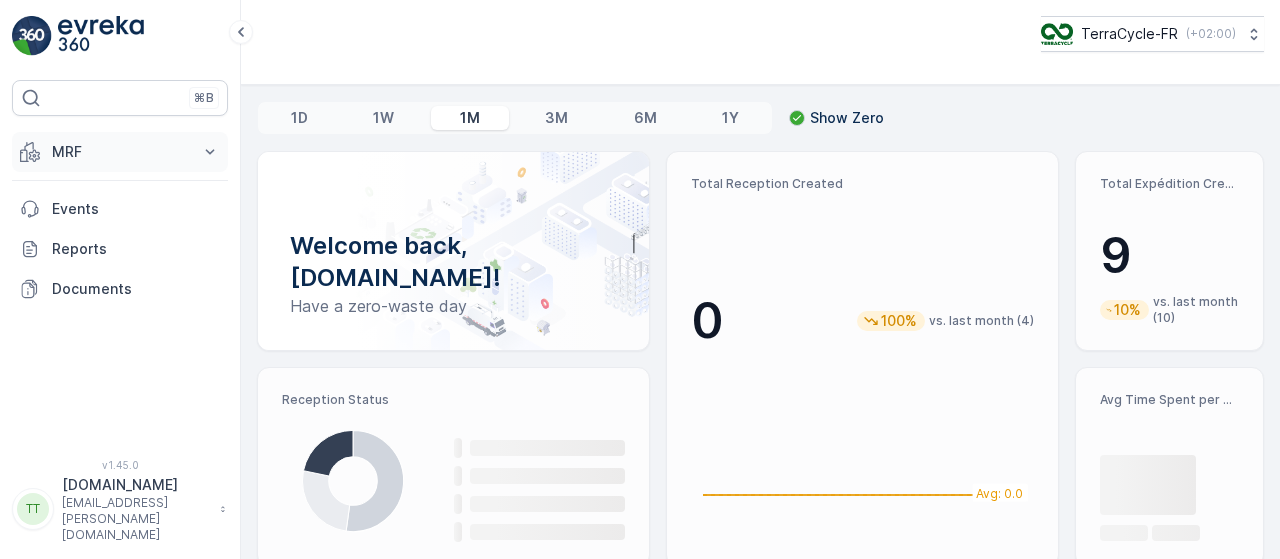 click on "MRF" at bounding box center (120, 152) 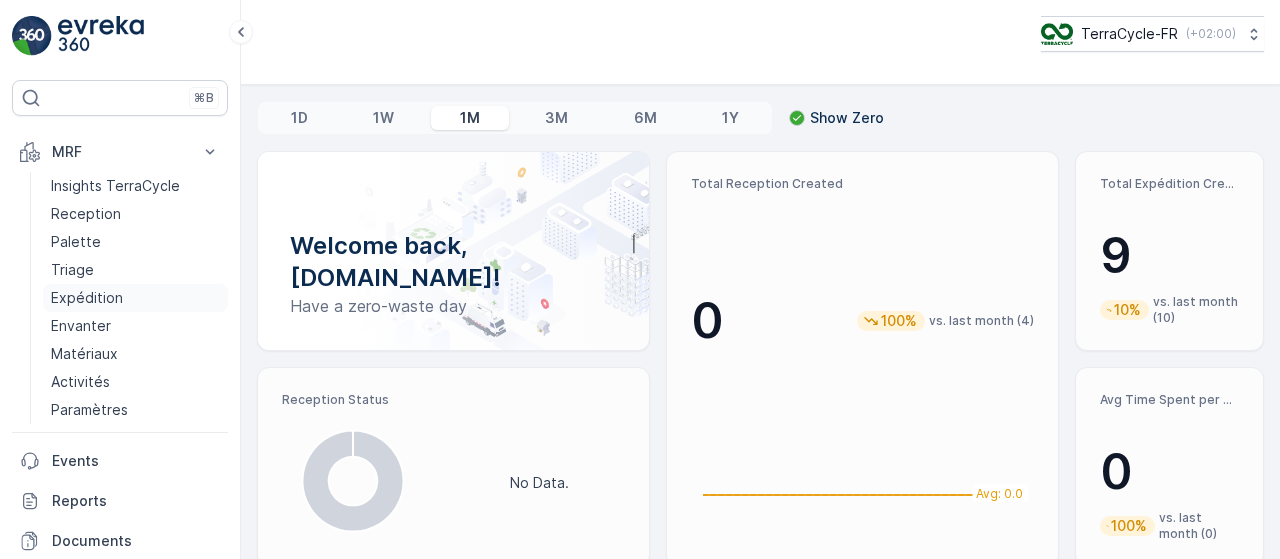 click on "Expédition" at bounding box center (87, 298) 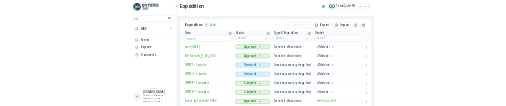 scroll, scrollTop: 0, scrollLeft: 0, axis: both 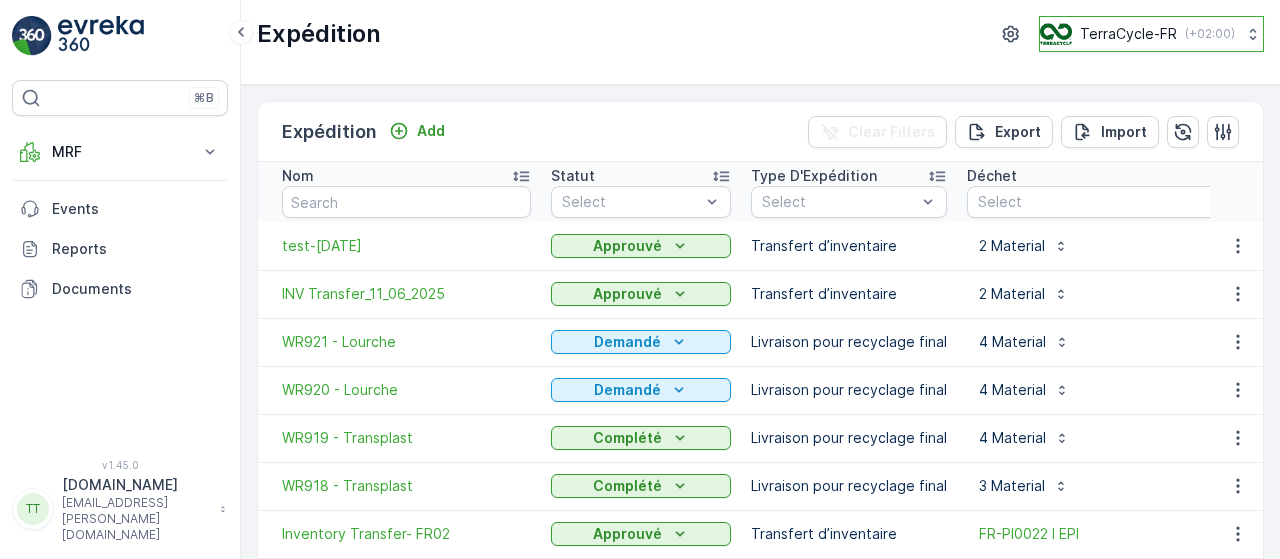 click on "TerraCycle-FR" at bounding box center (1128, 34) 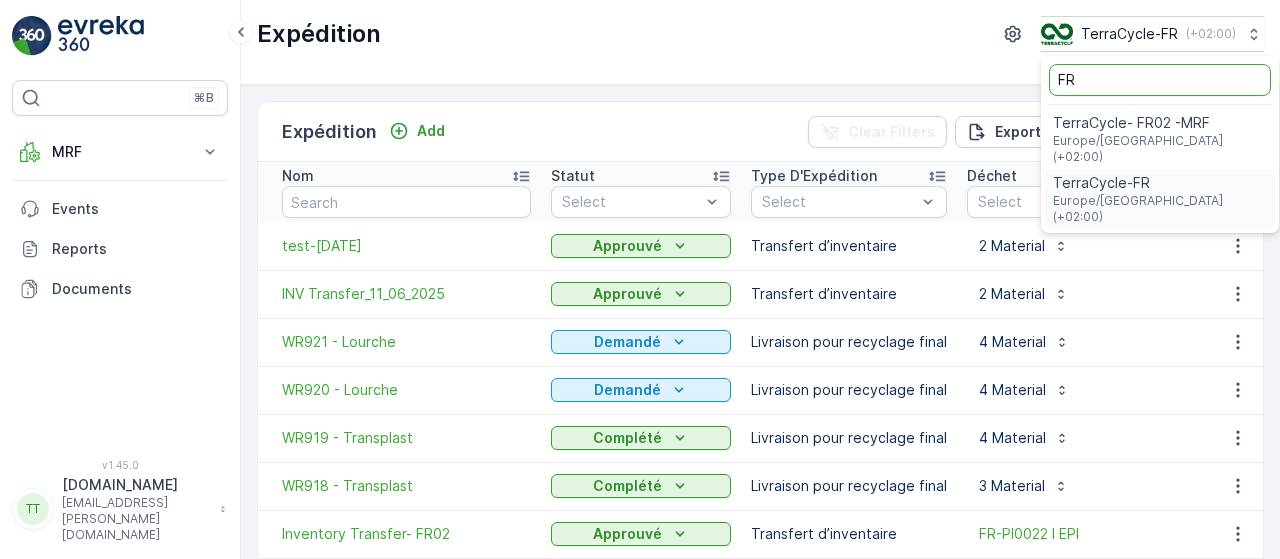 type on "FR" 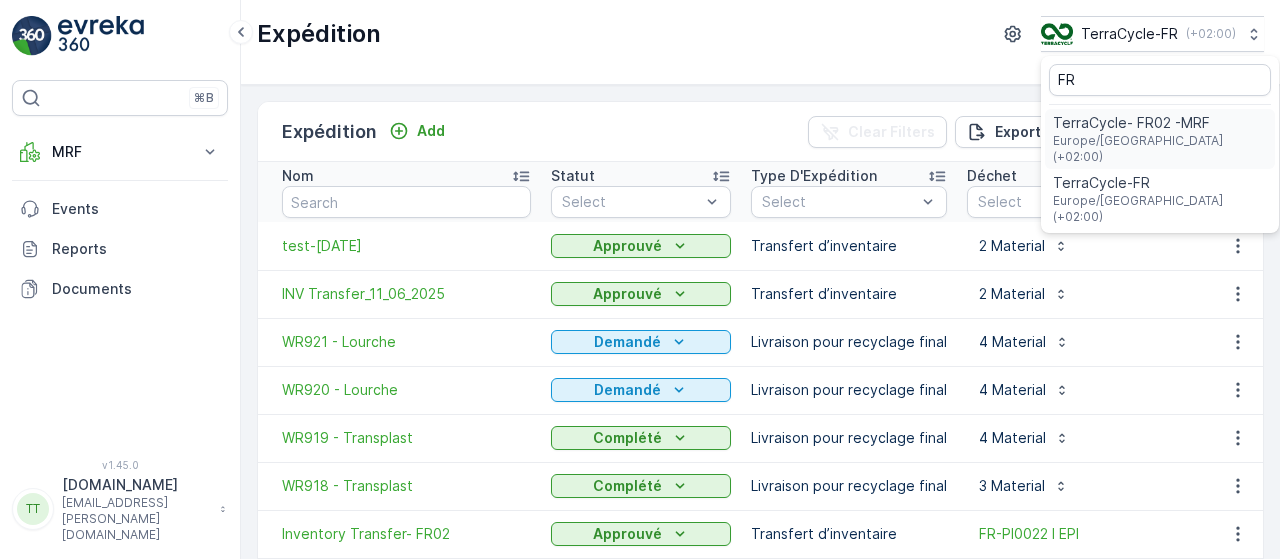 click on "TerraCycle- FR02 -MRF Europe/[GEOGRAPHIC_DATA] (+02:00)" at bounding box center [1160, 139] 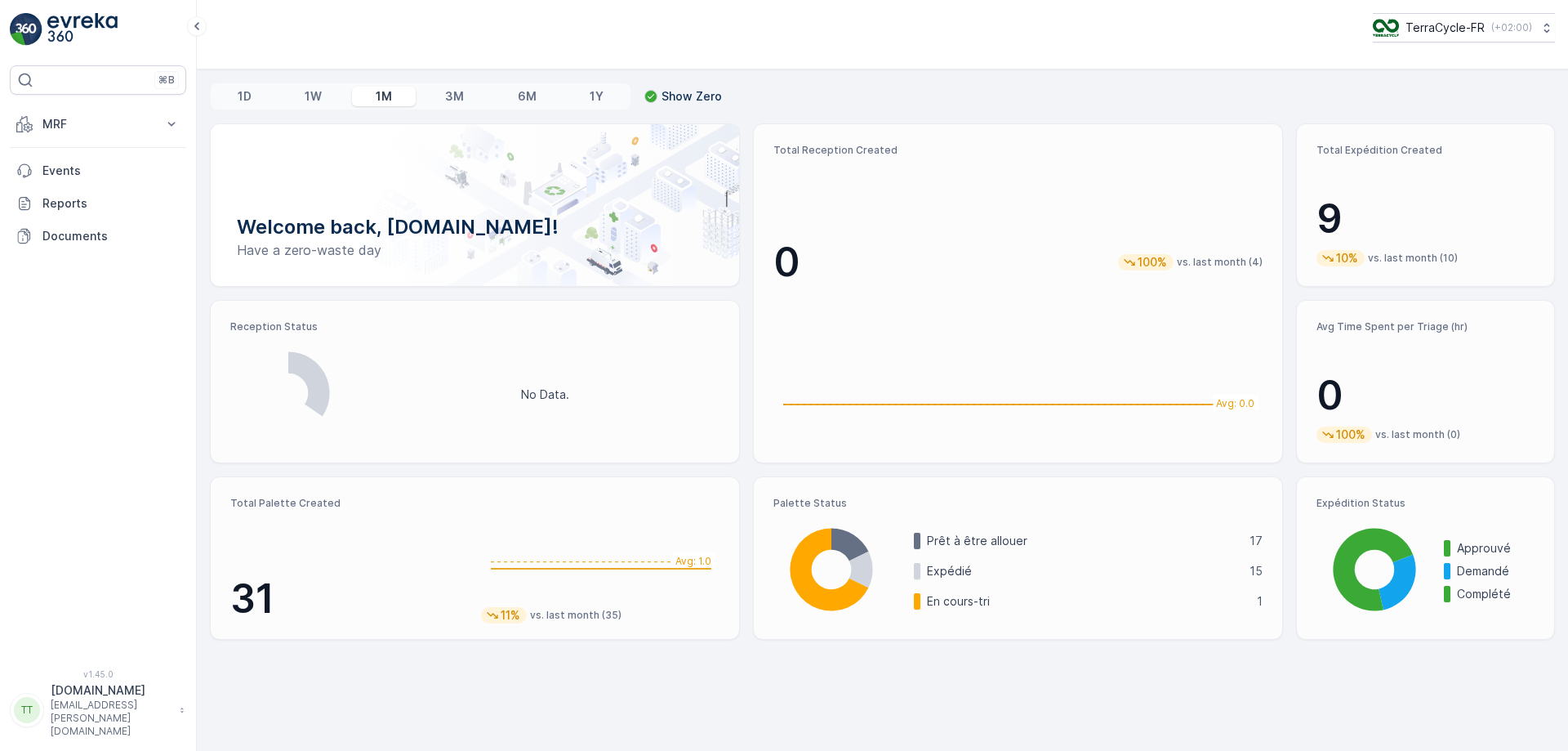 scroll, scrollTop: 0, scrollLeft: 0, axis: both 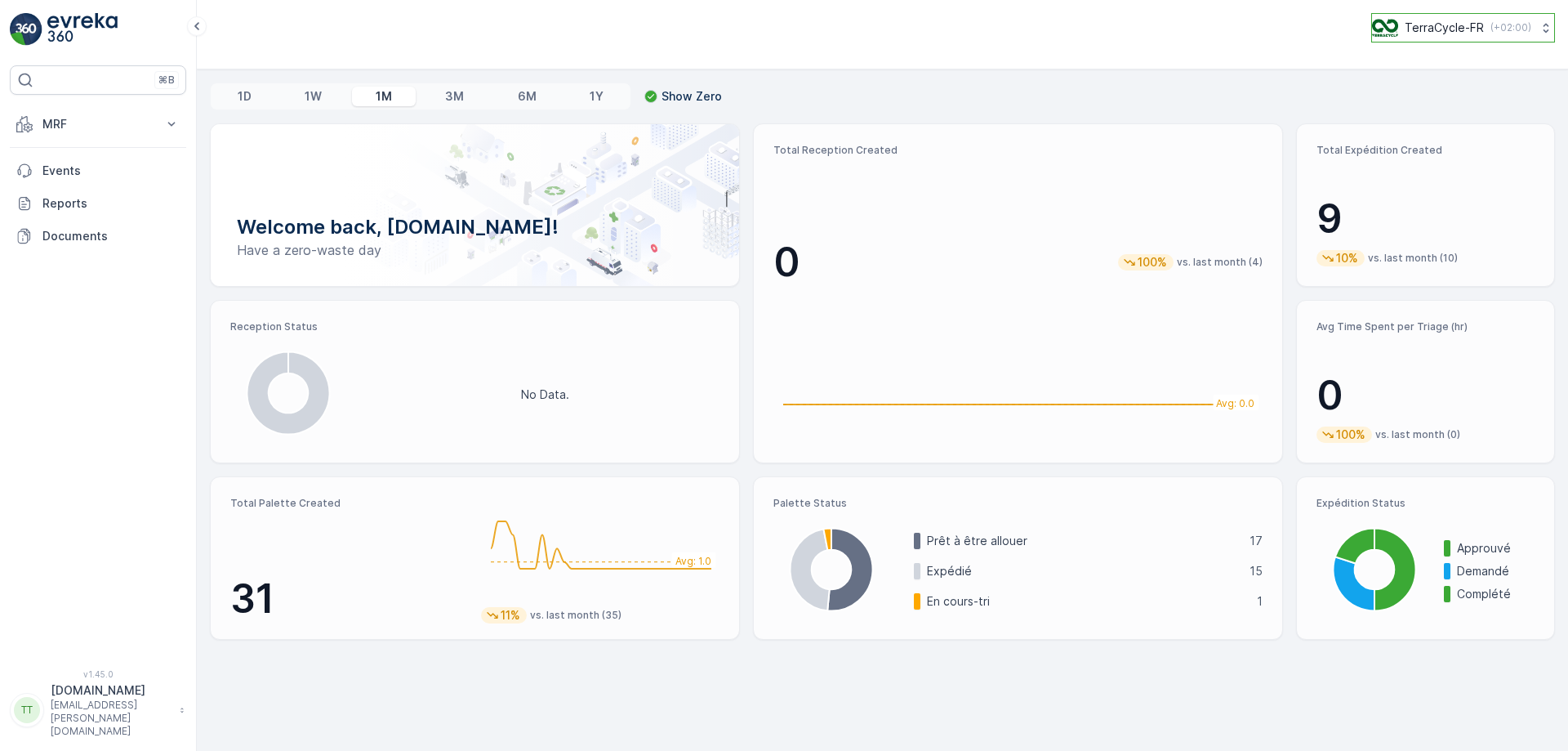click on "TerraCycle-FR ( +02:00 )" at bounding box center (1451, 28) 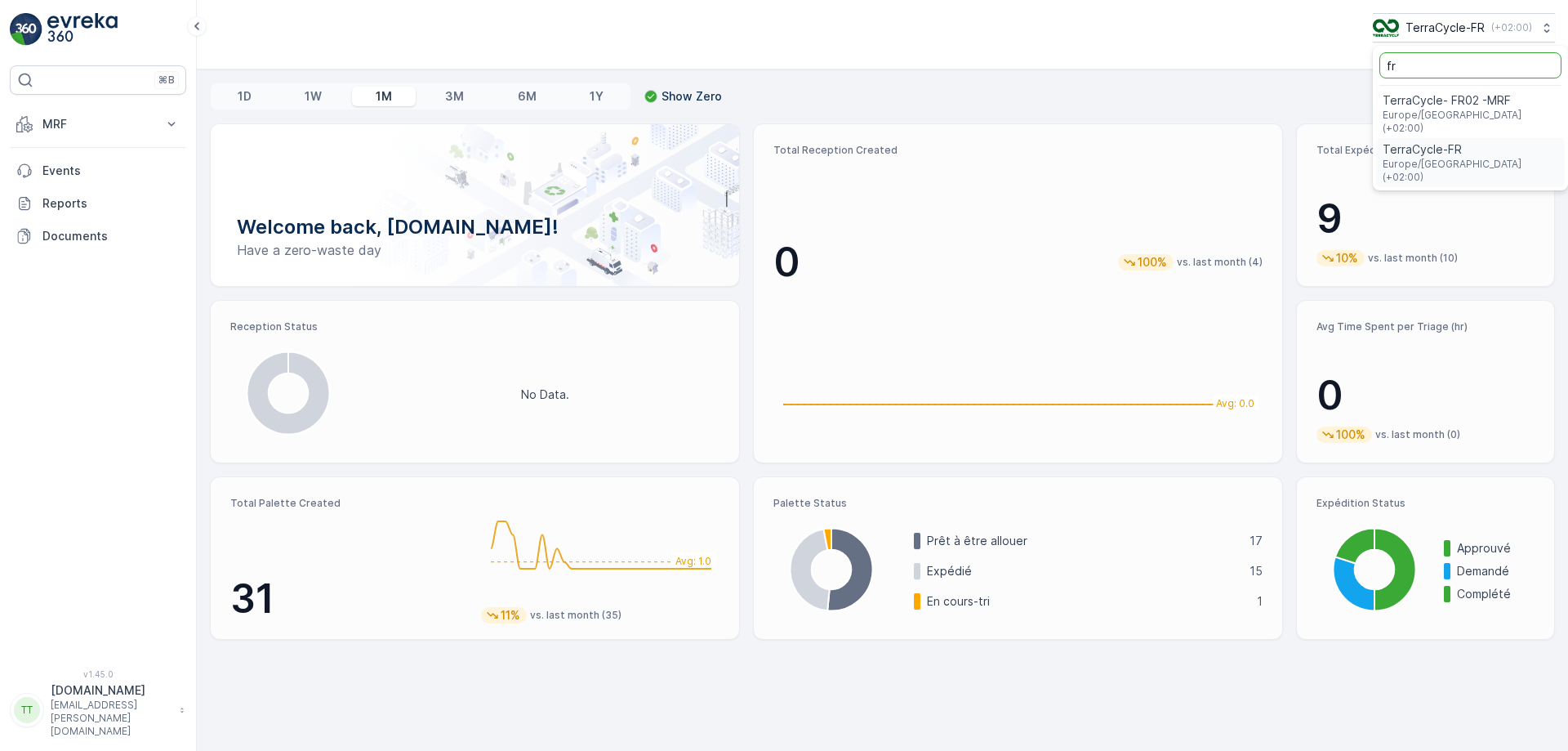 type on "fr" 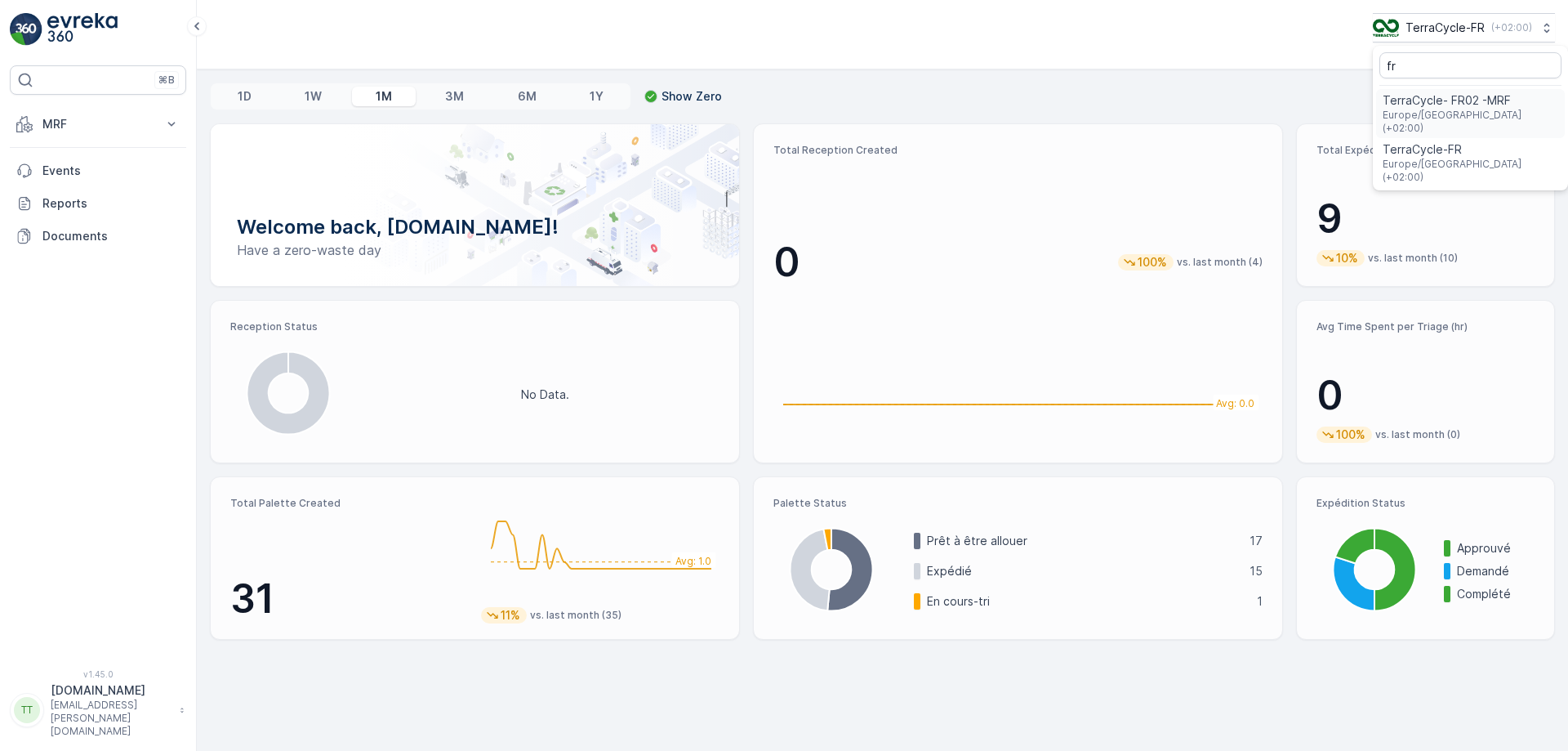 click on "TerraCycle- FR02 -MRF" at bounding box center [1470, 101] 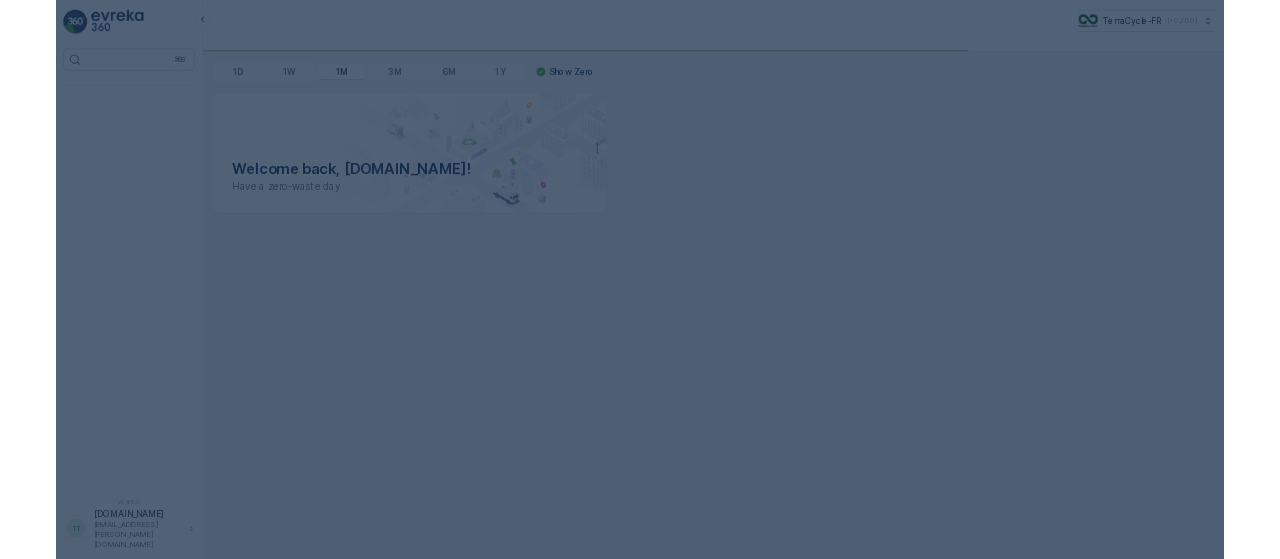 scroll, scrollTop: 0, scrollLeft: 0, axis: both 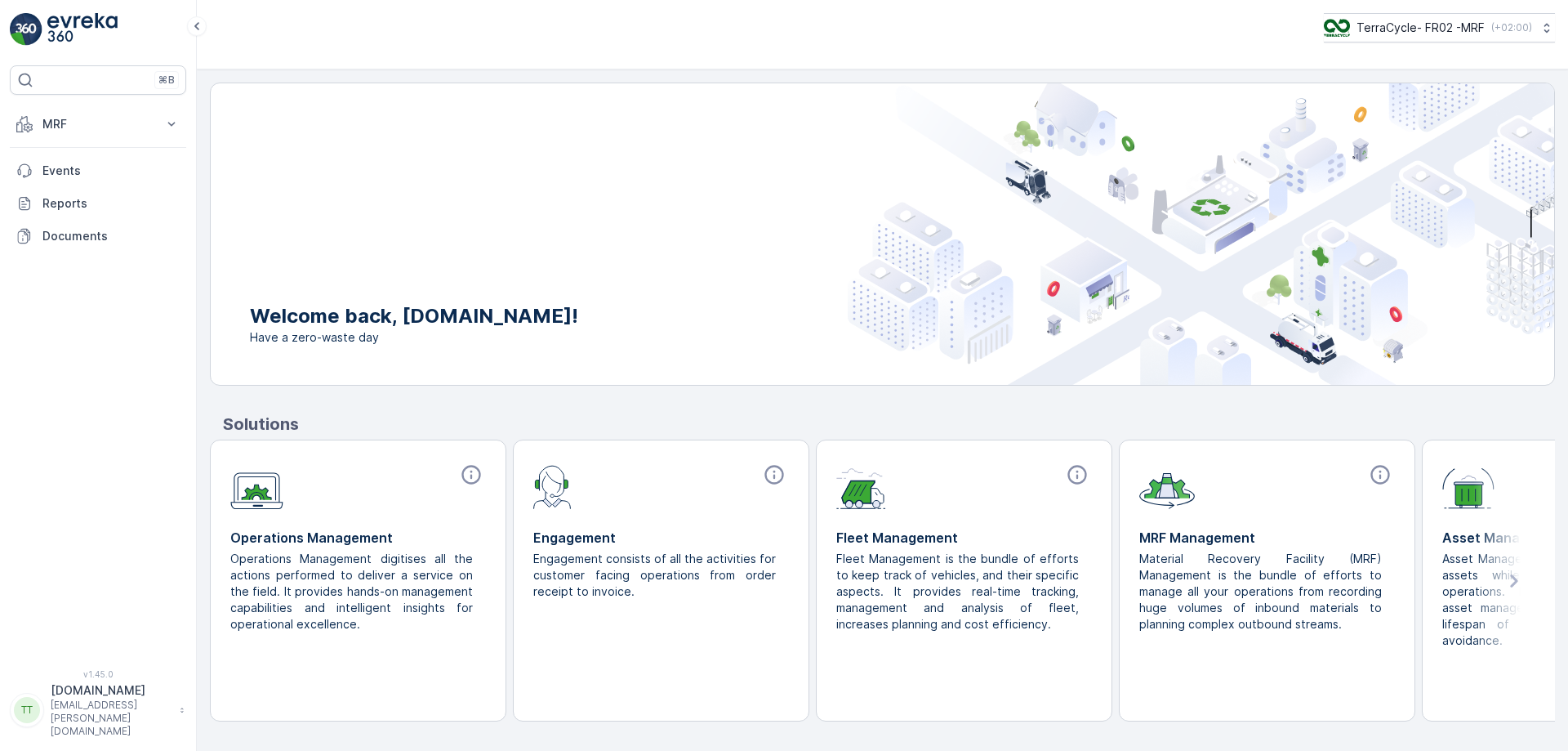 click on "MRF" at bounding box center [98, 124] 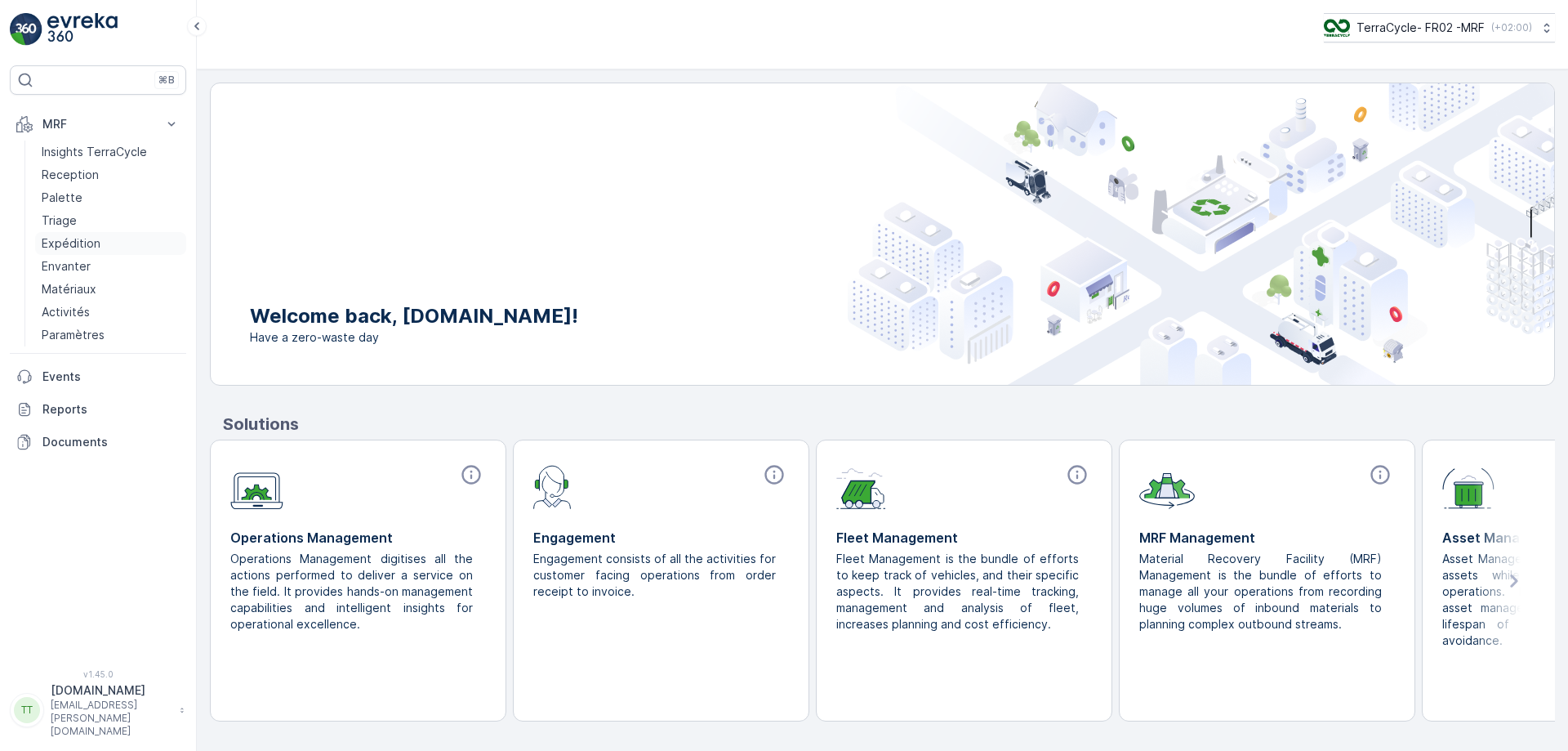 click on "Expédition" at bounding box center [71, 244] 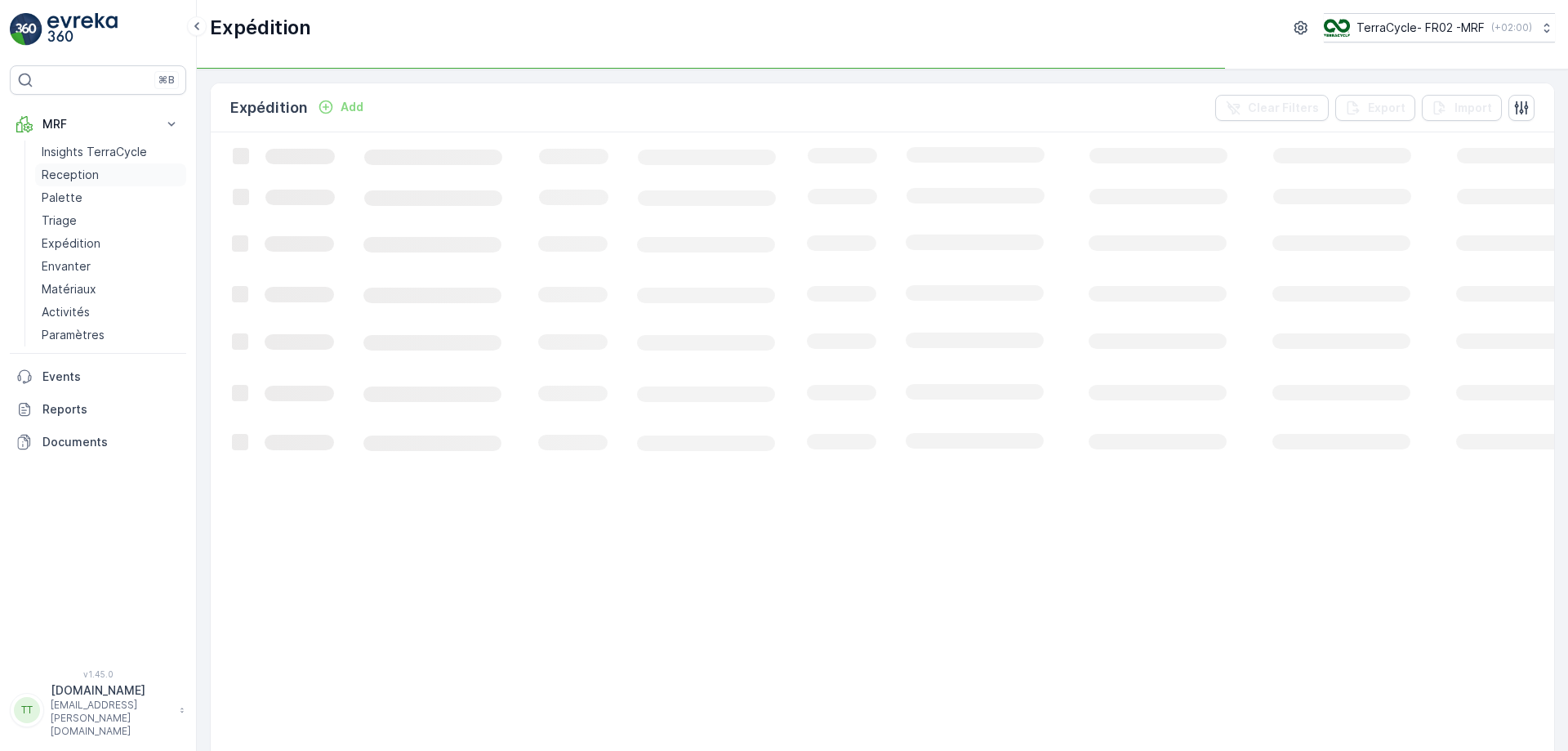 click on "Reception" at bounding box center [70, 175] 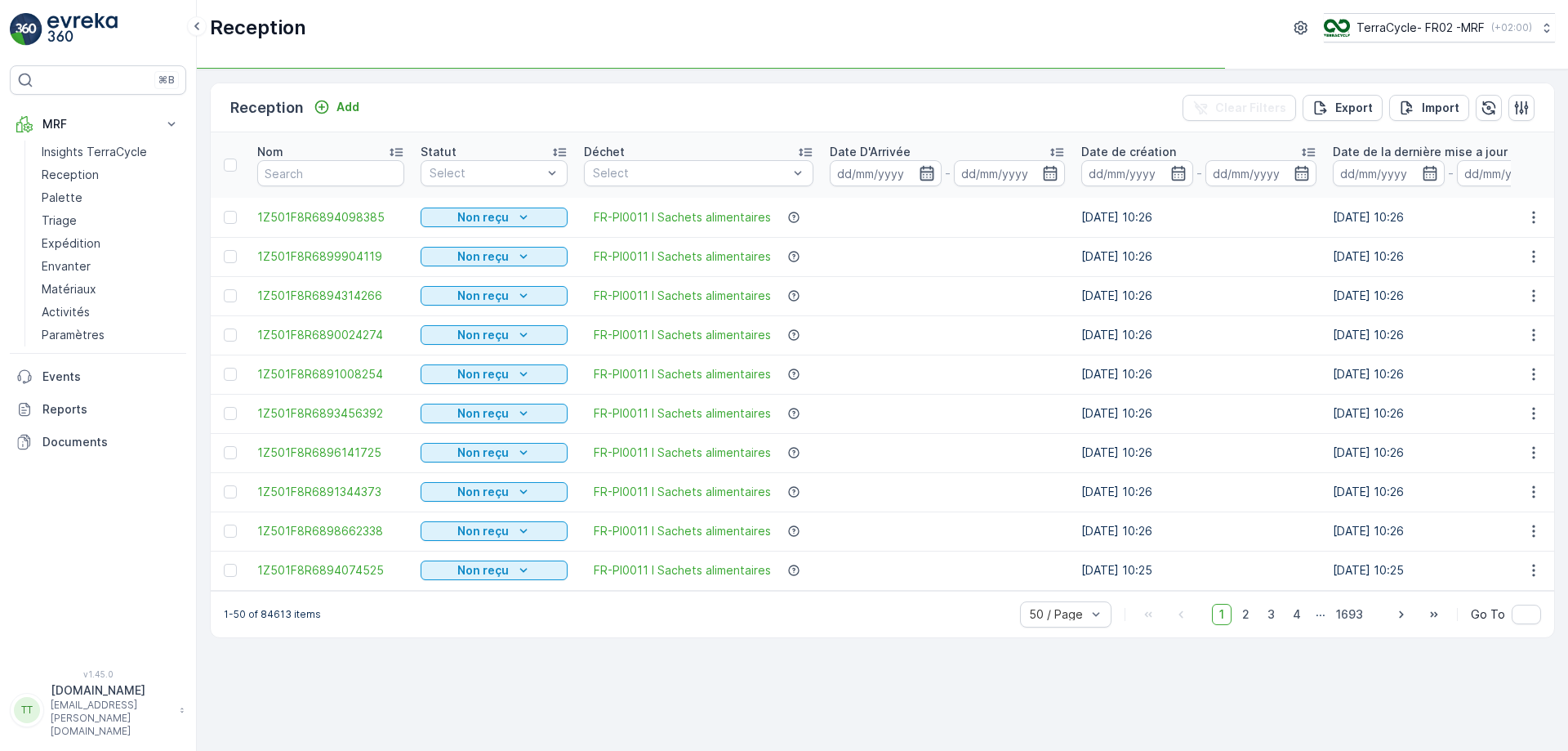 click 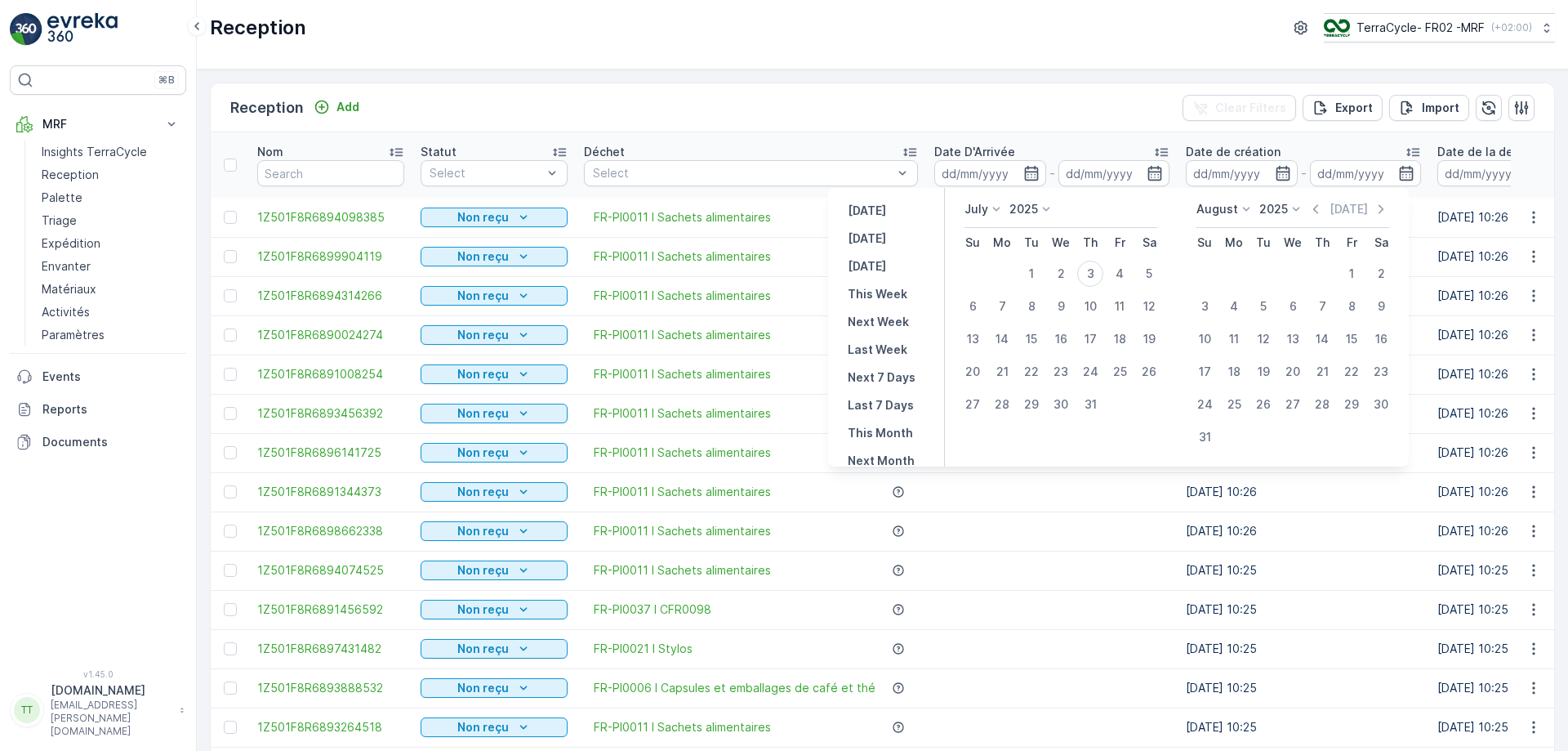 click at bounding box center [1052, 257] 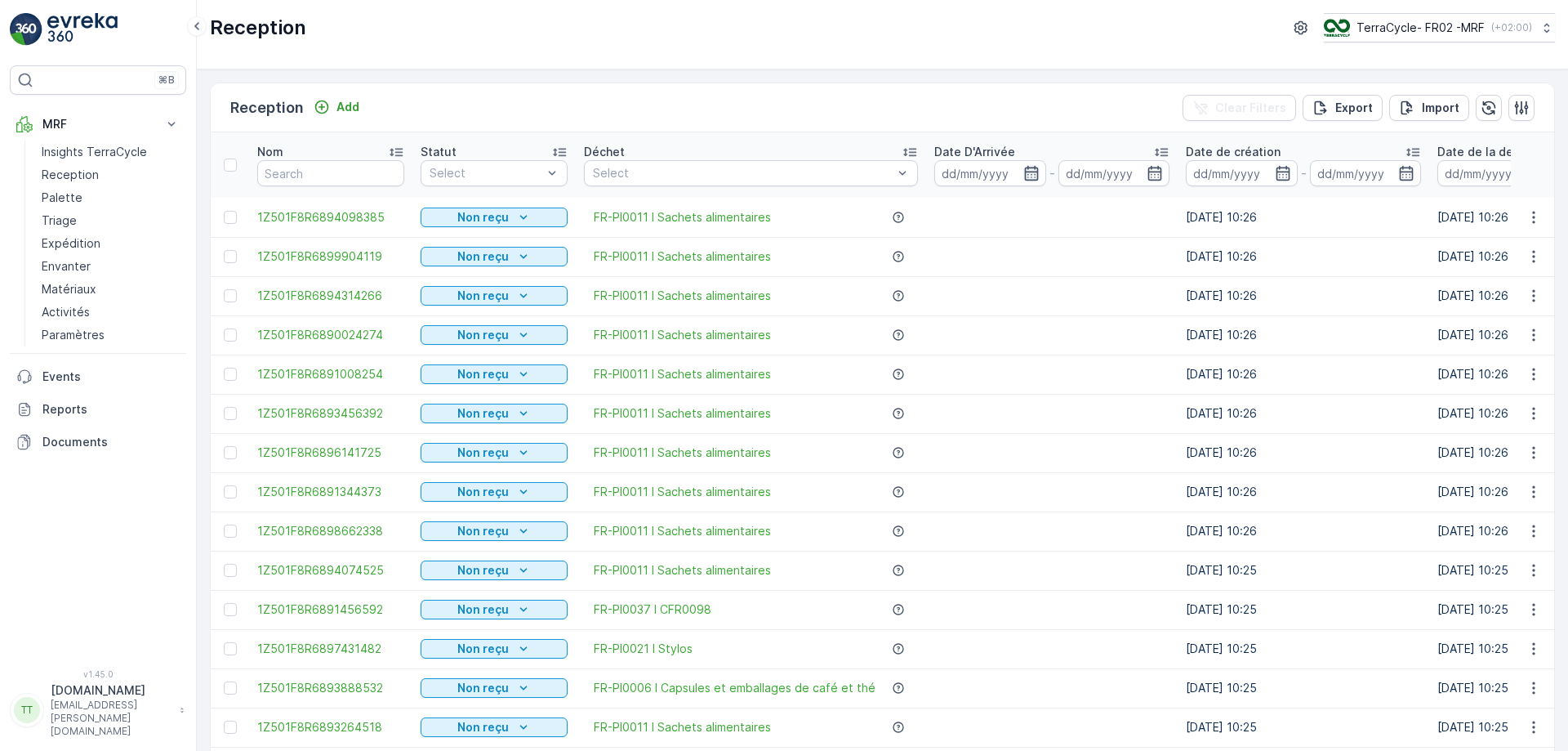 click 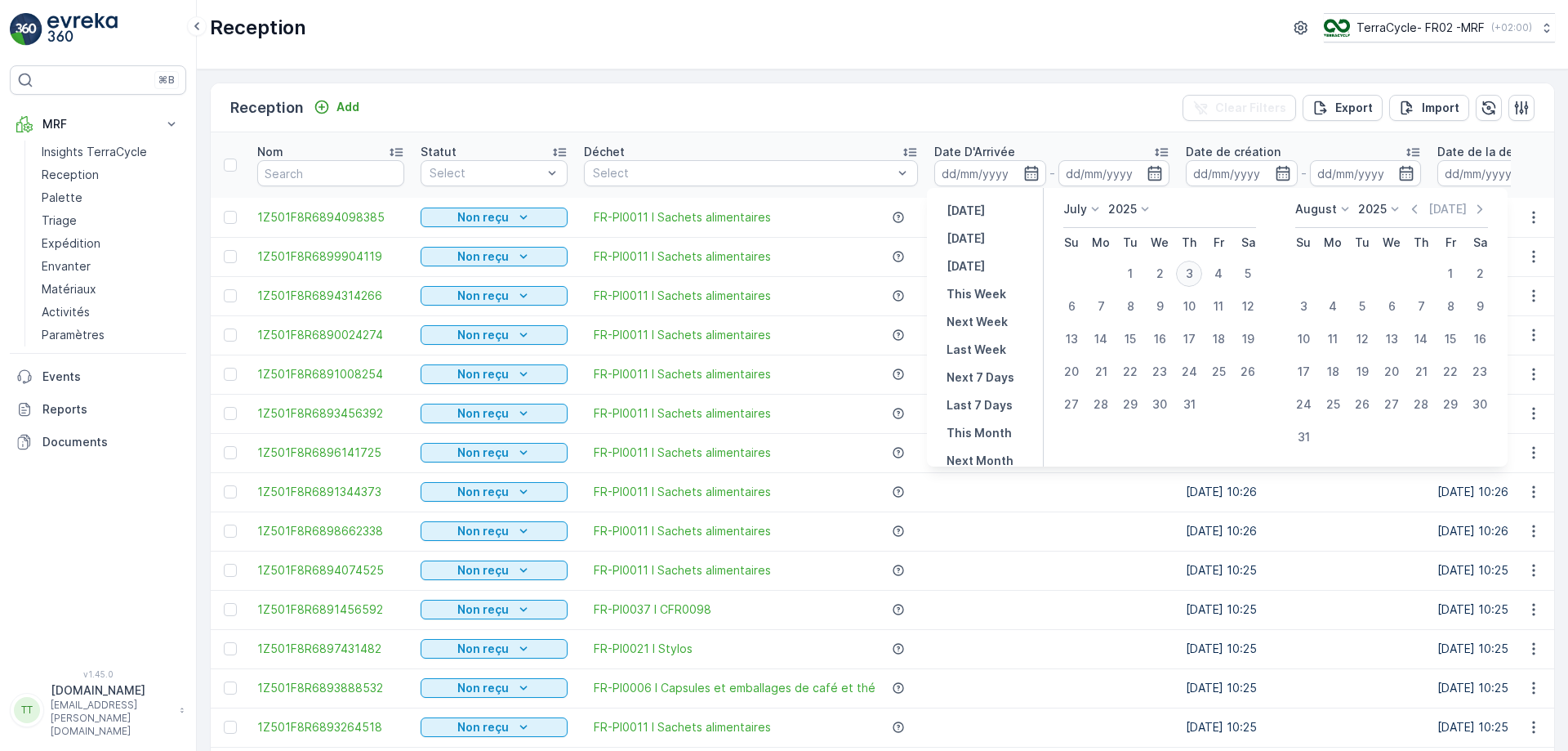 click on "3" at bounding box center [1189, 274] 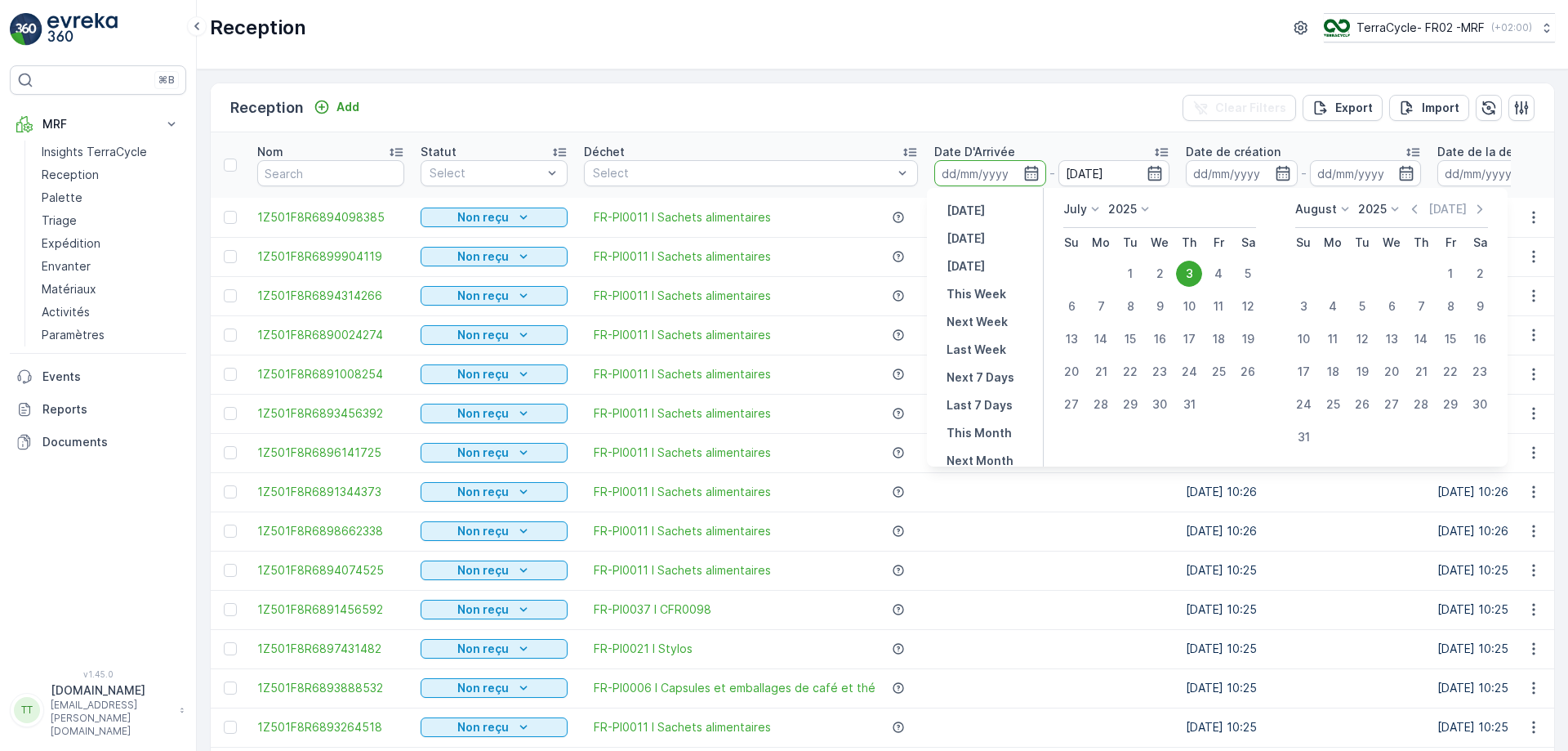 click on "3" at bounding box center [1189, 274] 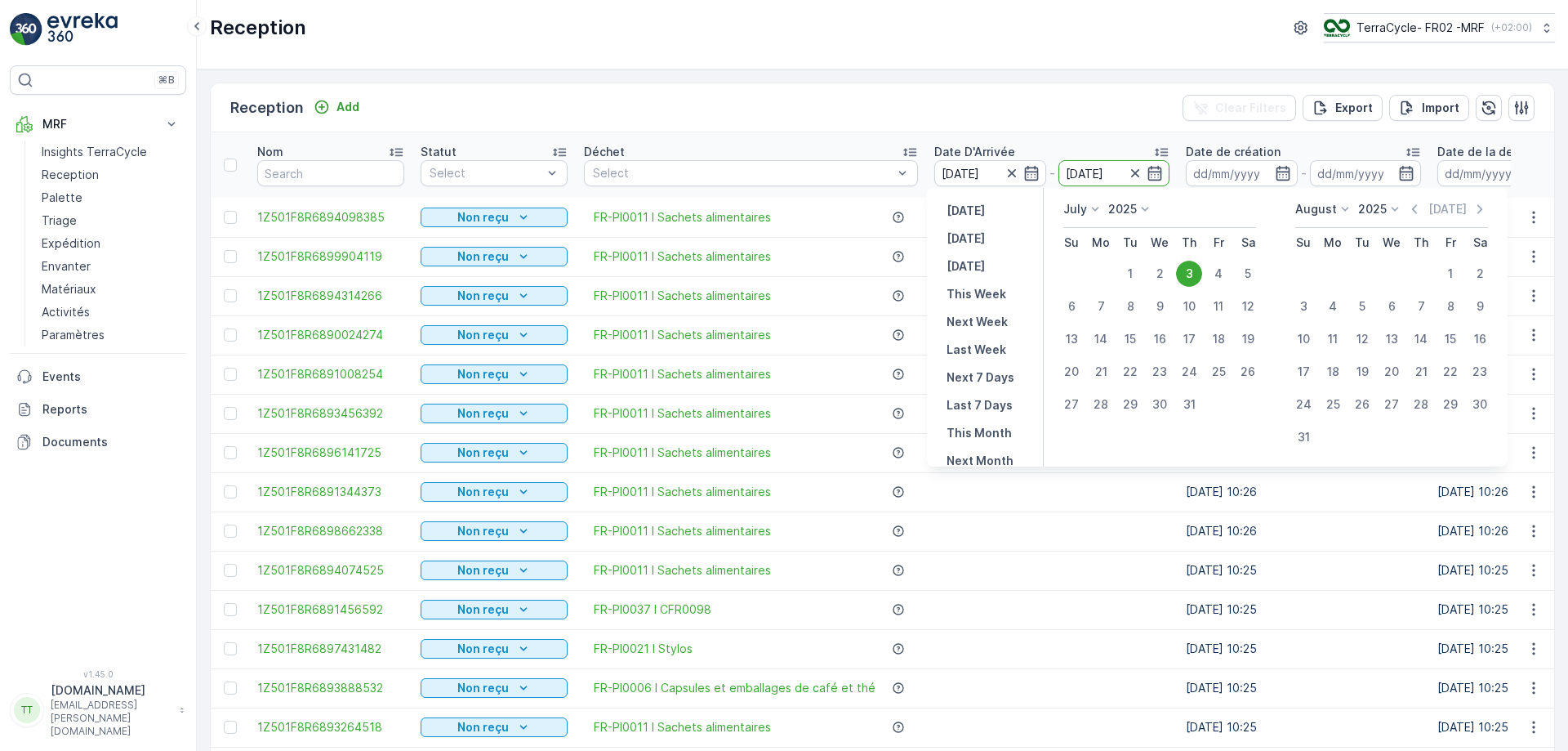 click on "Reception Add Clear Filters Export Import Nom Statut Select Déchet Select Date D'Arrivée 03.07.2025 - 03.07.2025 Date de création - Date de la dernière mise a jour - Poids Total Poids Tare Poids Net L'Objet Associé Notes Identifiant du programme LOB Select Non-conformité Select 1Z501F8R6894098385 Non reçu FR-PI0011 I Sachets alimentaires 03.07.2025 10:26 03.07.2025 10:26 - - 0   kg - 826 NRP - 1Z501F8R6899904119 Non reçu FR-PI0011 I Sachets alimentaires 03.07.2025 10:26 03.07.2025 10:26 - - 0   kg - 826 NRP - 1Z501F8R6894314266 Non reçu FR-PI0011 I Sachets alimentaires 03.07.2025 10:26 03.07.2025 10:26 - - 0   kg - 826 NRP - 1Z501F8R6890024274 Non reçu FR-PI0011 I Sachets alimentaires 03.07.2025 10:26 03.07.2025 10:26 - - 0   kg - 826 NRP - 1Z501F8R6891008254 Non reçu FR-PI0011 I Sachets alimentaires 03.07.2025 10:26 03.07.2025 10:26 - - 0   kg - 826 NRP - 1Z501F8R6893456392 Non reçu FR-PI0011 I Sachets alimentaires 03.07.2025 10:26 03.07.2025 10:26 - - 0   kg - 826 NRP - 1Z501F8R6896141725 - - 0" at bounding box center [882, 410] 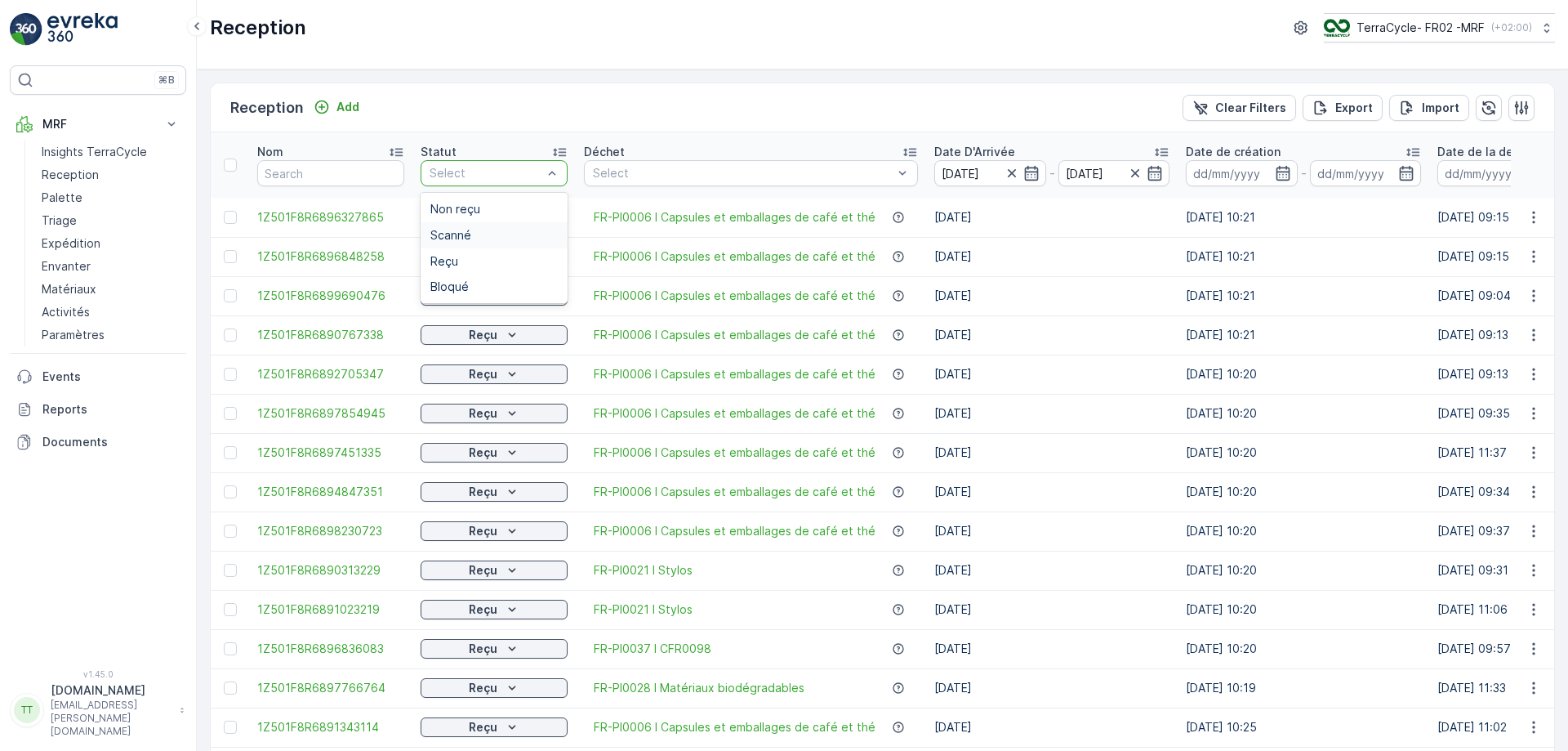 click on "Scanné" at bounding box center [451, 235] 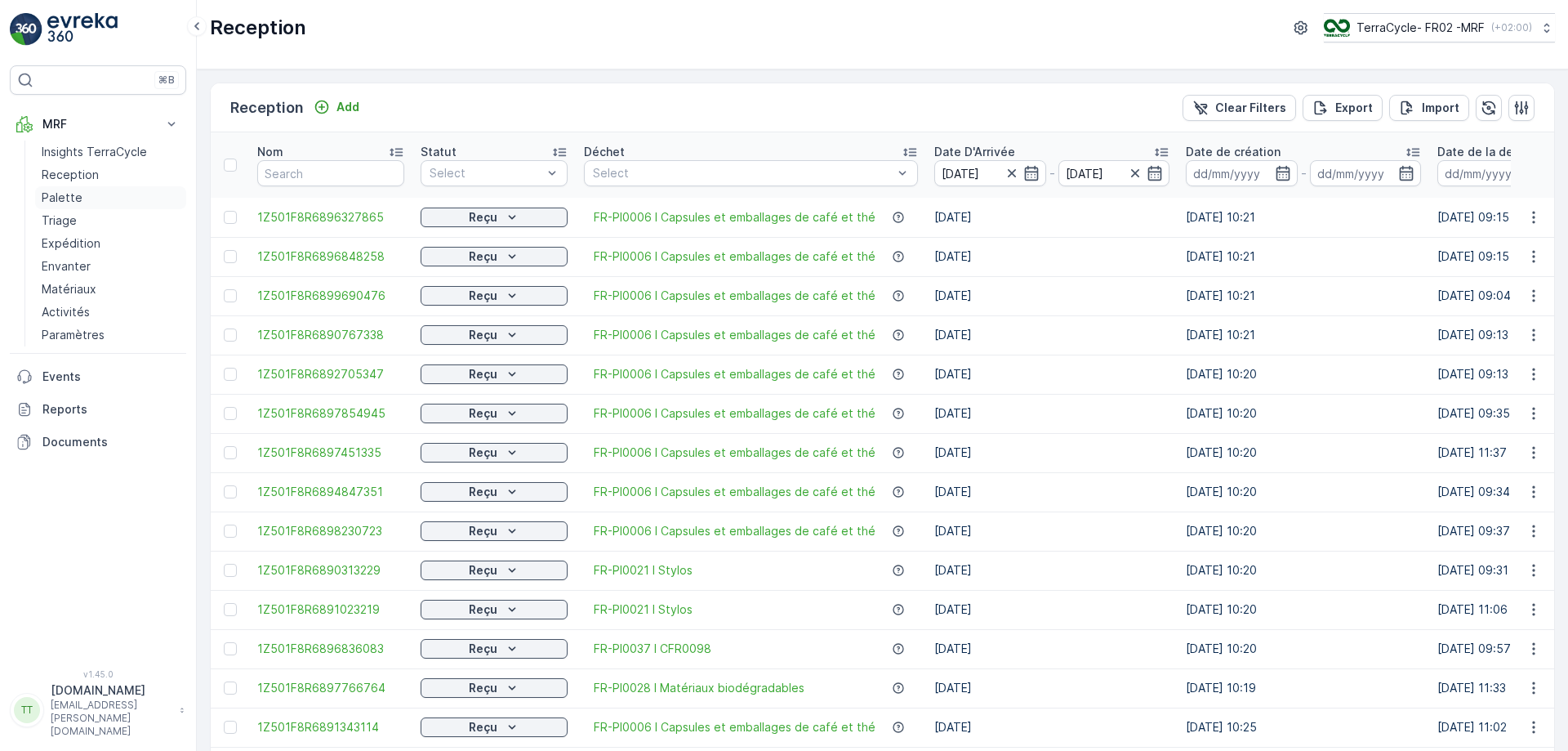 click on "Palette" at bounding box center (62, 198) 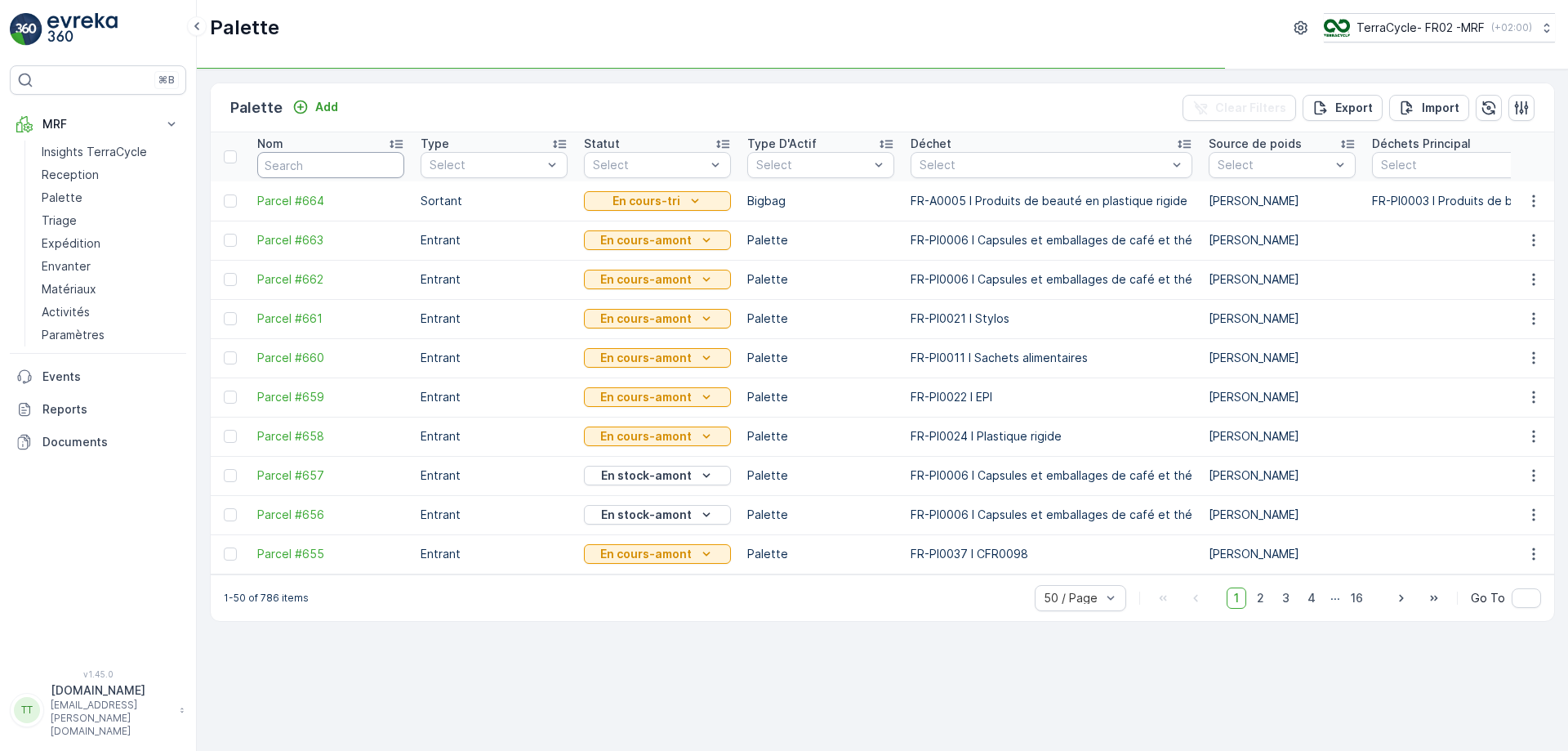 click at bounding box center (331, 165) 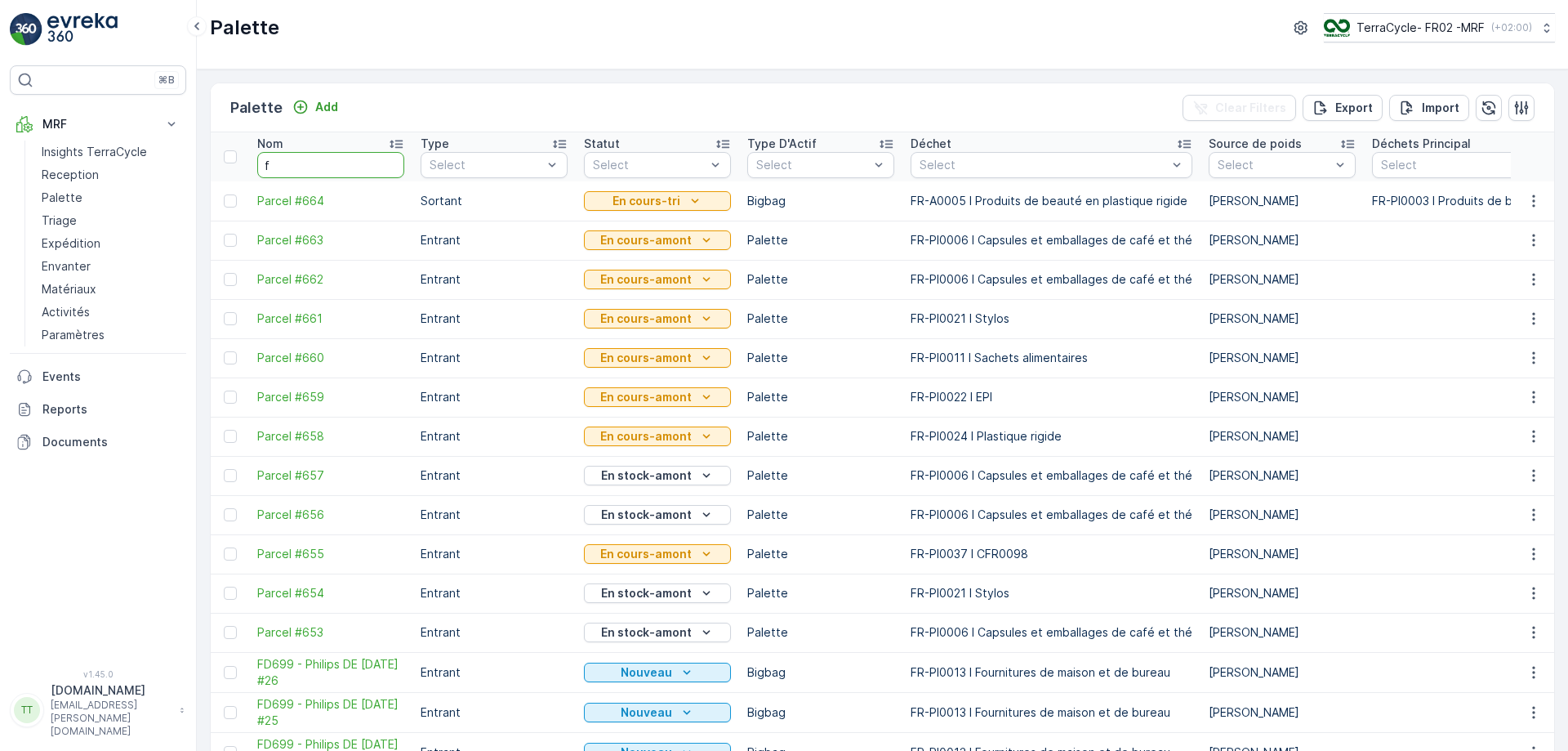 type on "fd" 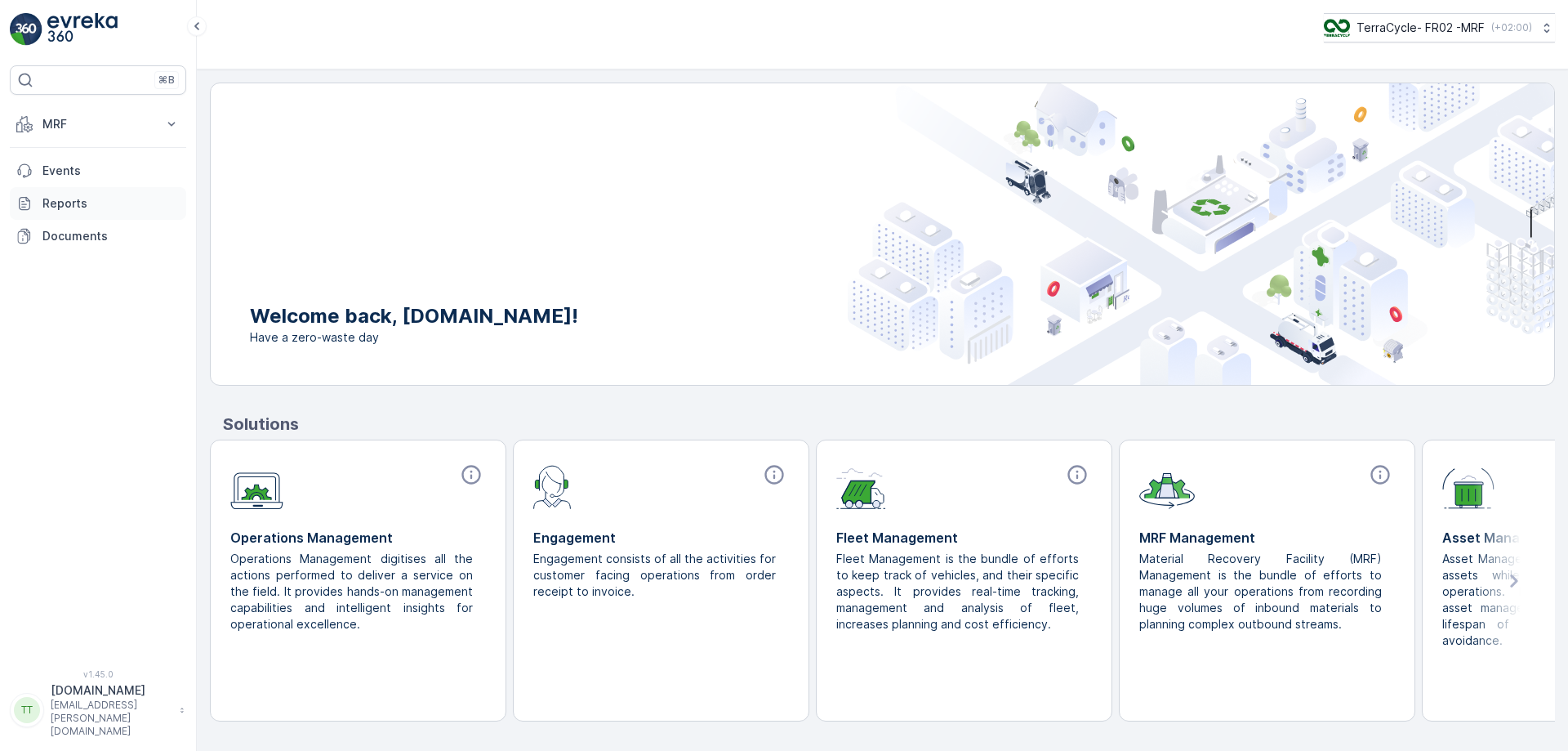 scroll, scrollTop: 0, scrollLeft: 0, axis: both 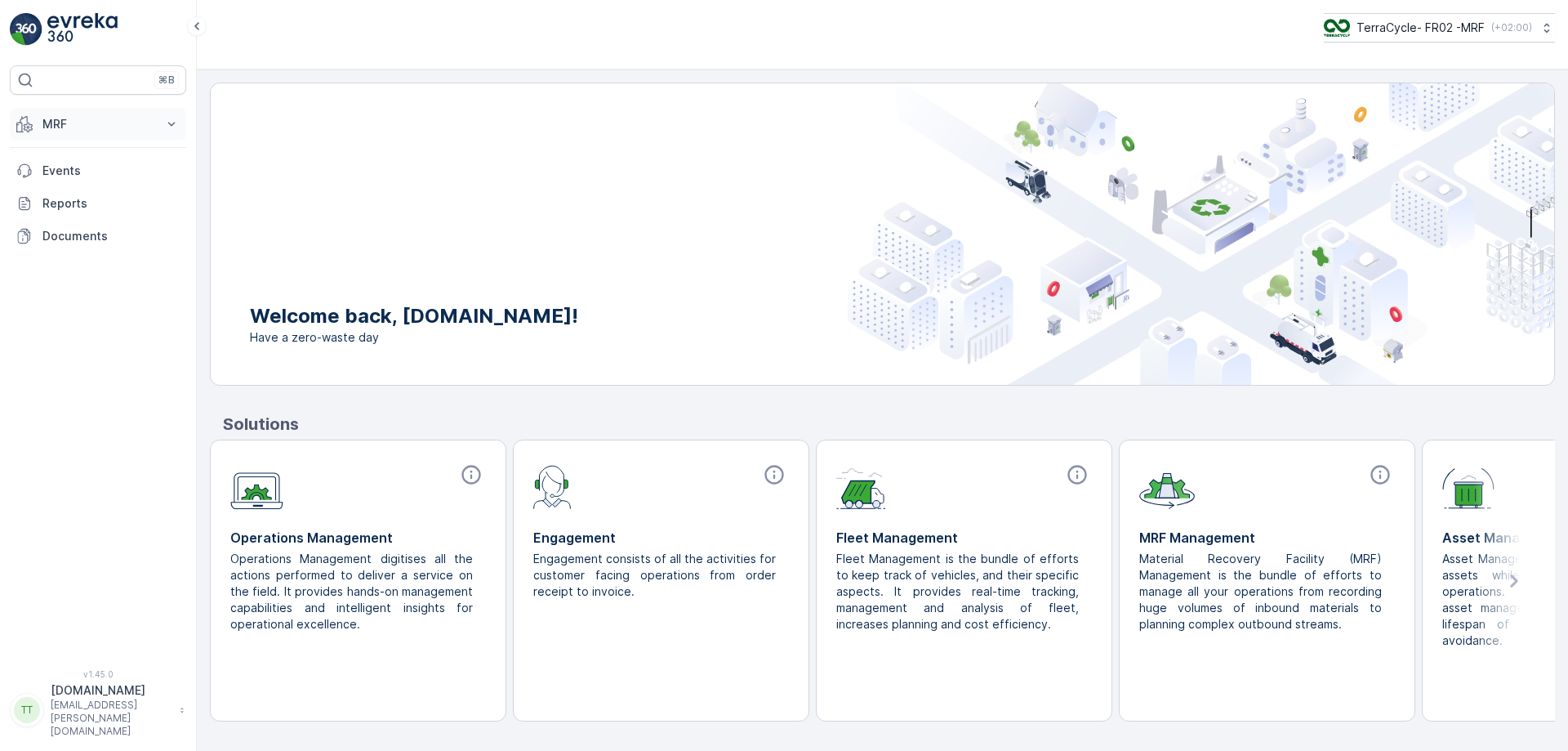 click on "MRF" at bounding box center (98, 124) 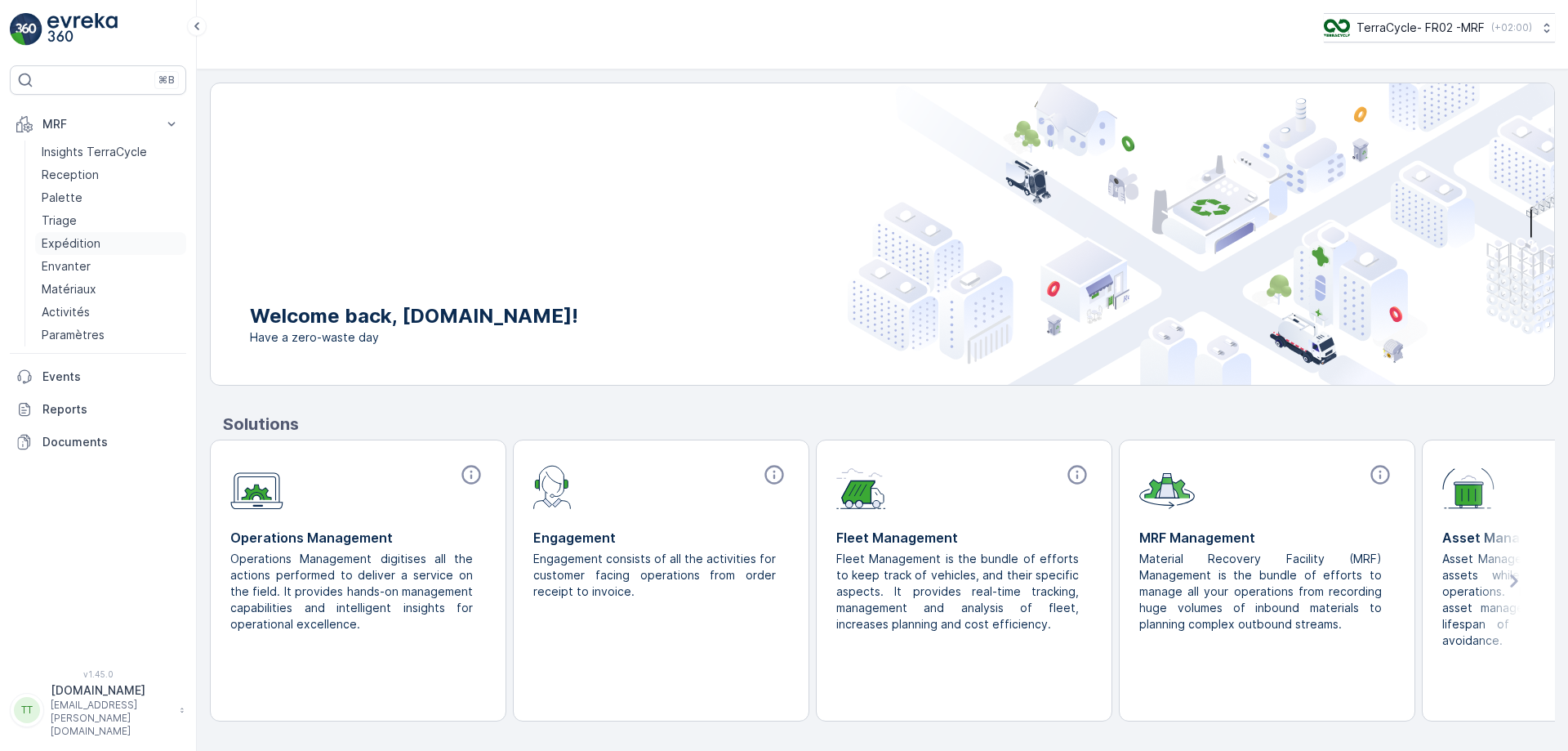 click on "Expédition" at bounding box center [71, 244] 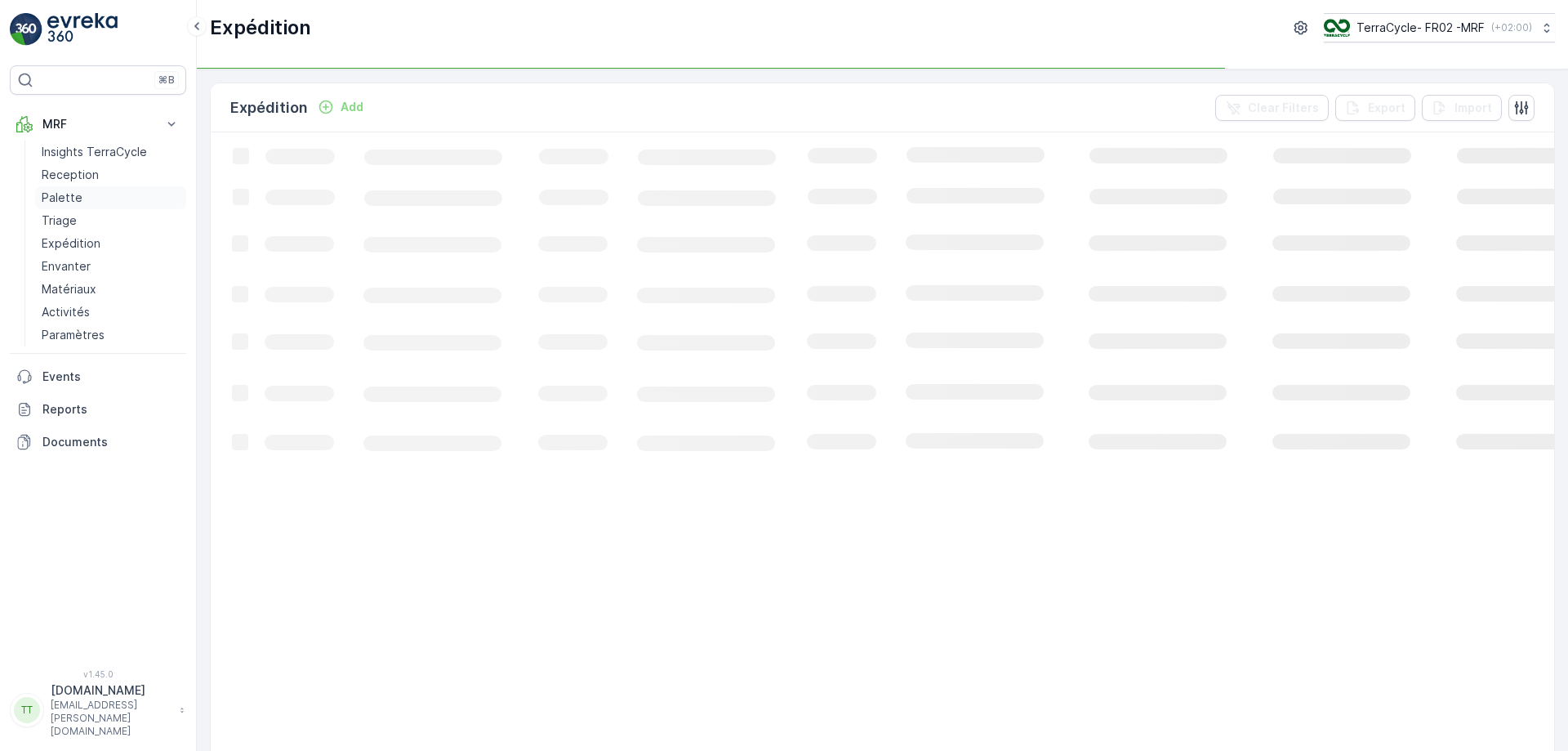 click on "Palette" at bounding box center [62, 198] 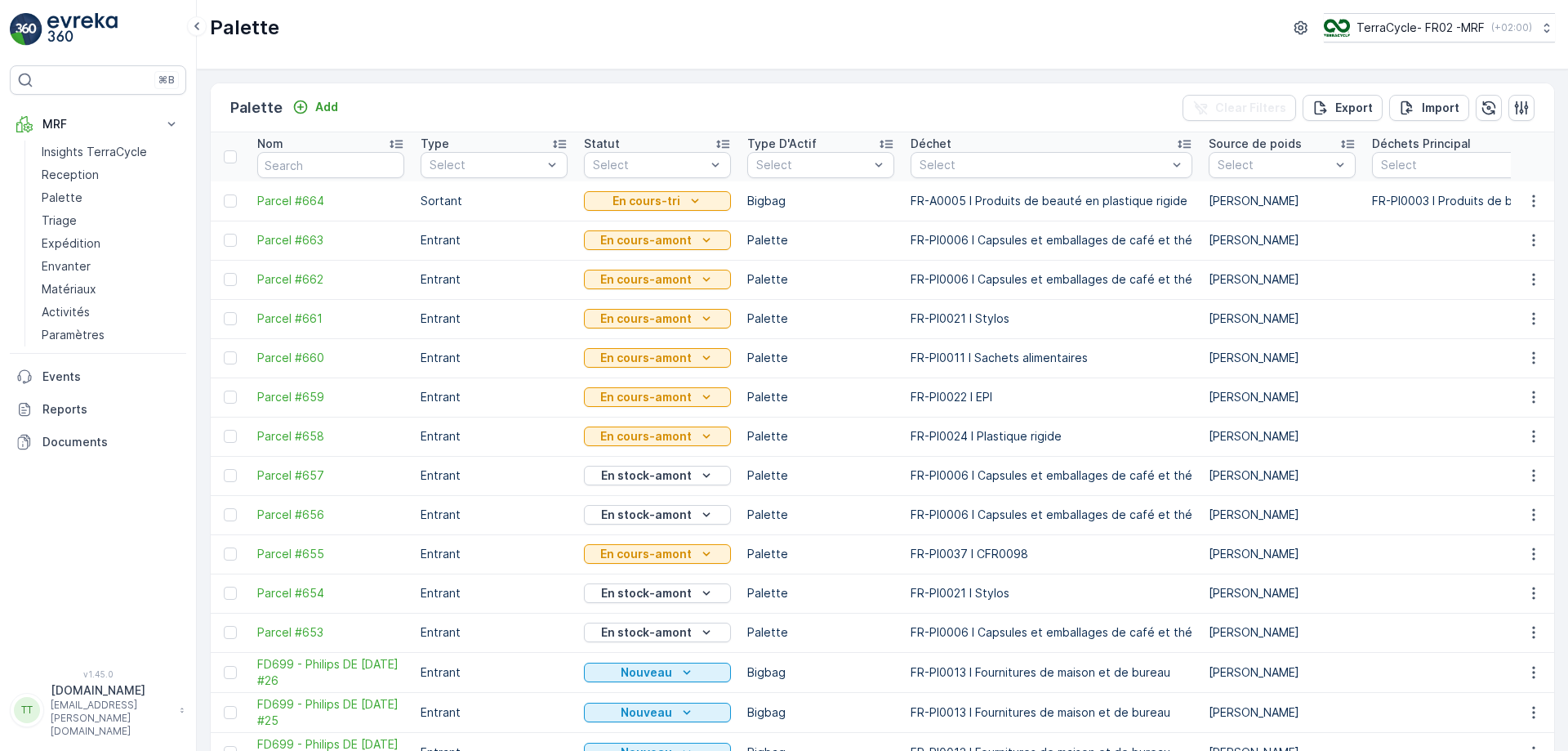 click at bounding box center [1043, 165] 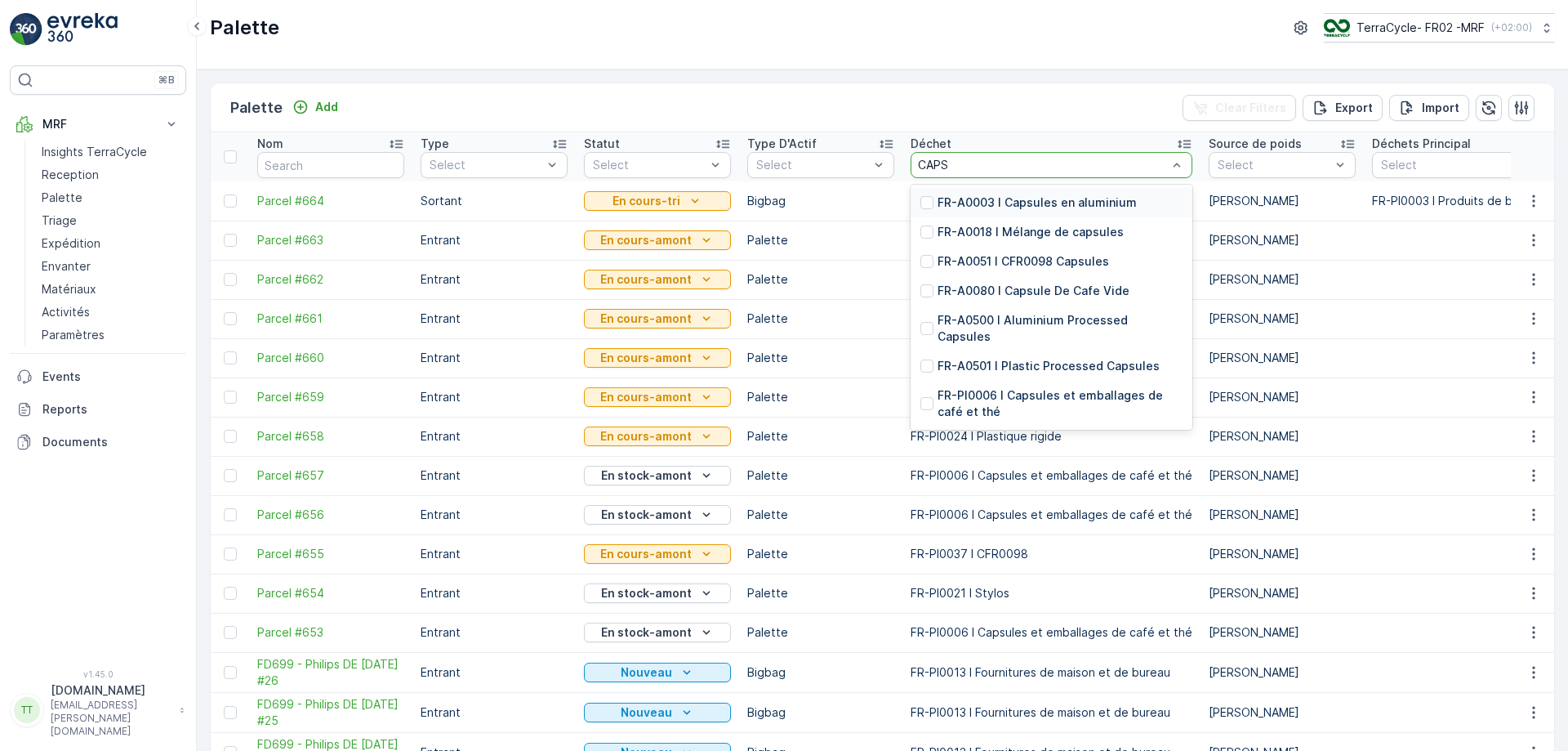 type on "CAPSU" 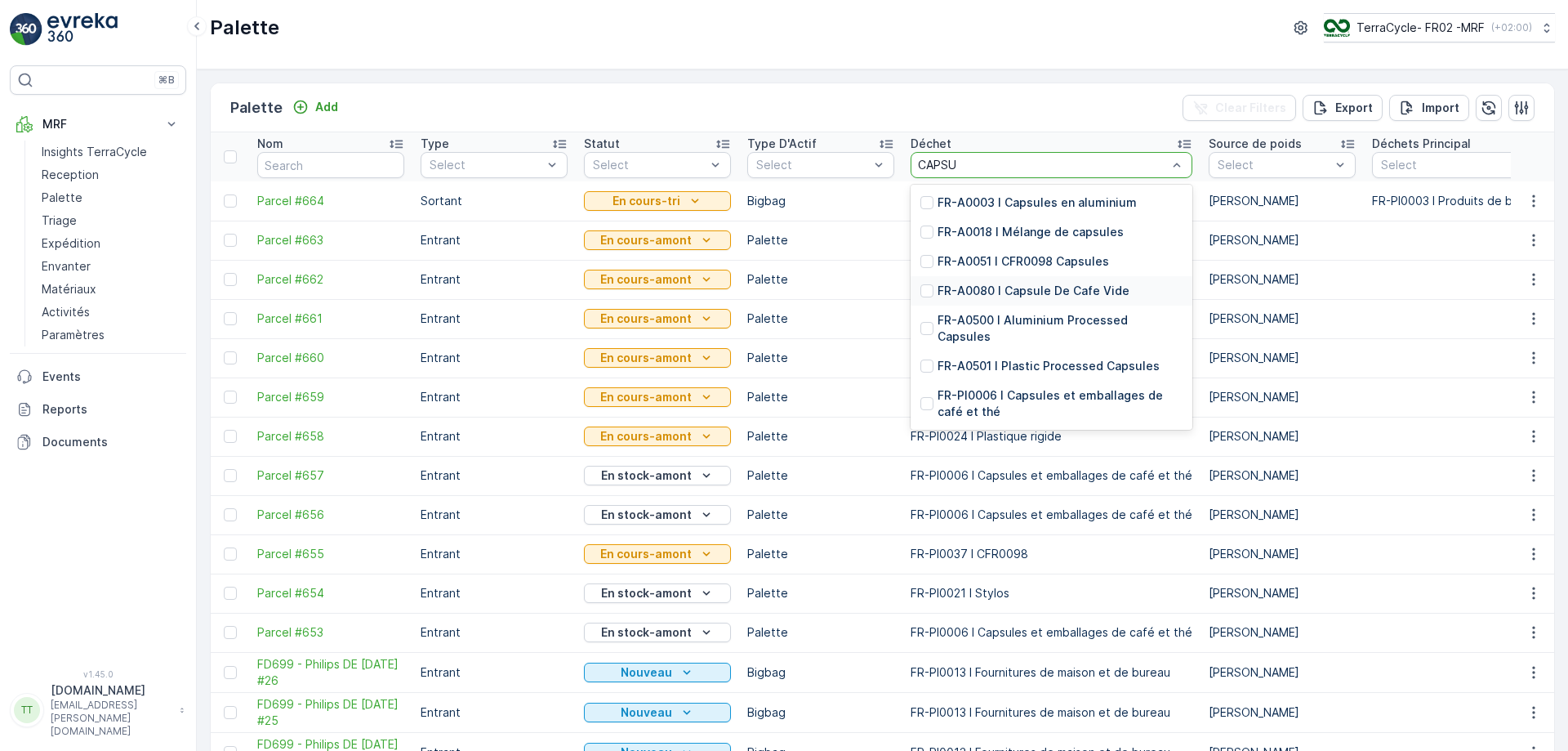 click on "FR-A0080 I Capsule De Cafe Vide" at bounding box center (1033, 291) 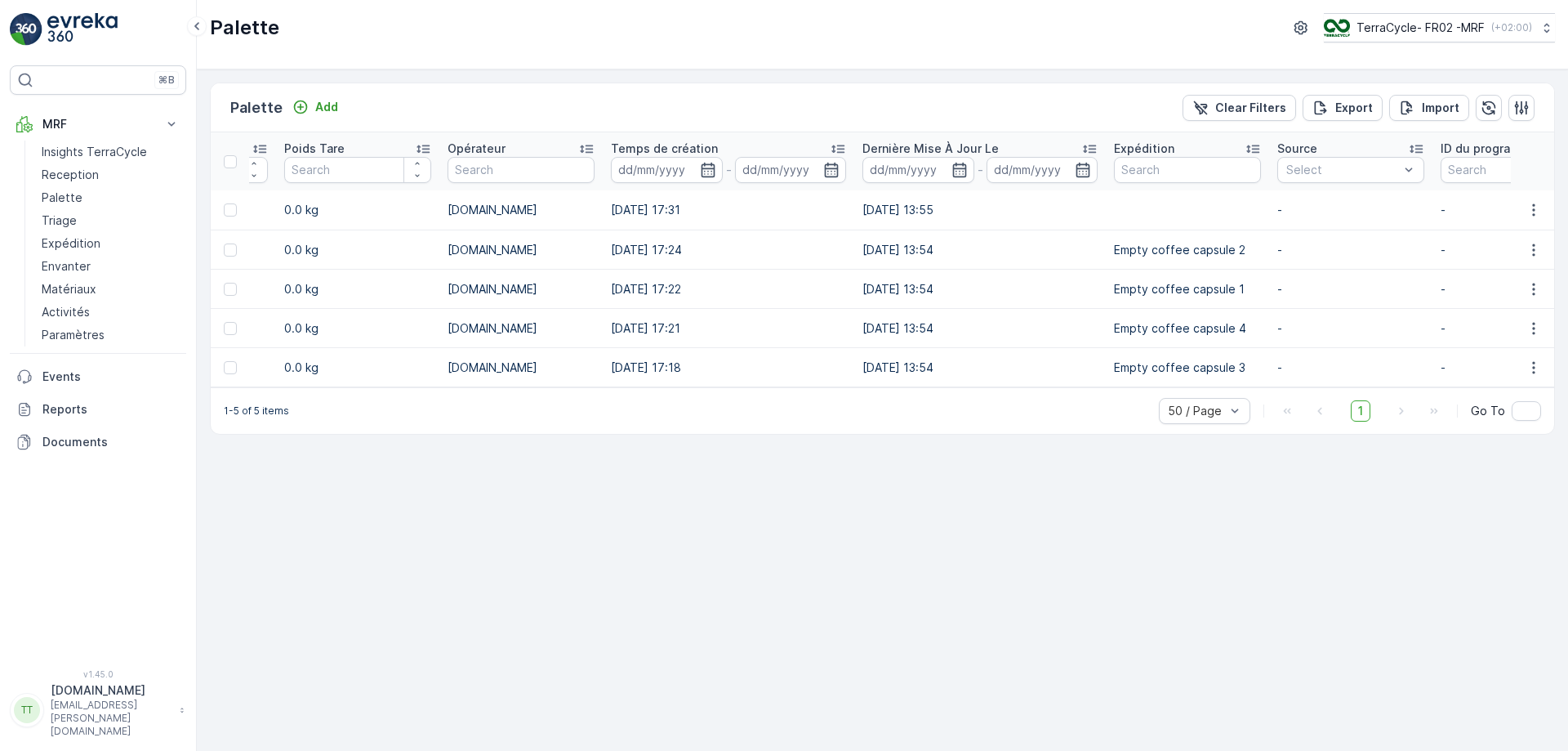 scroll, scrollTop: 0, scrollLeft: 1677, axis: horizontal 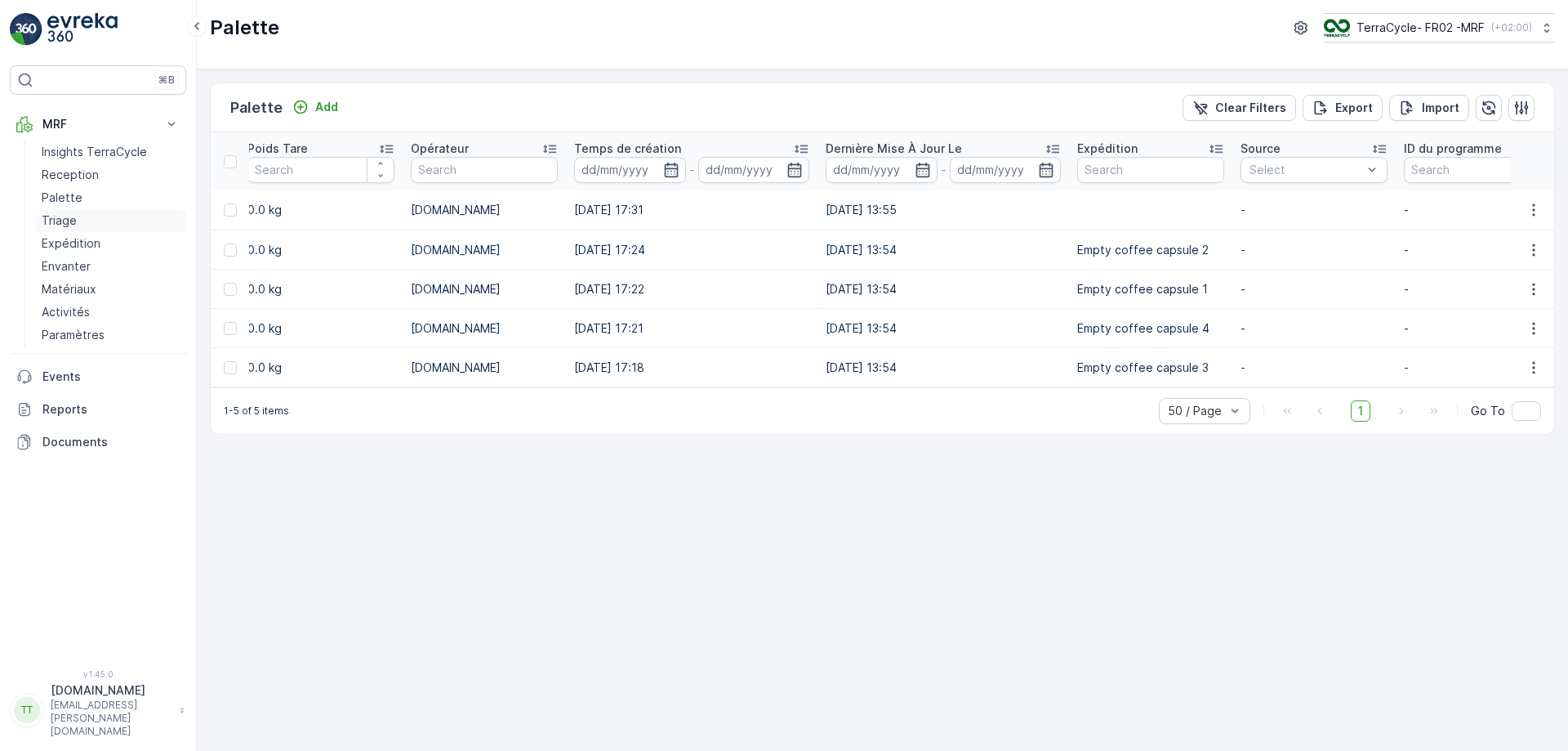 click on "Triage" at bounding box center (59, 221) 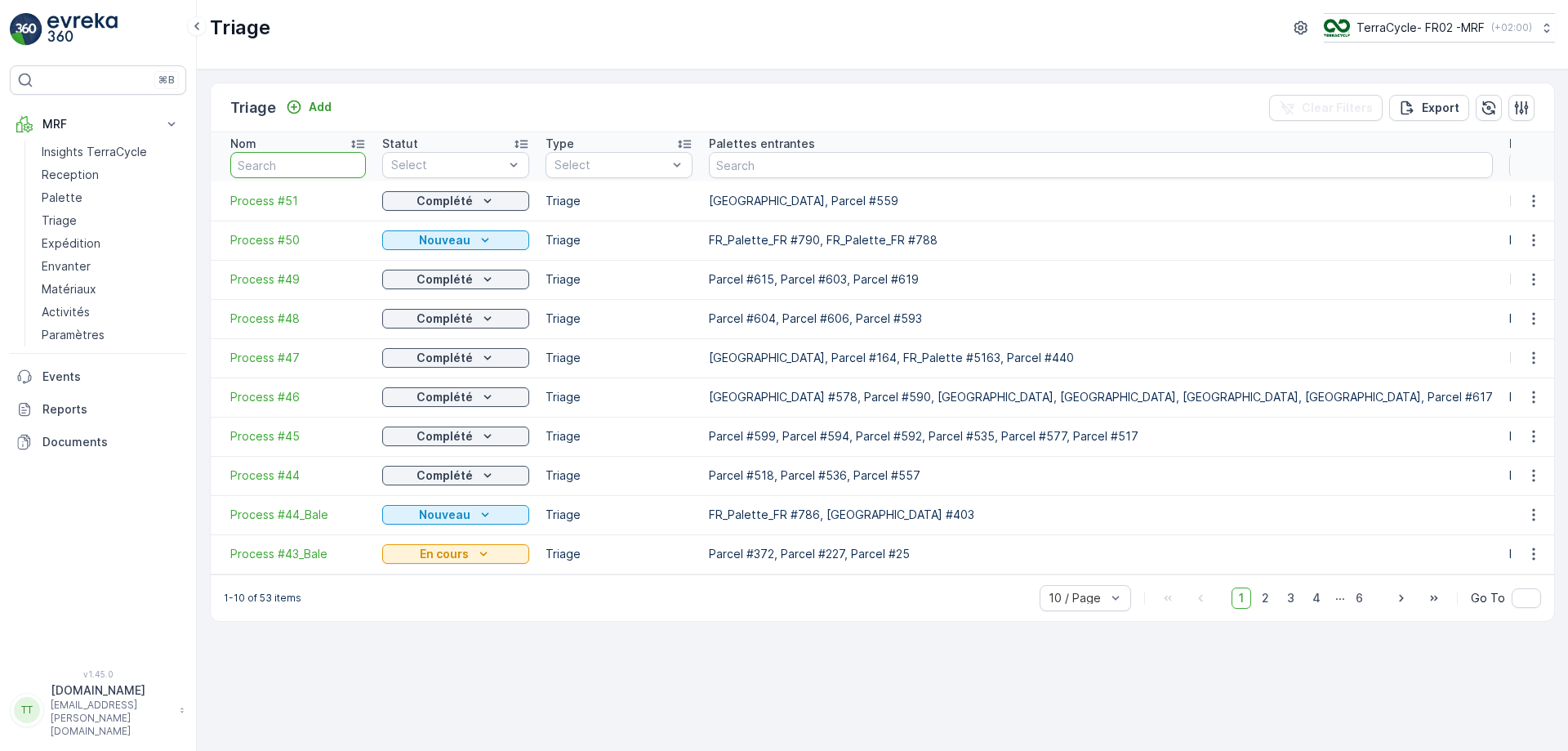 click at bounding box center [298, 165] 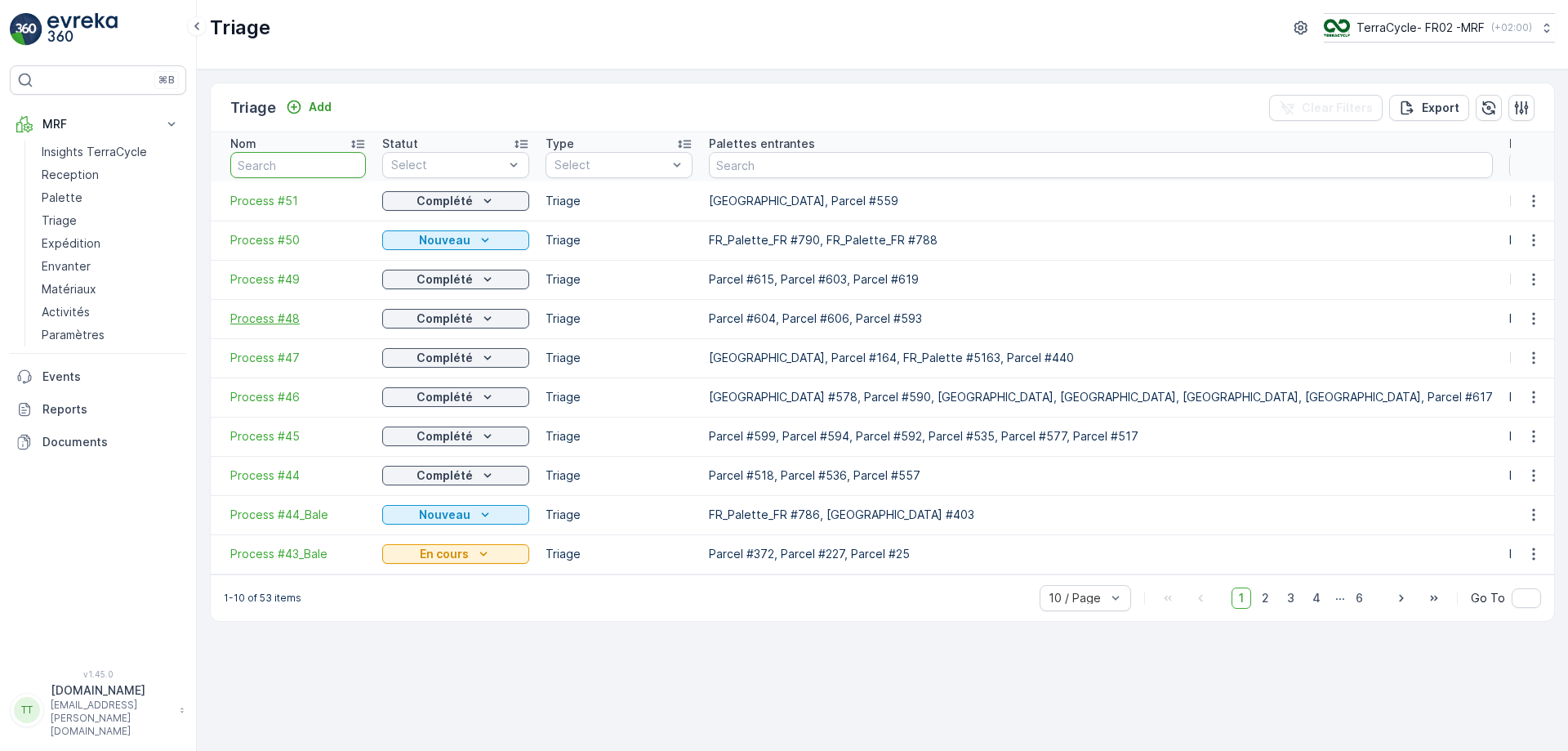click on "Process #48" at bounding box center (298, 319) 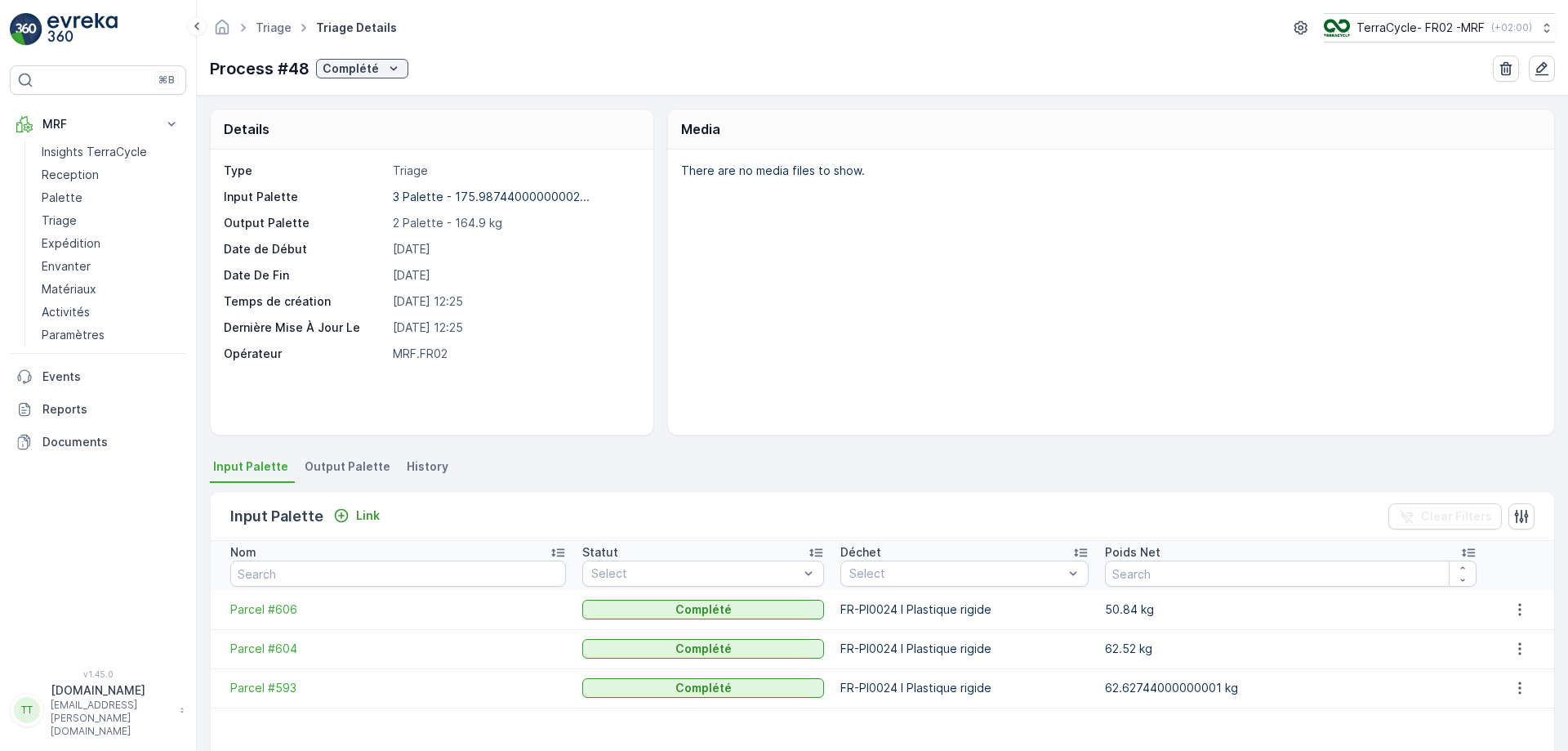 click on "Output Palette" at bounding box center [349, 469] 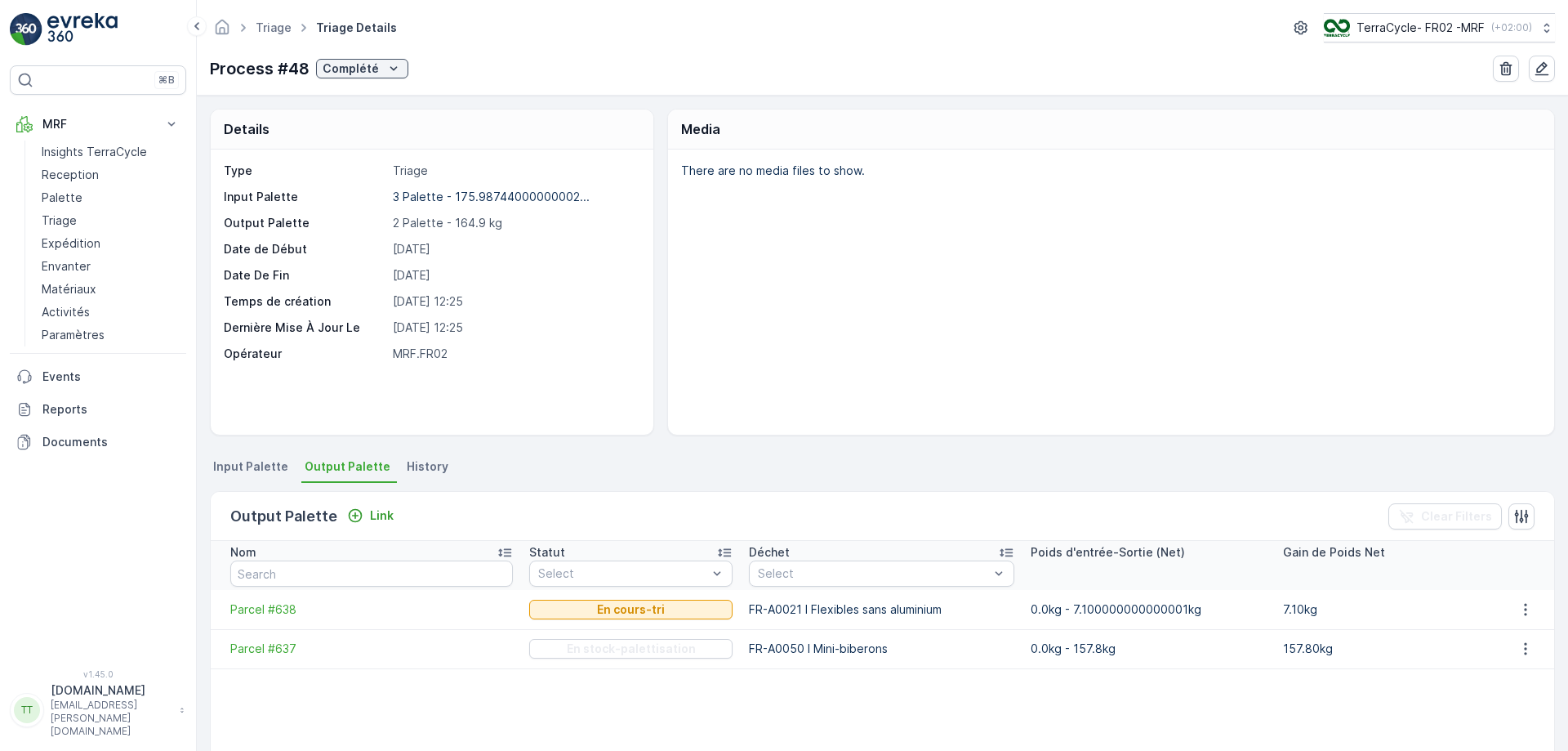type 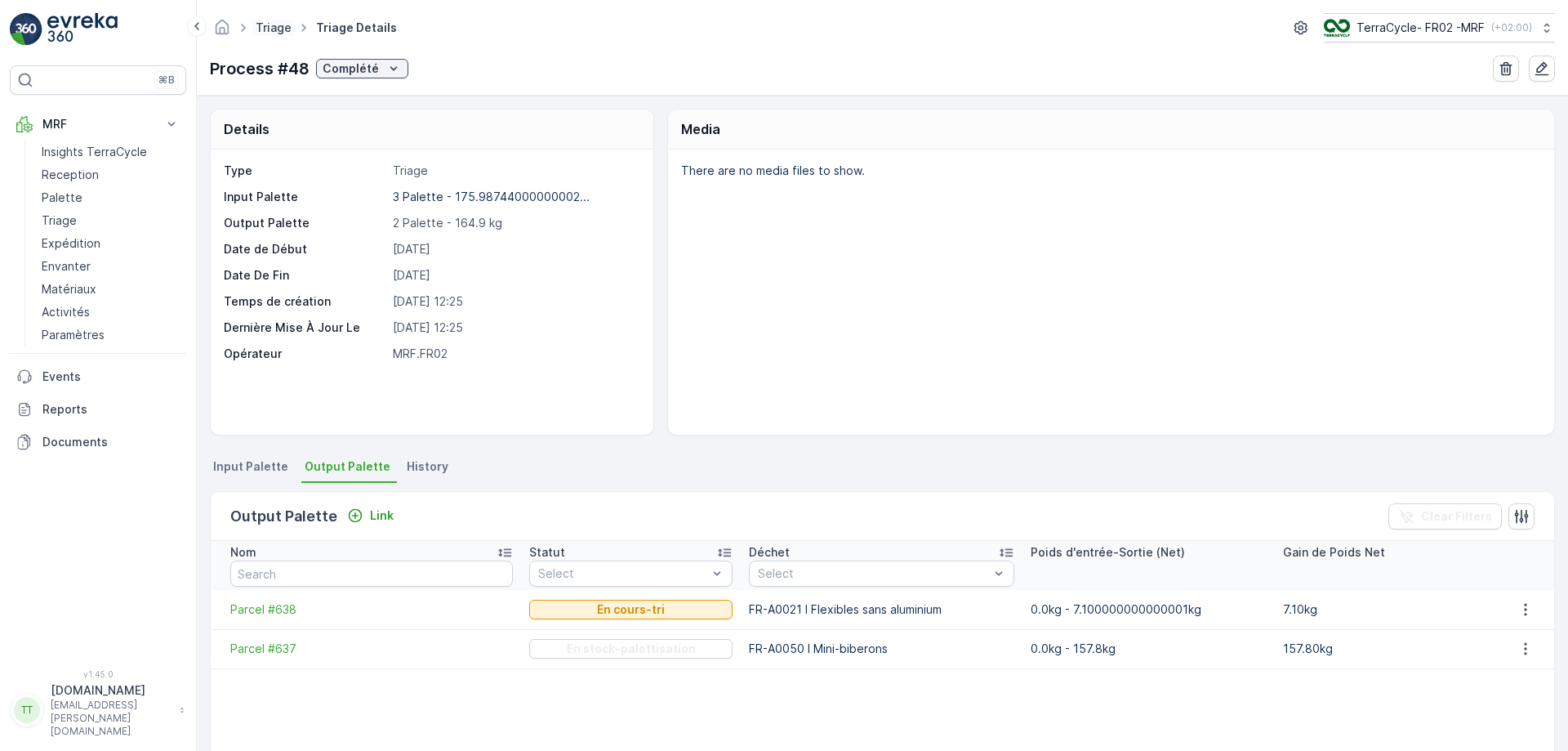click on "Triage" at bounding box center (274, 27) 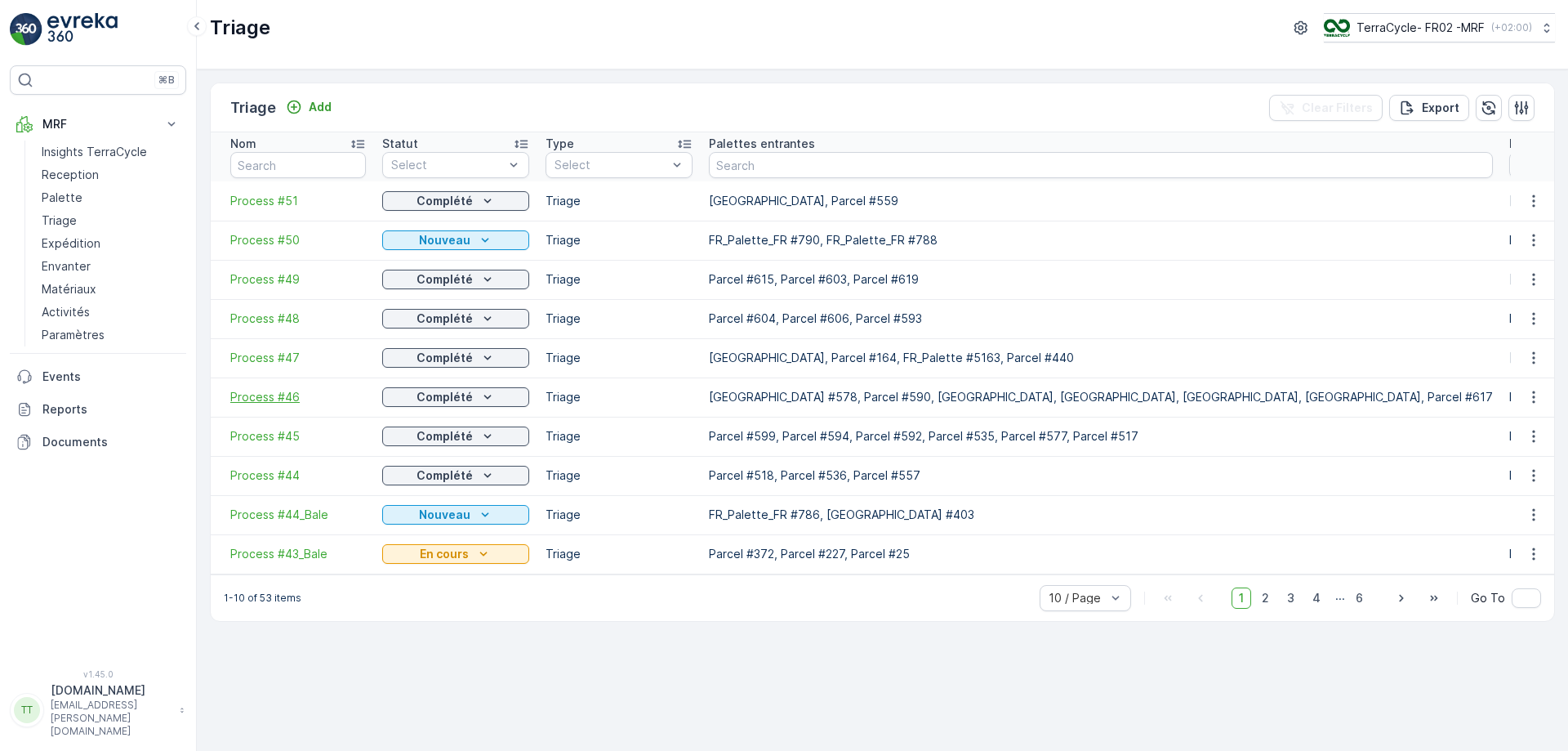 click on "Process #46" at bounding box center [298, 397] 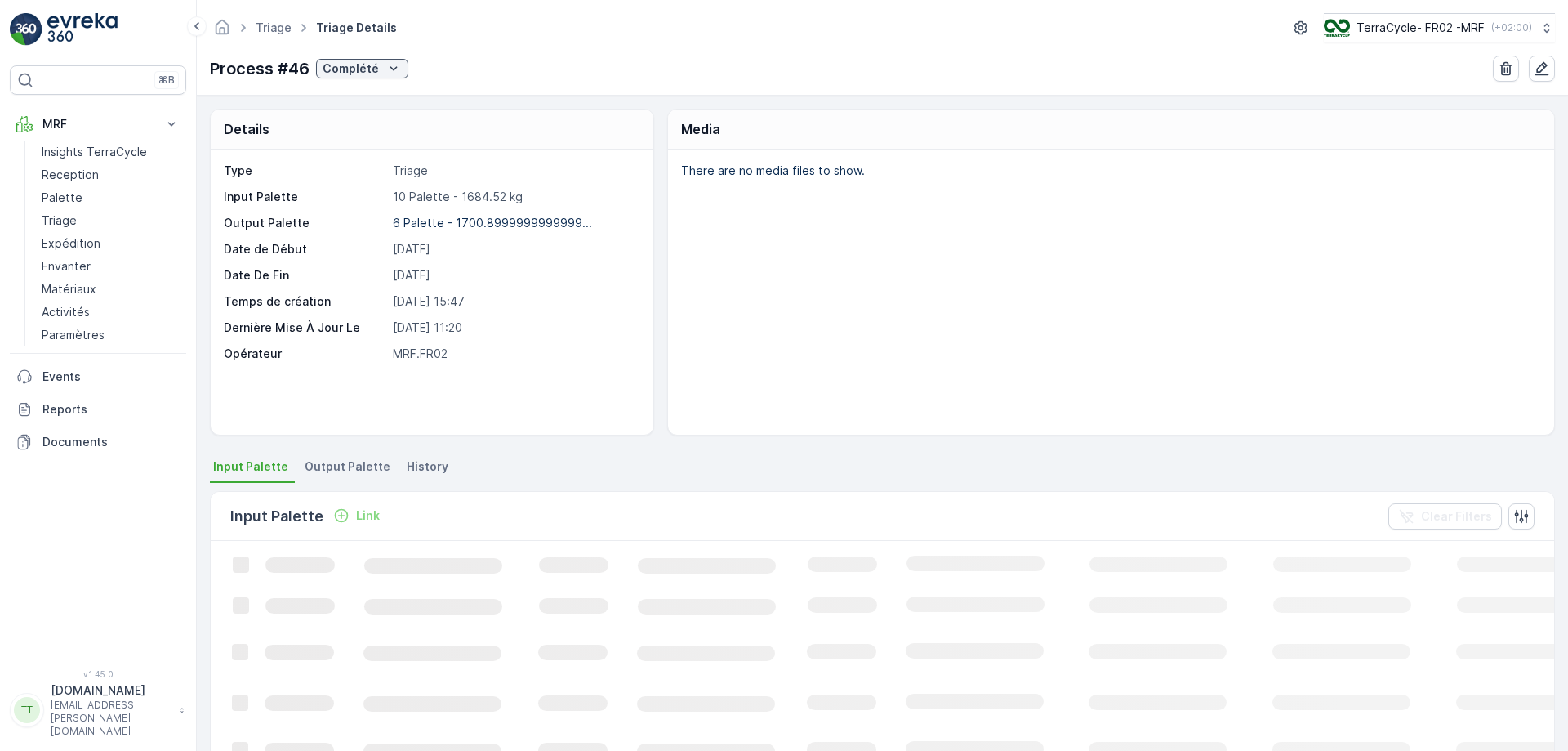 click on "Output Palette" at bounding box center (347, 467) 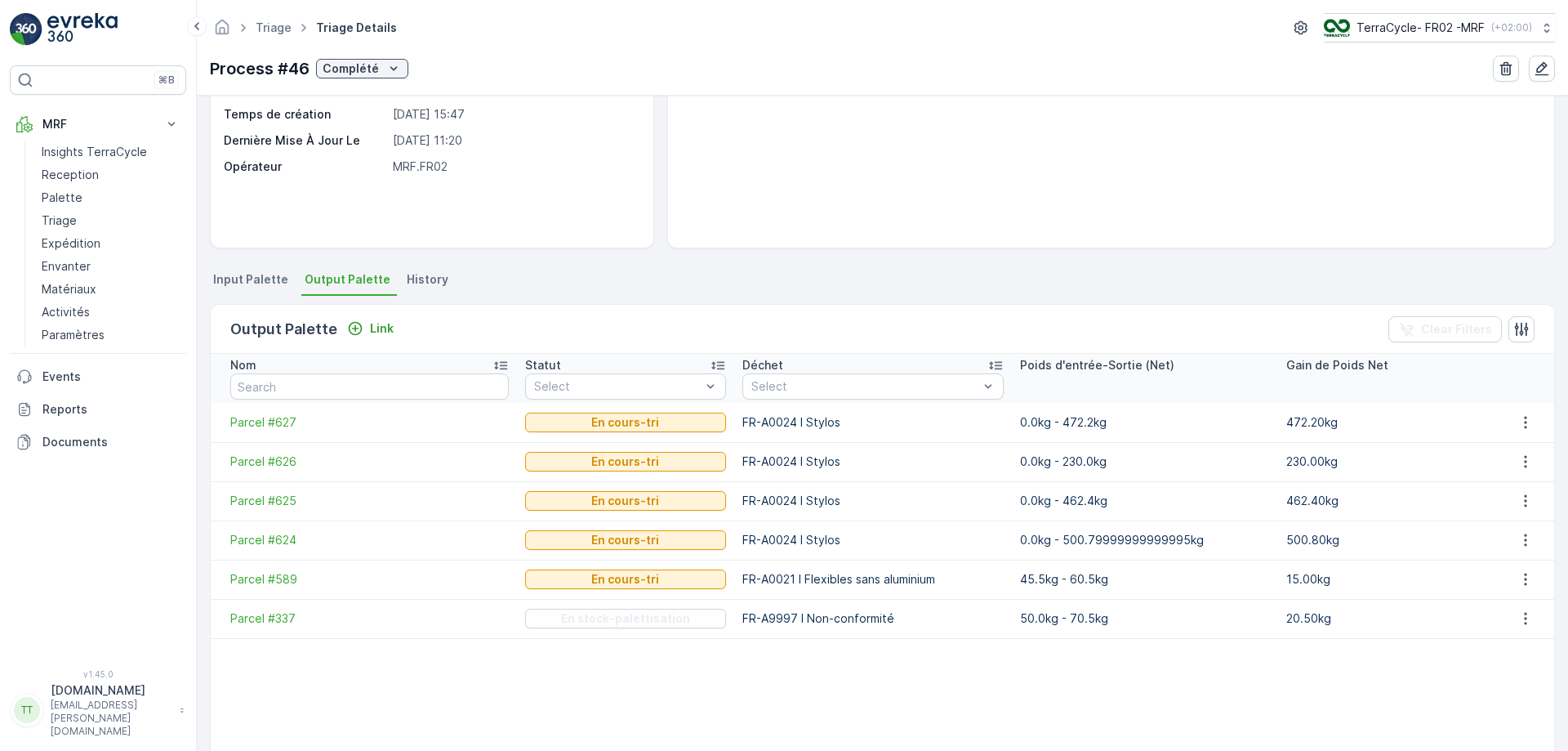 scroll, scrollTop: 117, scrollLeft: 0, axis: vertical 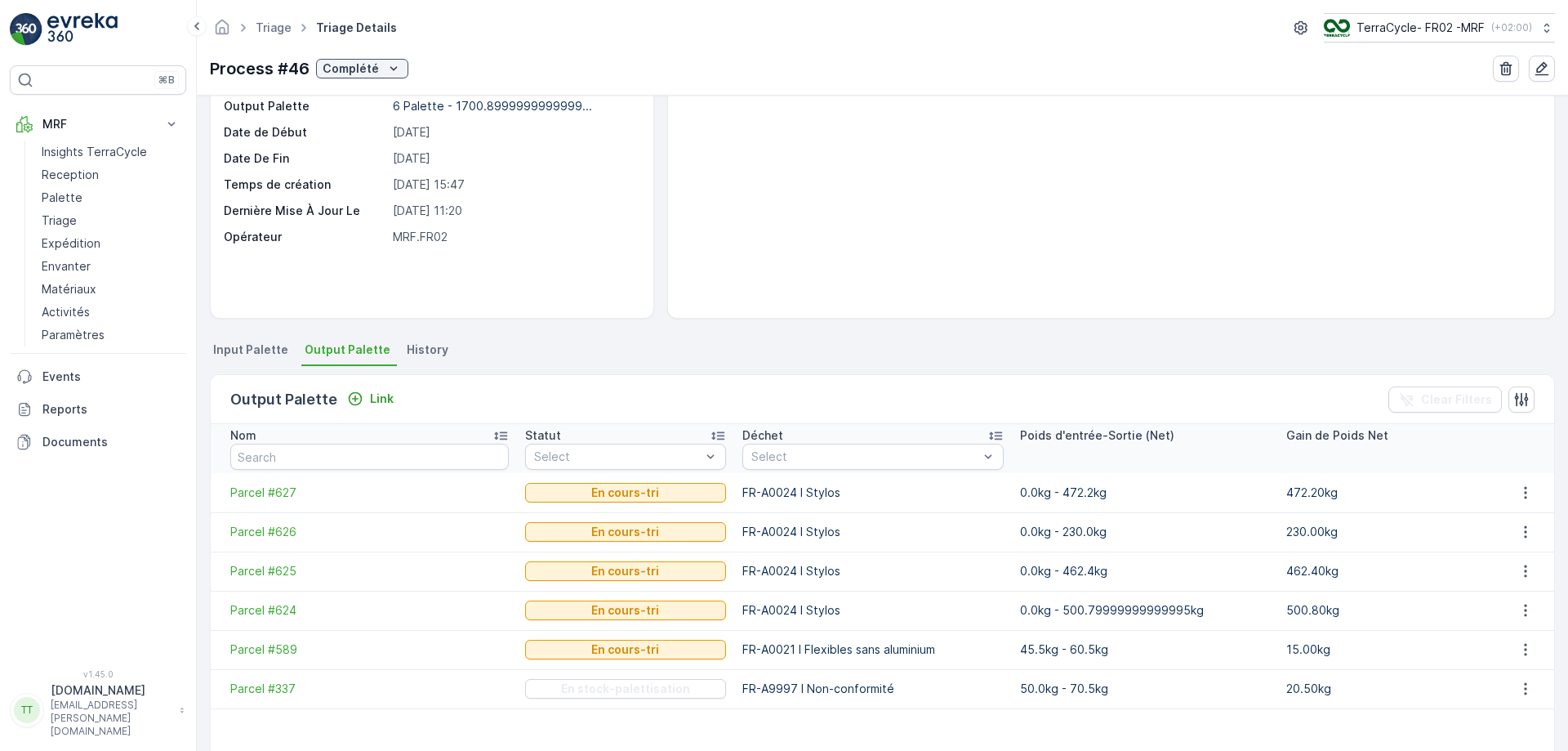 type 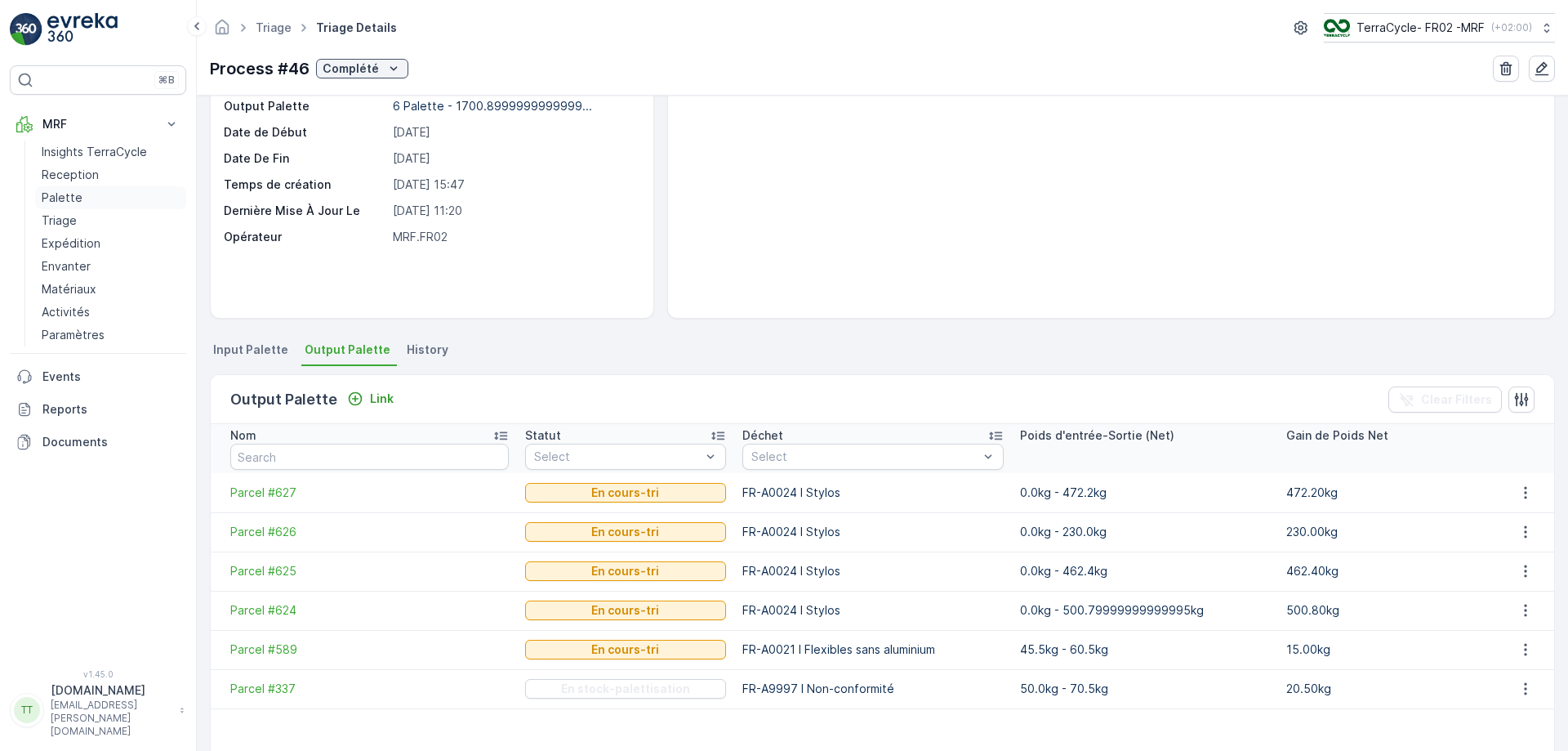 click on "Palette" at bounding box center (62, 198) 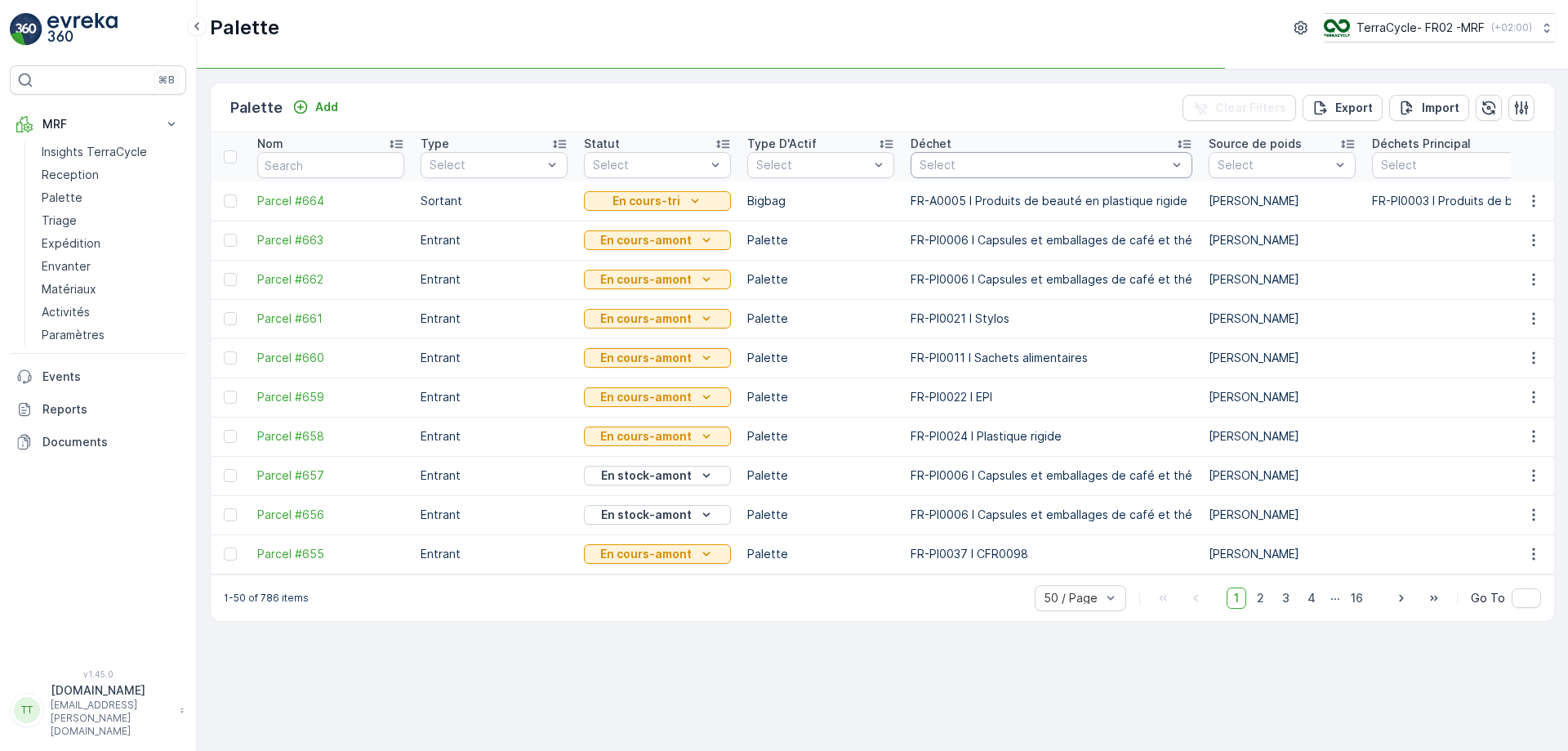 click at bounding box center [1043, 165] 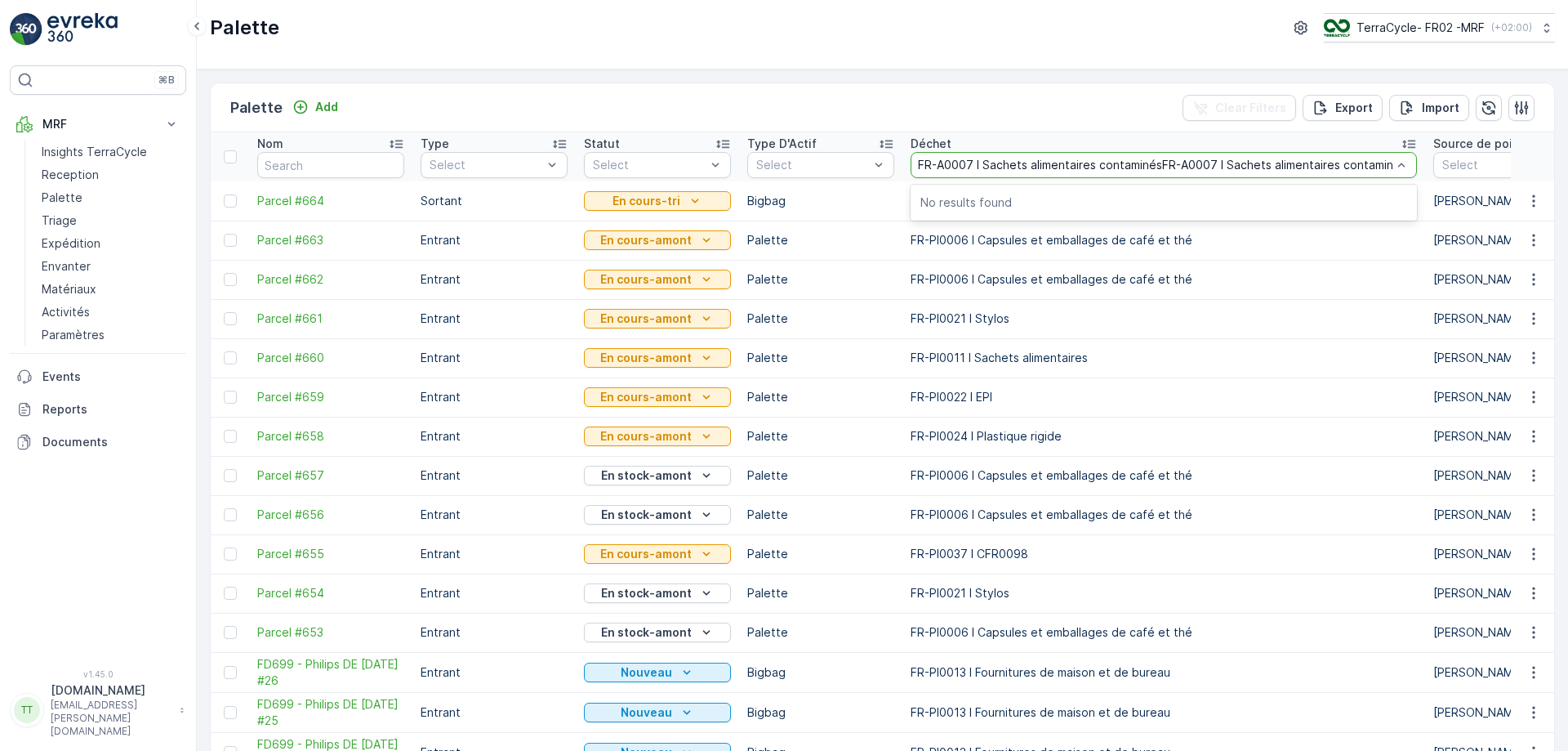 click on "FR-A0007 I Sachets alimentaires contaminésFR-A0007 I Sachets alimentaires contaminés" at bounding box center [1164, 165] 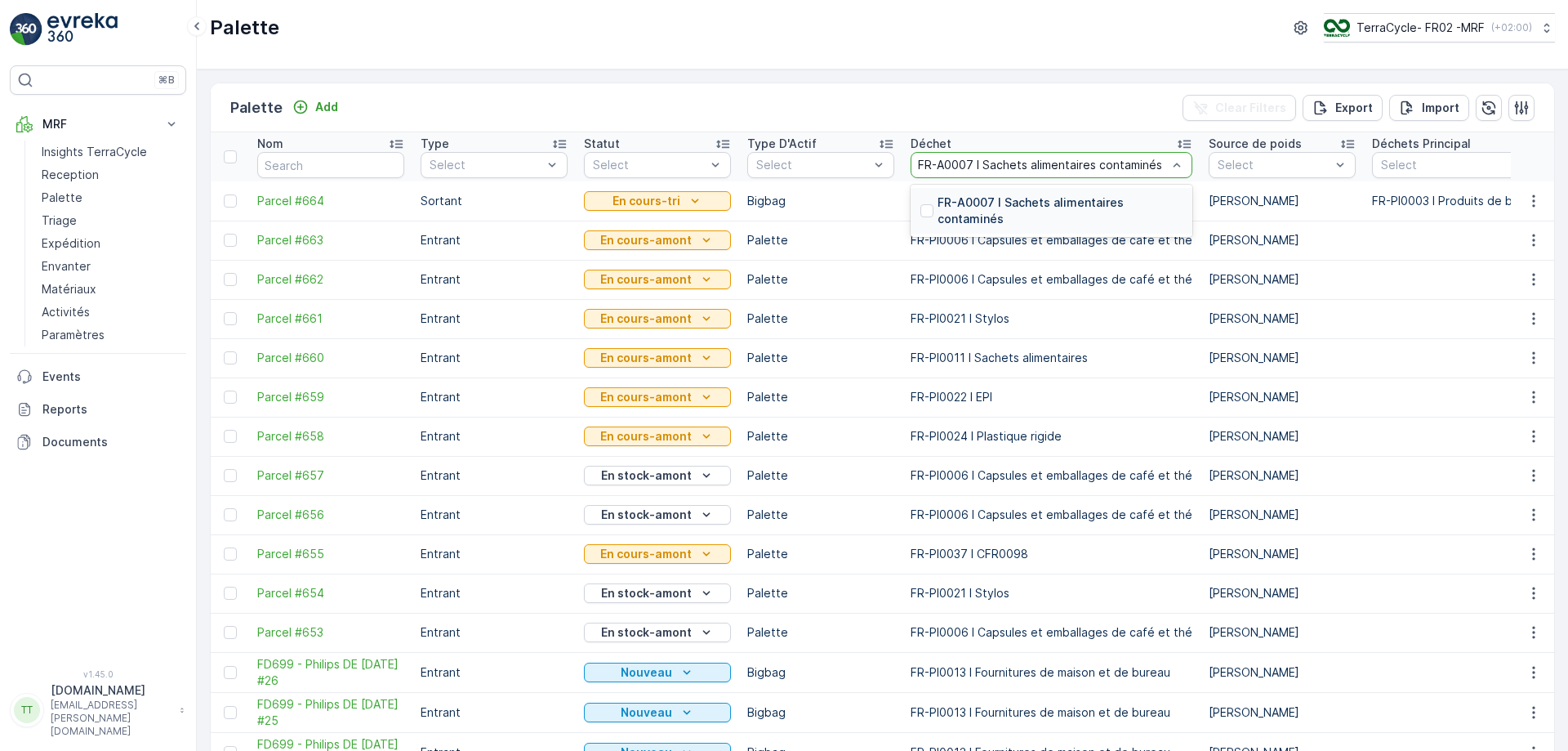 click at bounding box center [927, 211] 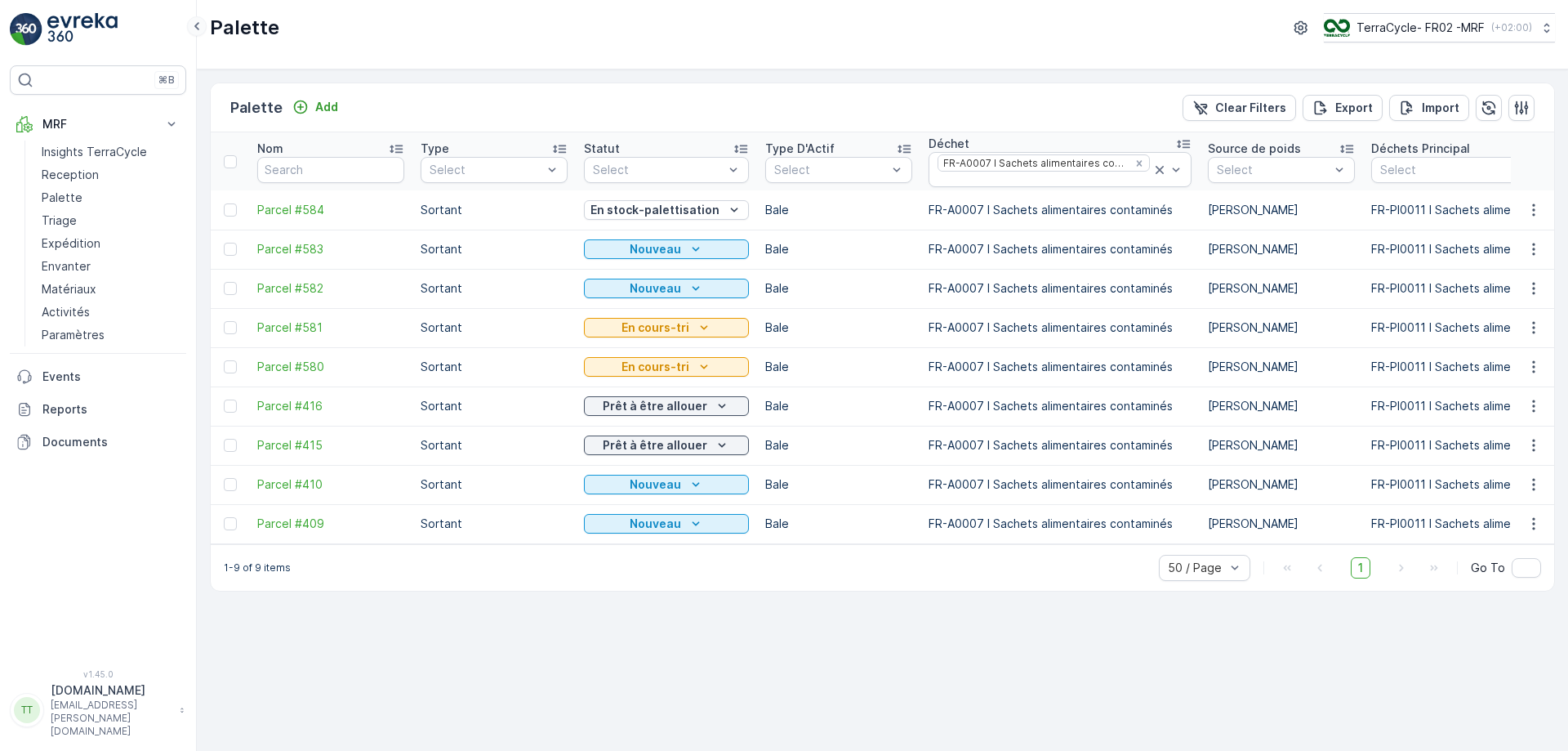 click 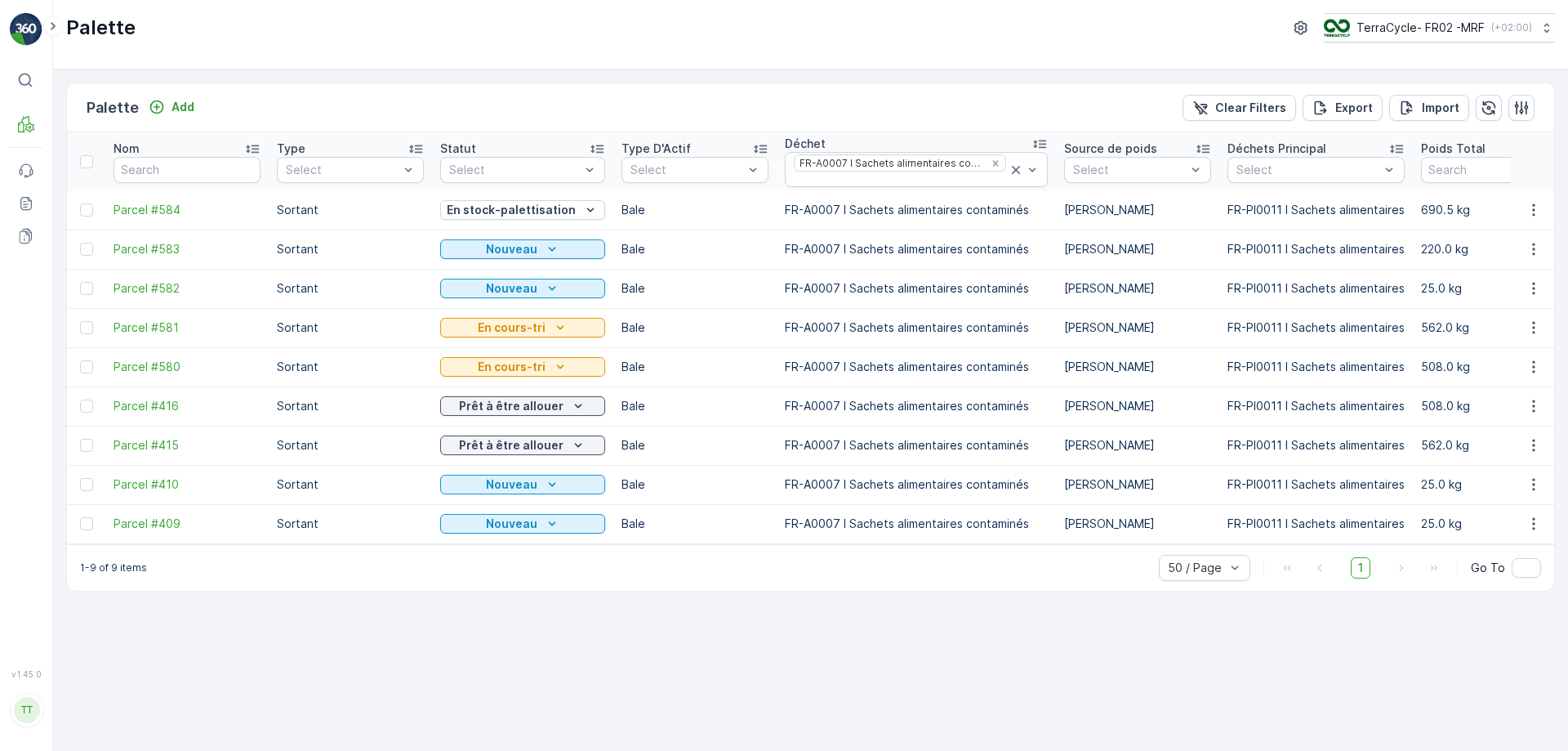 type 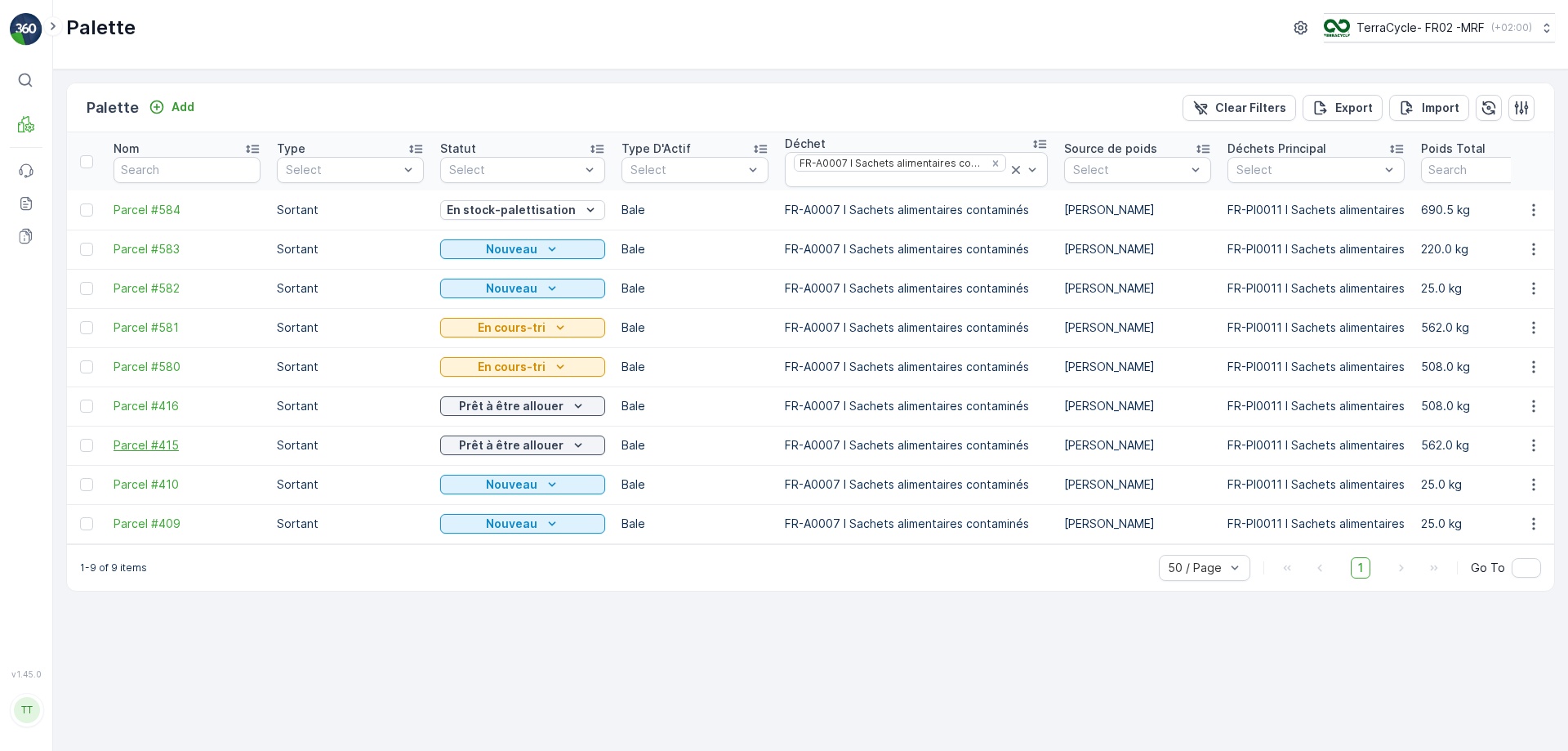 click on "Parcel #415" at bounding box center (187, 445) 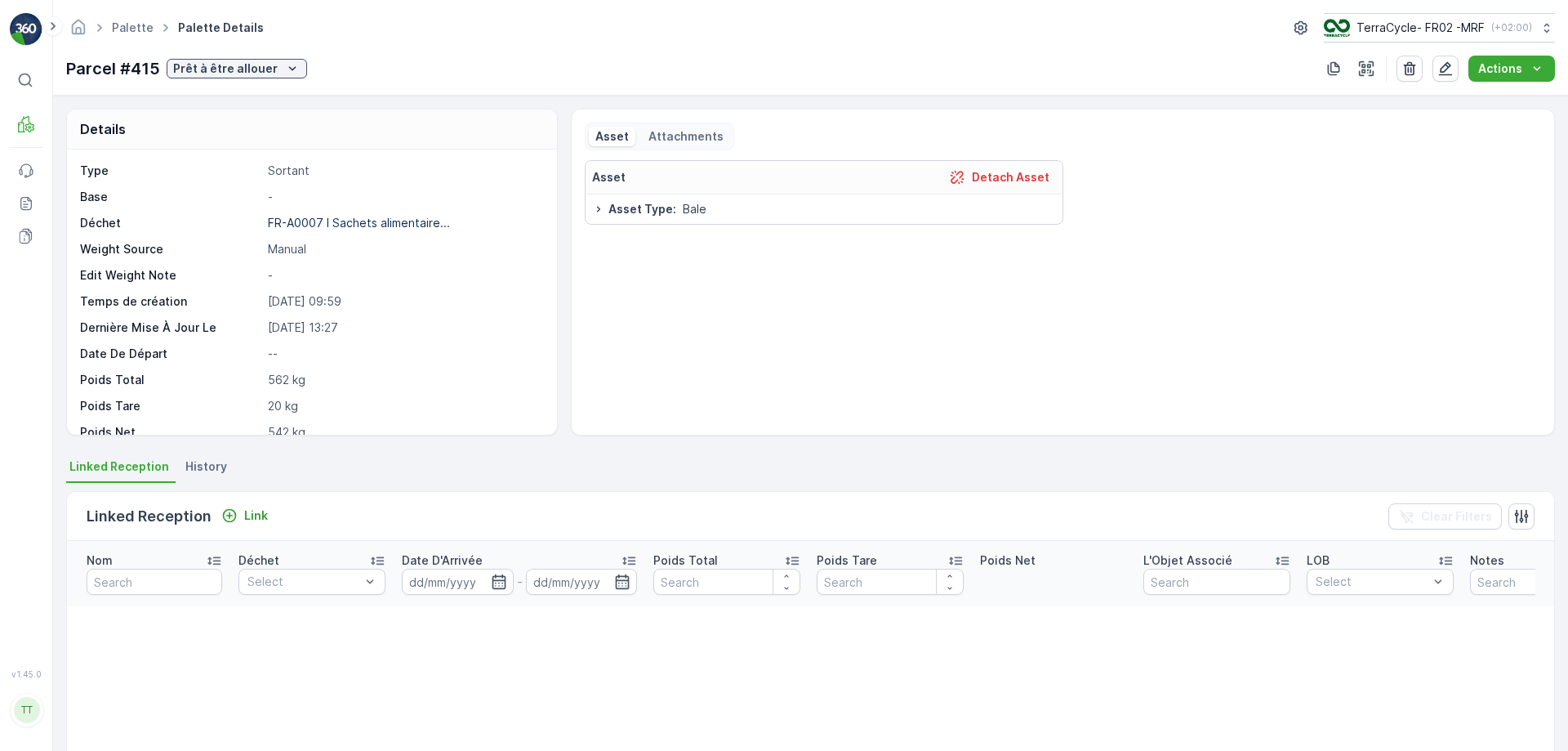 click on "History" at bounding box center (206, 467) 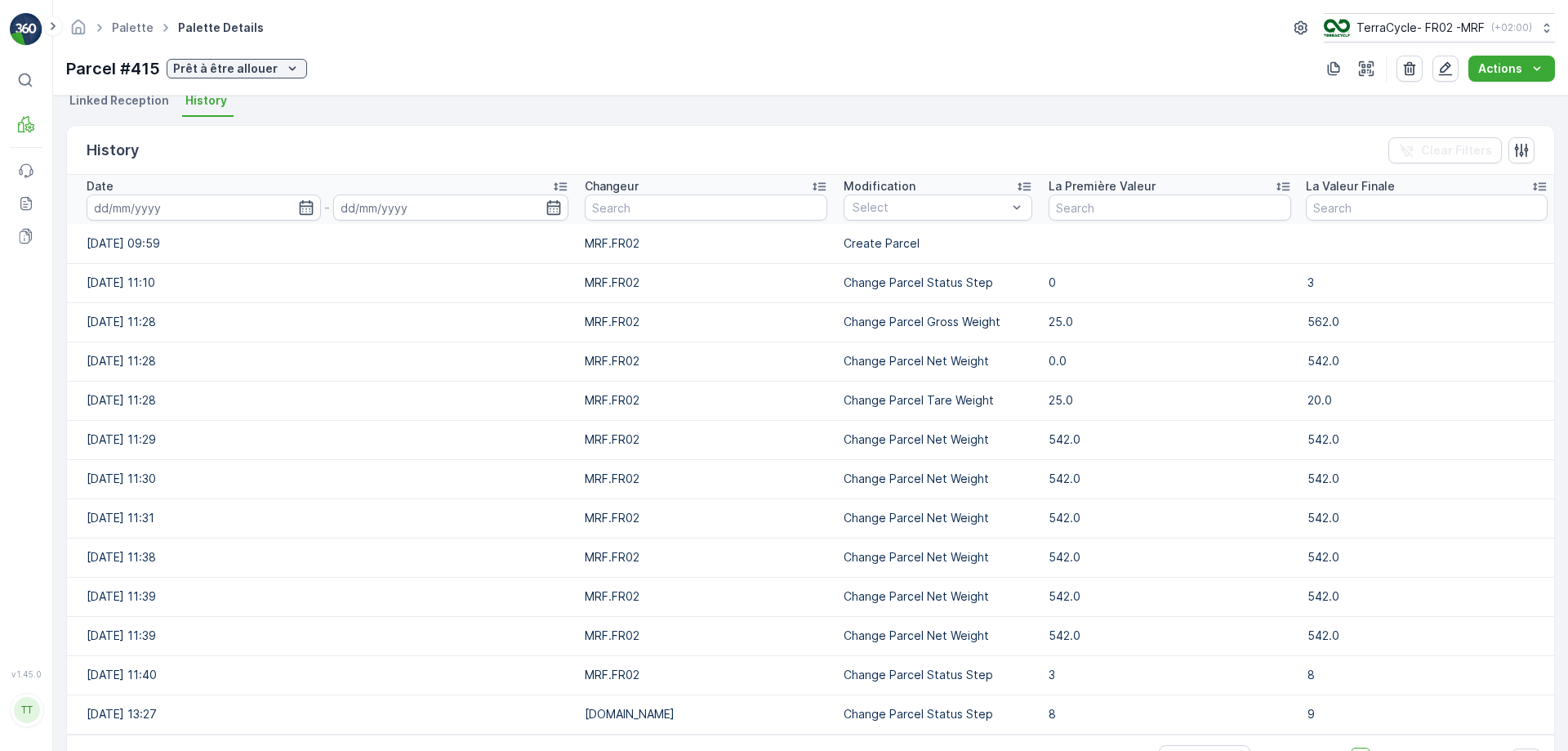 scroll, scrollTop: 418, scrollLeft: 0, axis: vertical 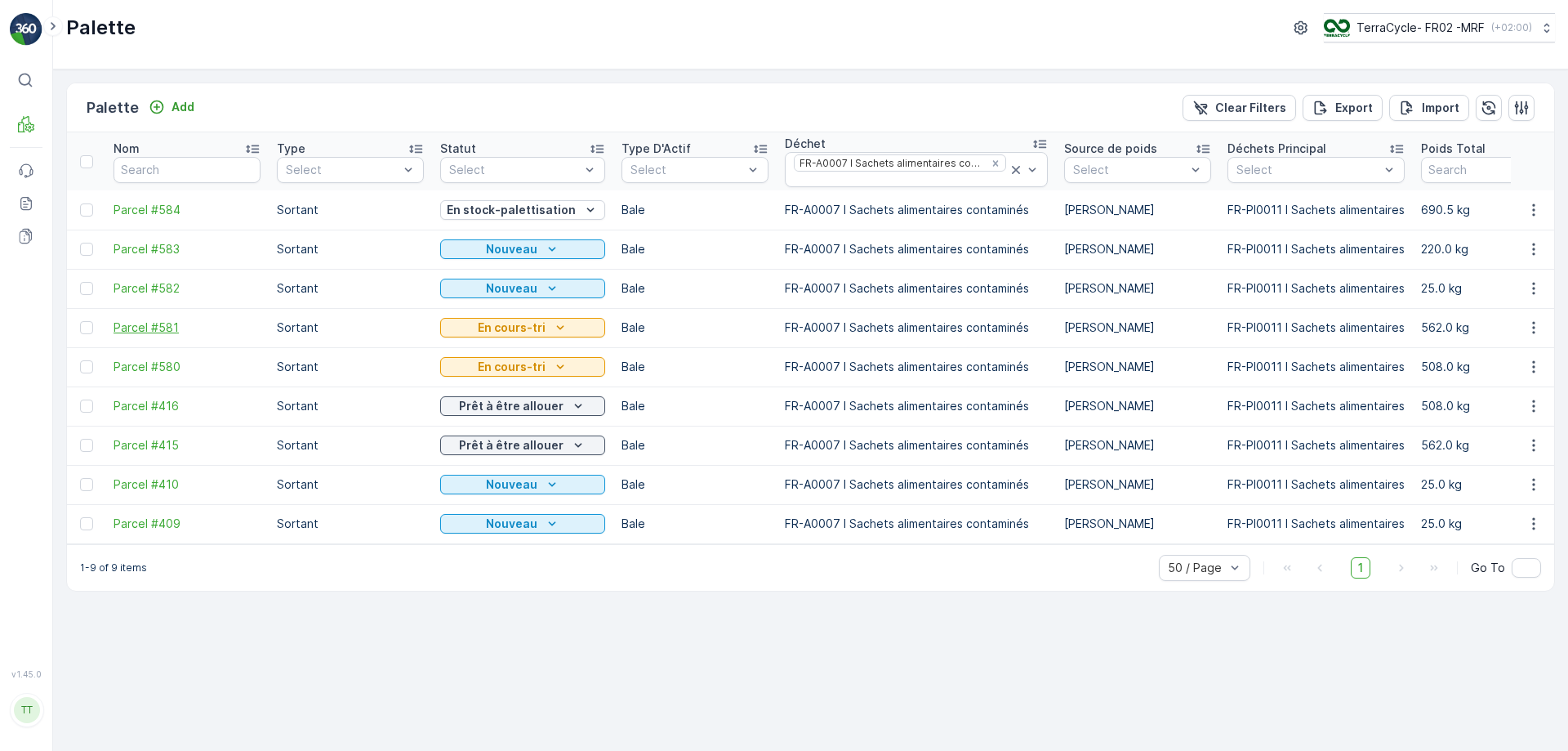 click on "Parcel #581" at bounding box center [187, 328] 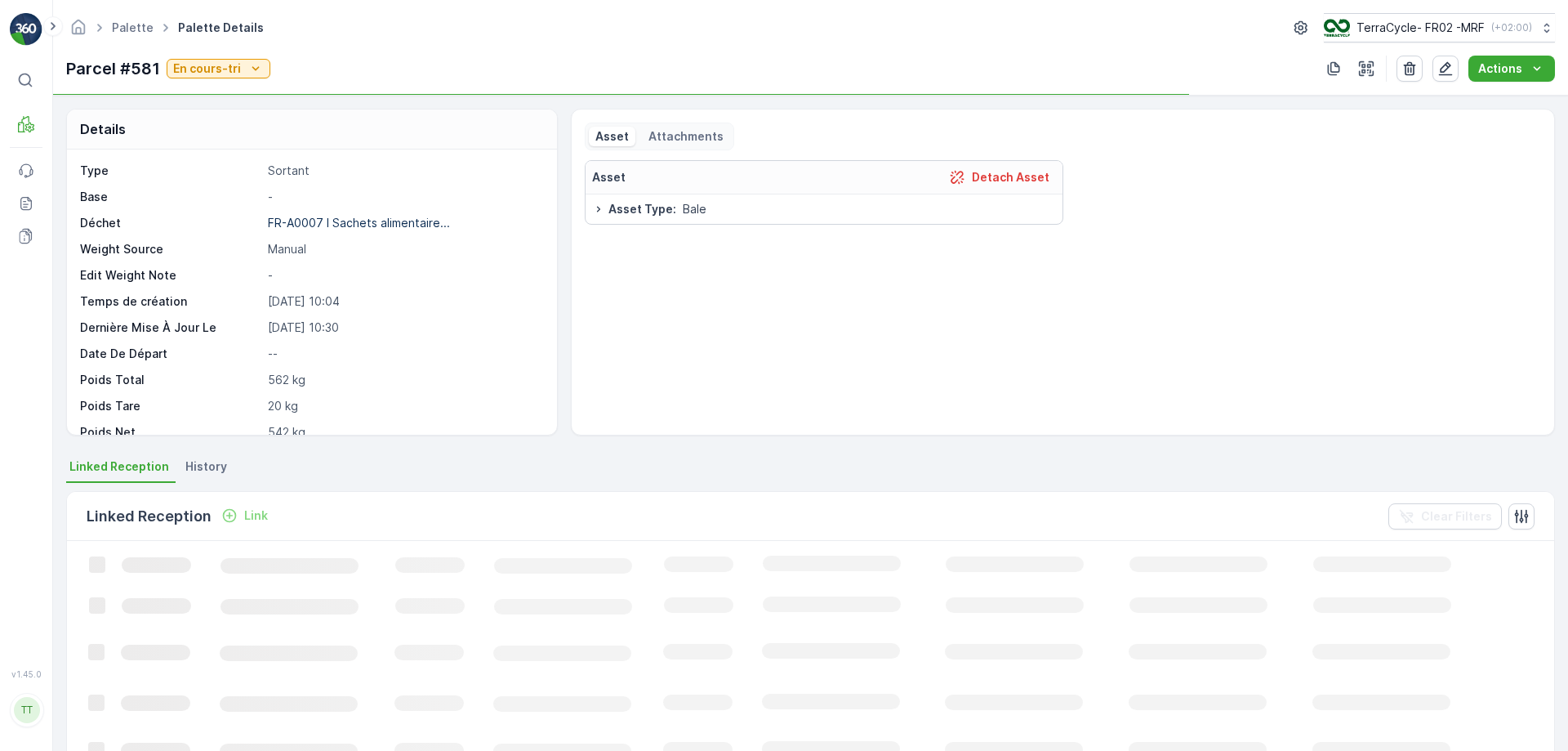 click on "History" at bounding box center (206, 467) 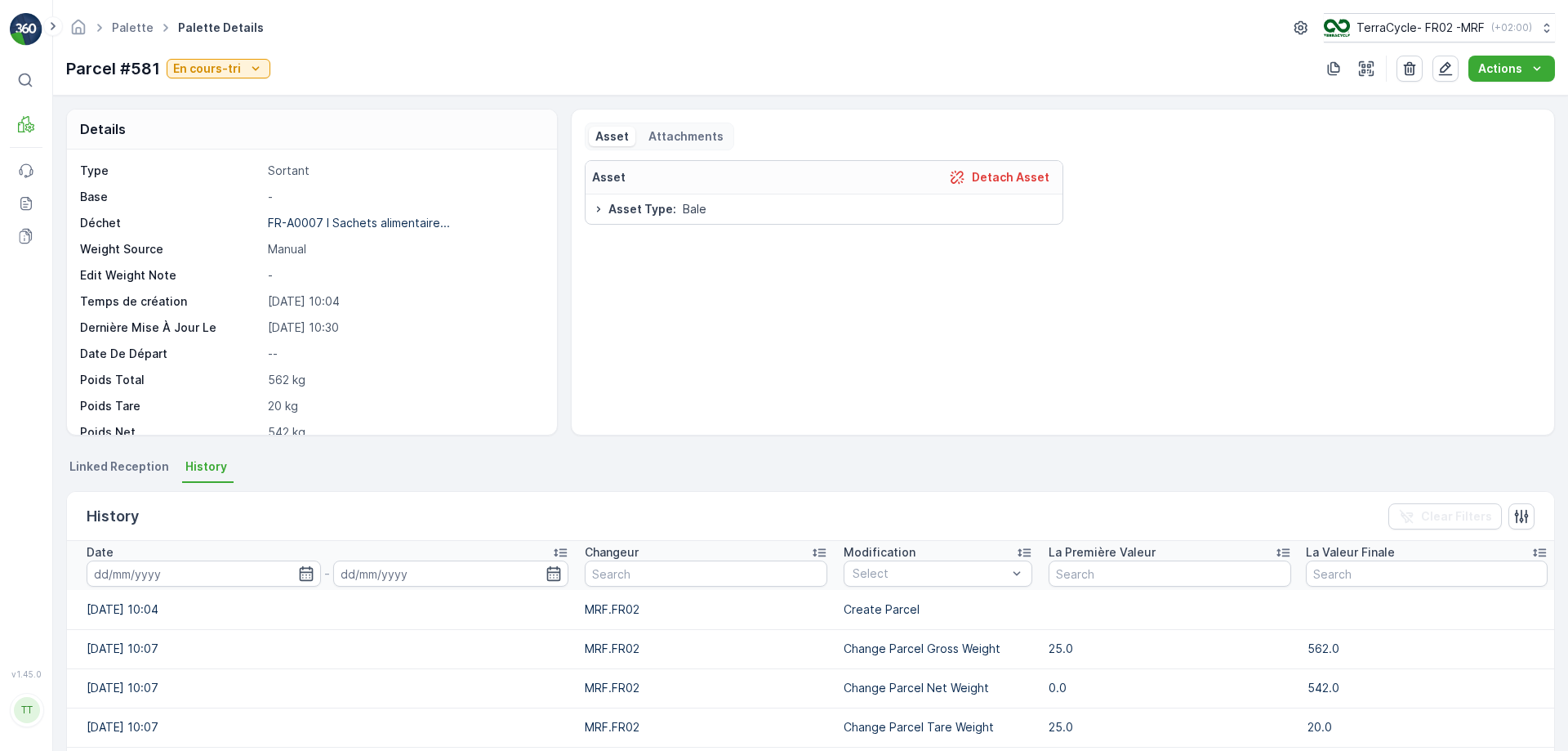 scroll, scrollTop: 144, scrollLeft: 0, axis: vertical 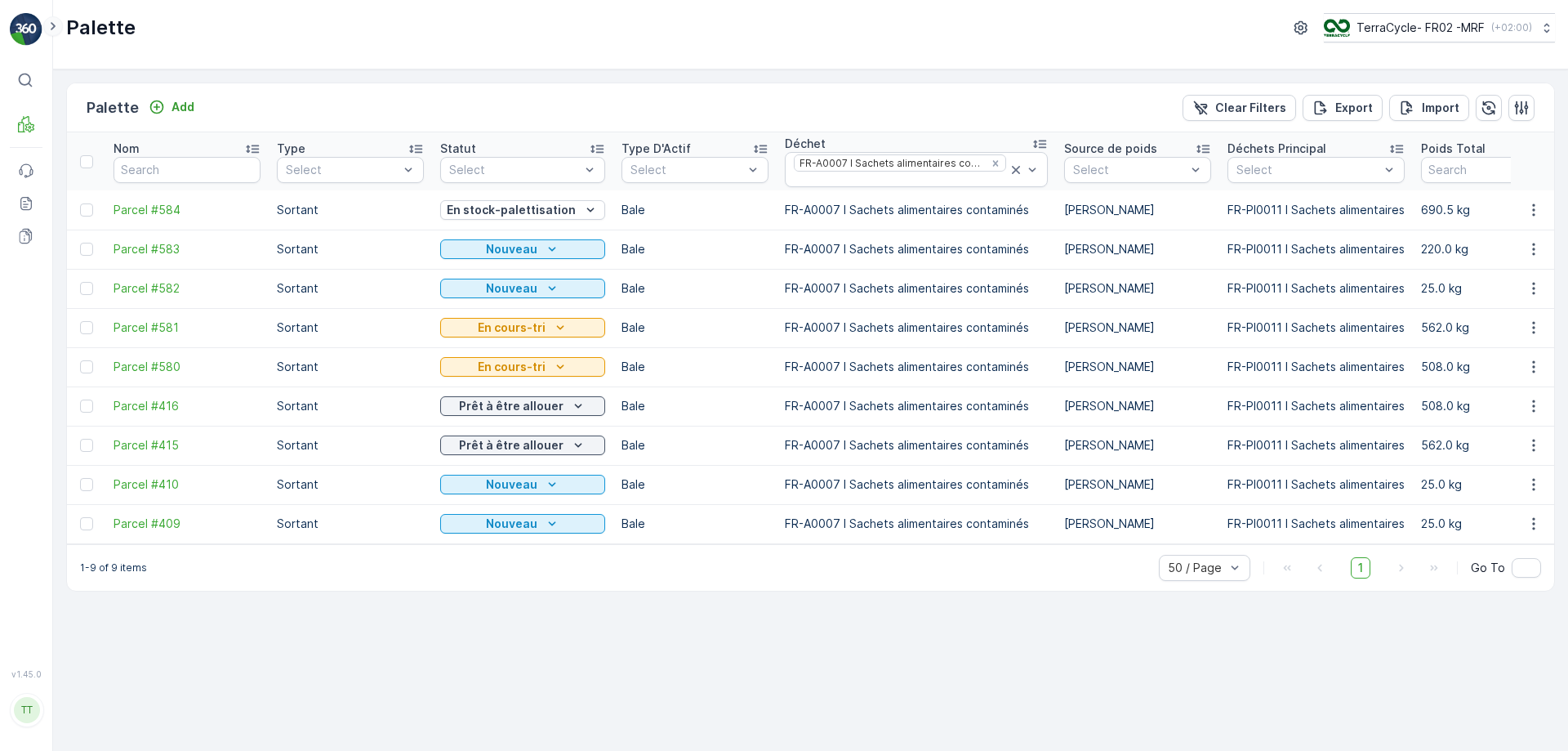 click 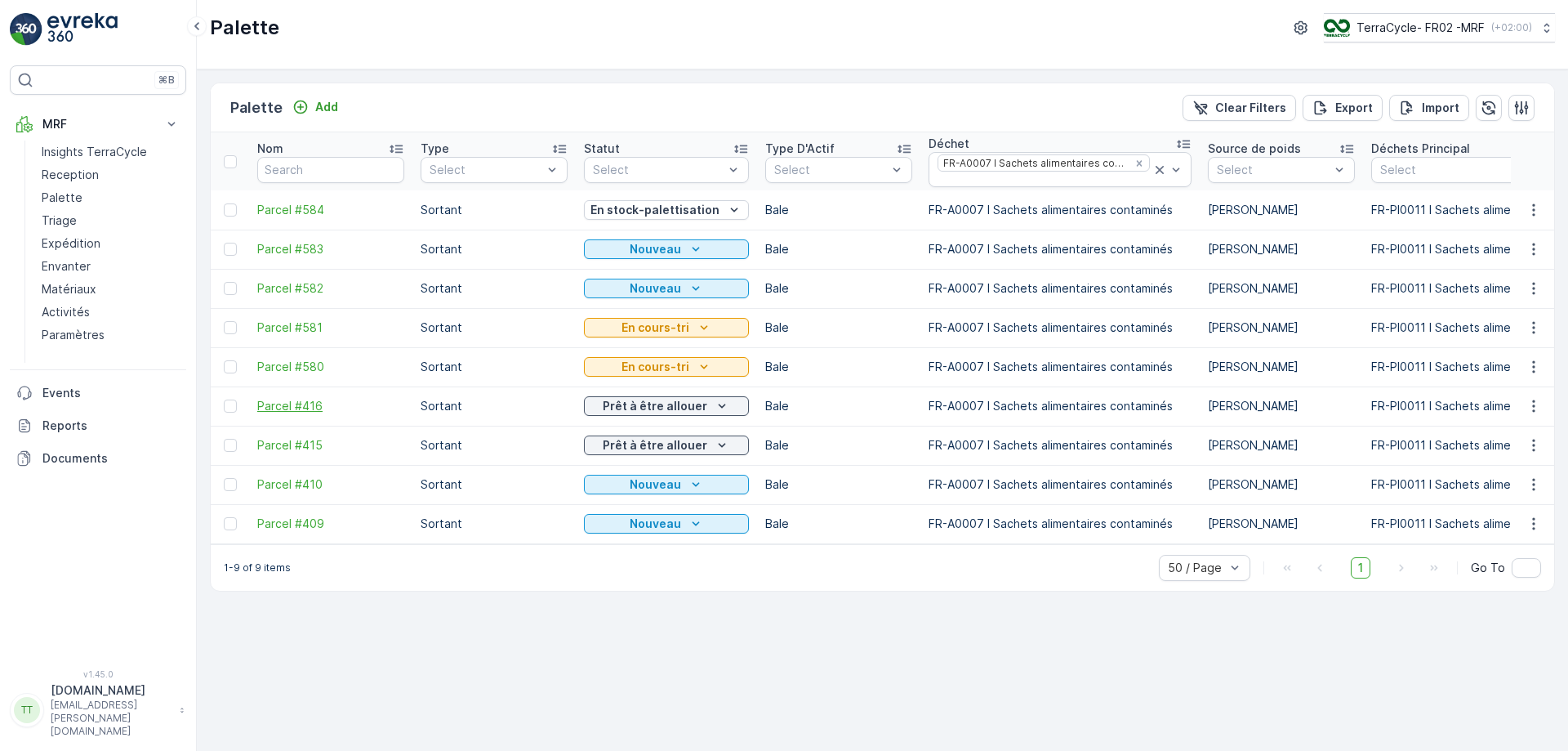 click on "Parcel #416" at bounding box center [331, 406] 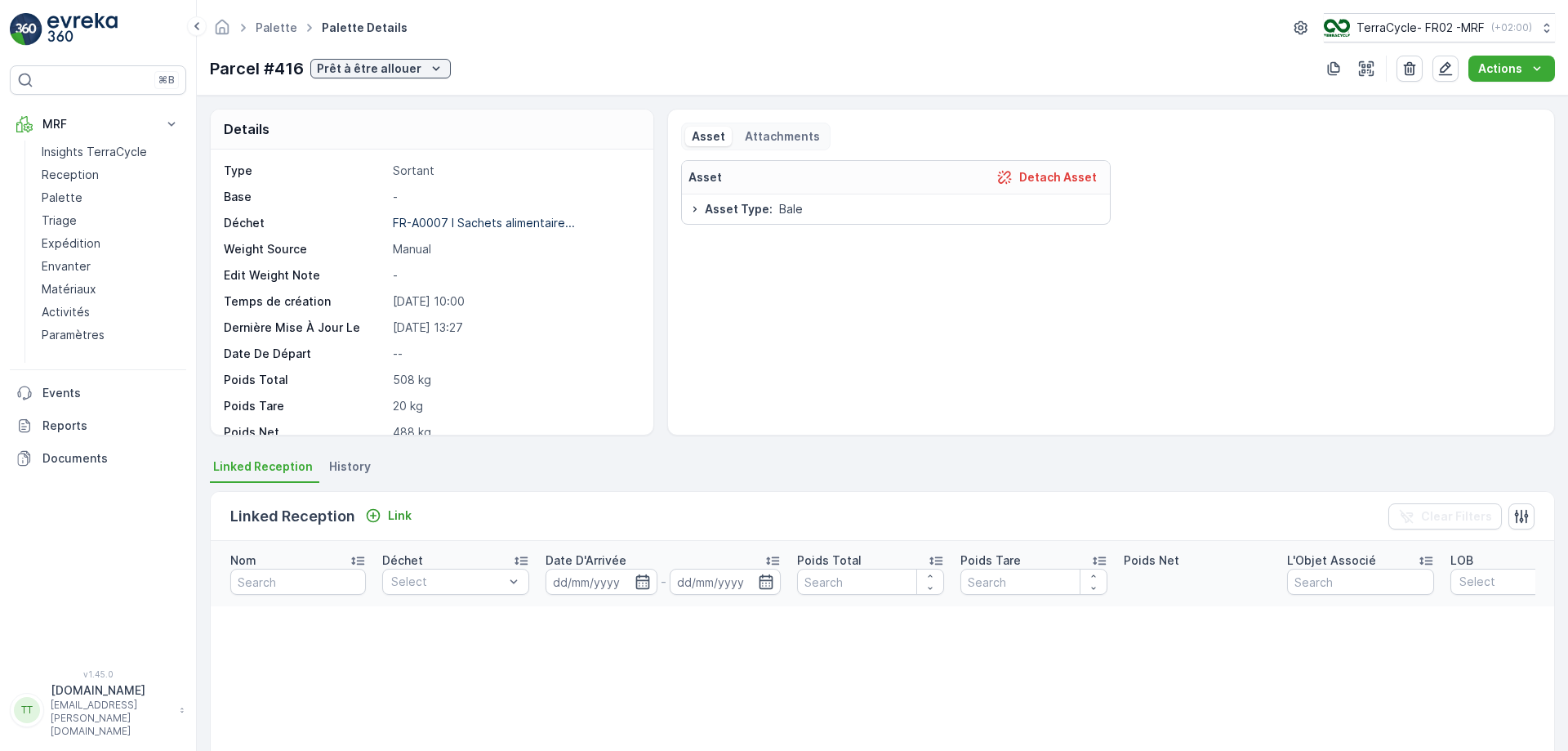 click on "History" at bounding box center (350, 467) 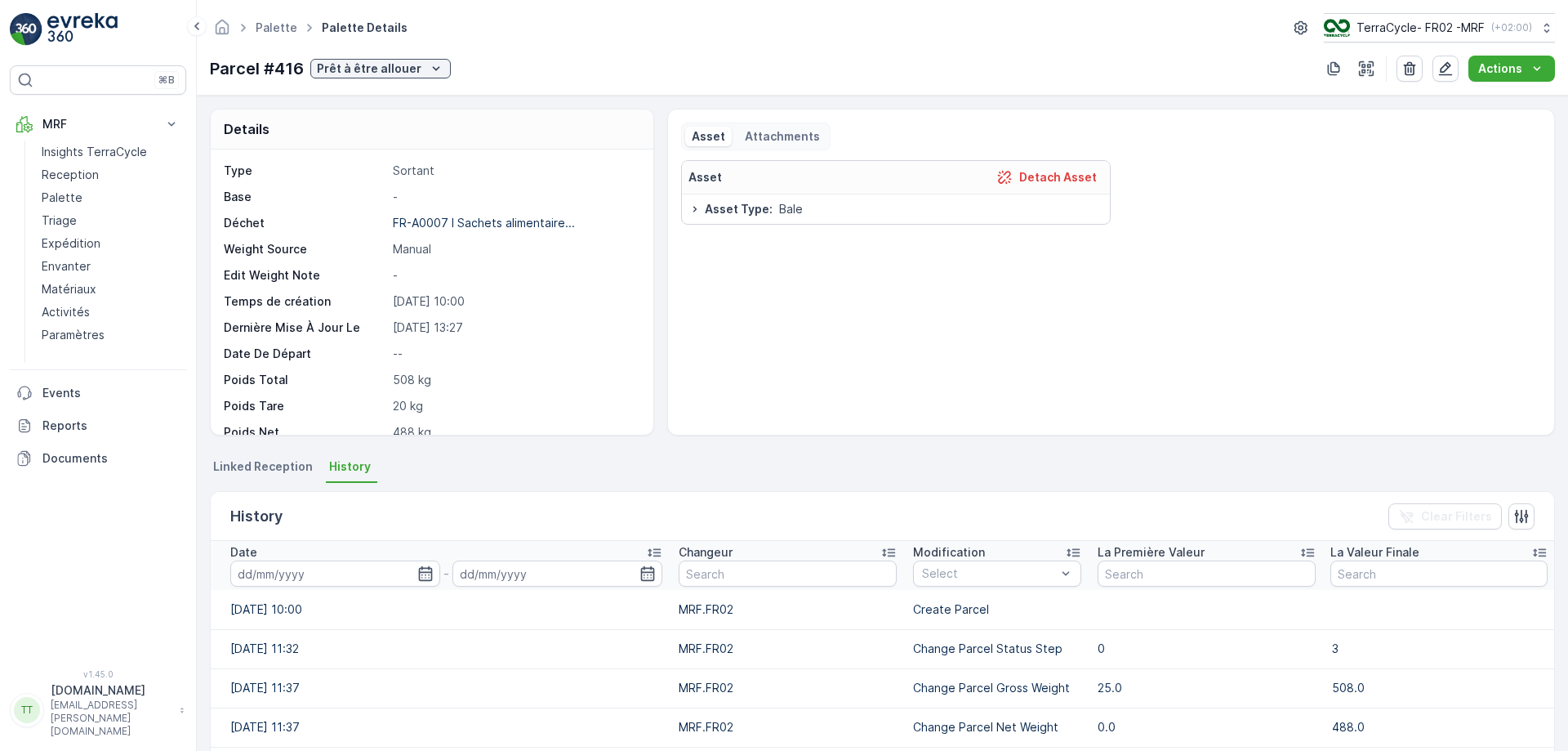 scroll, scrollTop: 262, scrollLeft: 0, axis: vertical 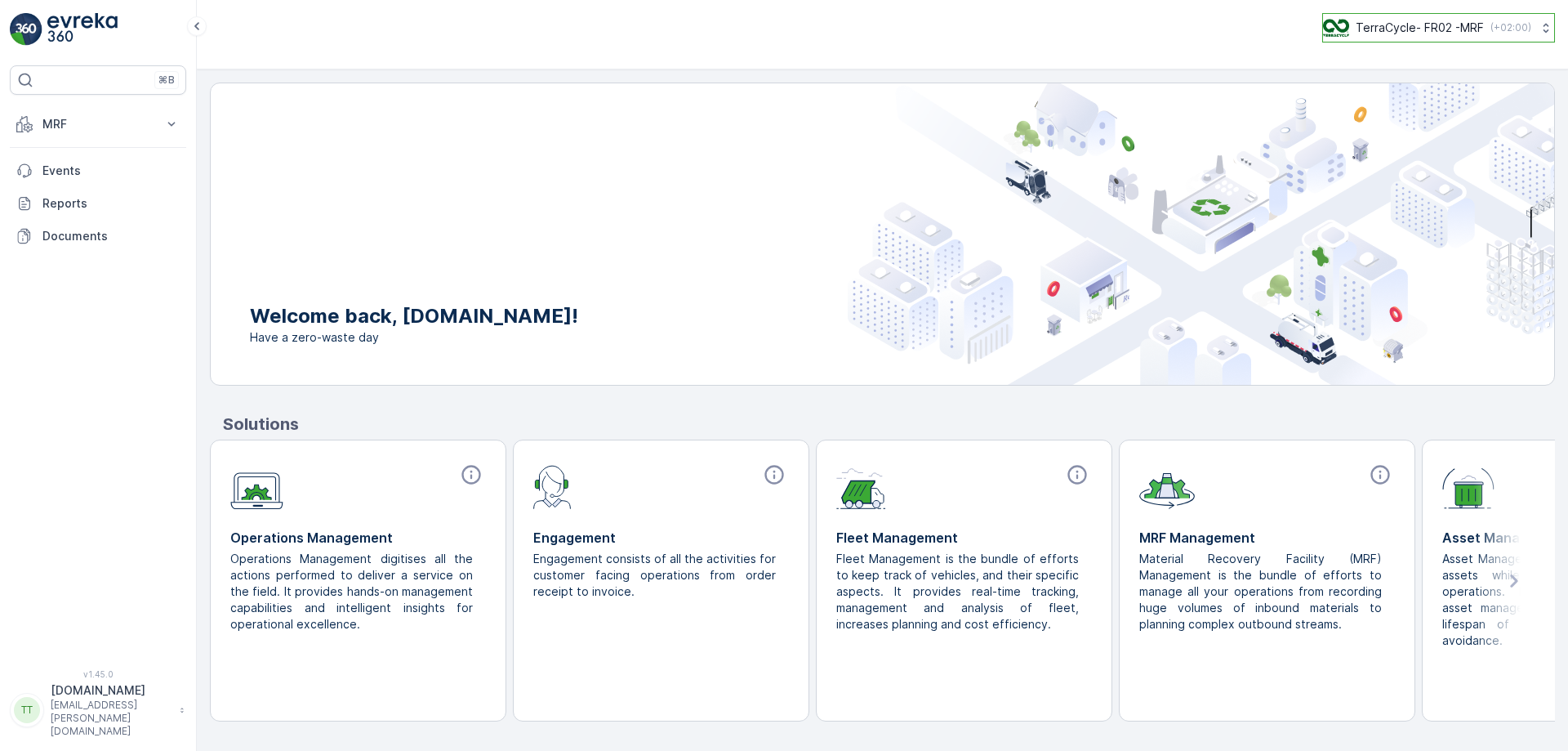 click on "TerraCycle- FR02 -MRF" at bounding box center [1419, 28] 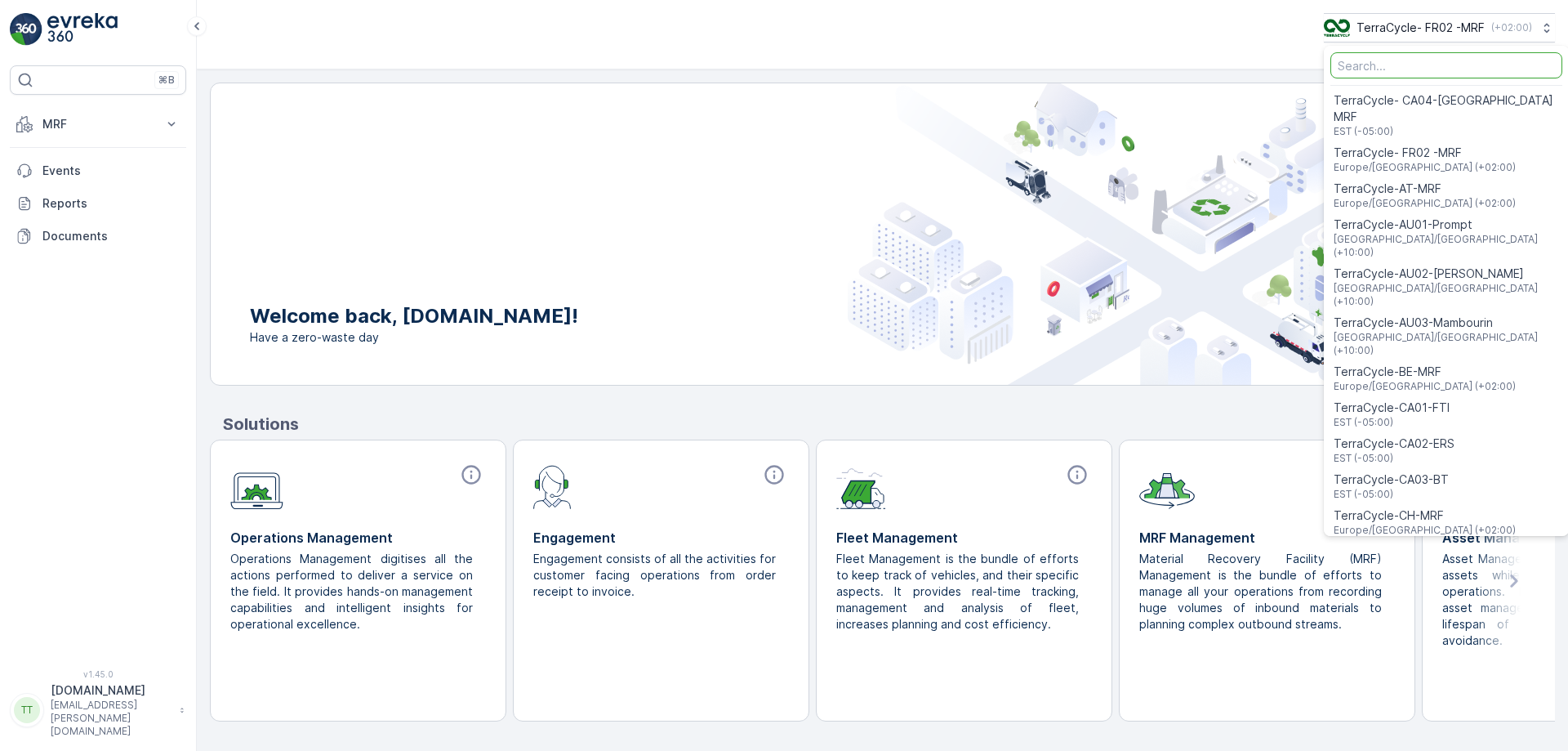 click at bounding box center [1446, 65] 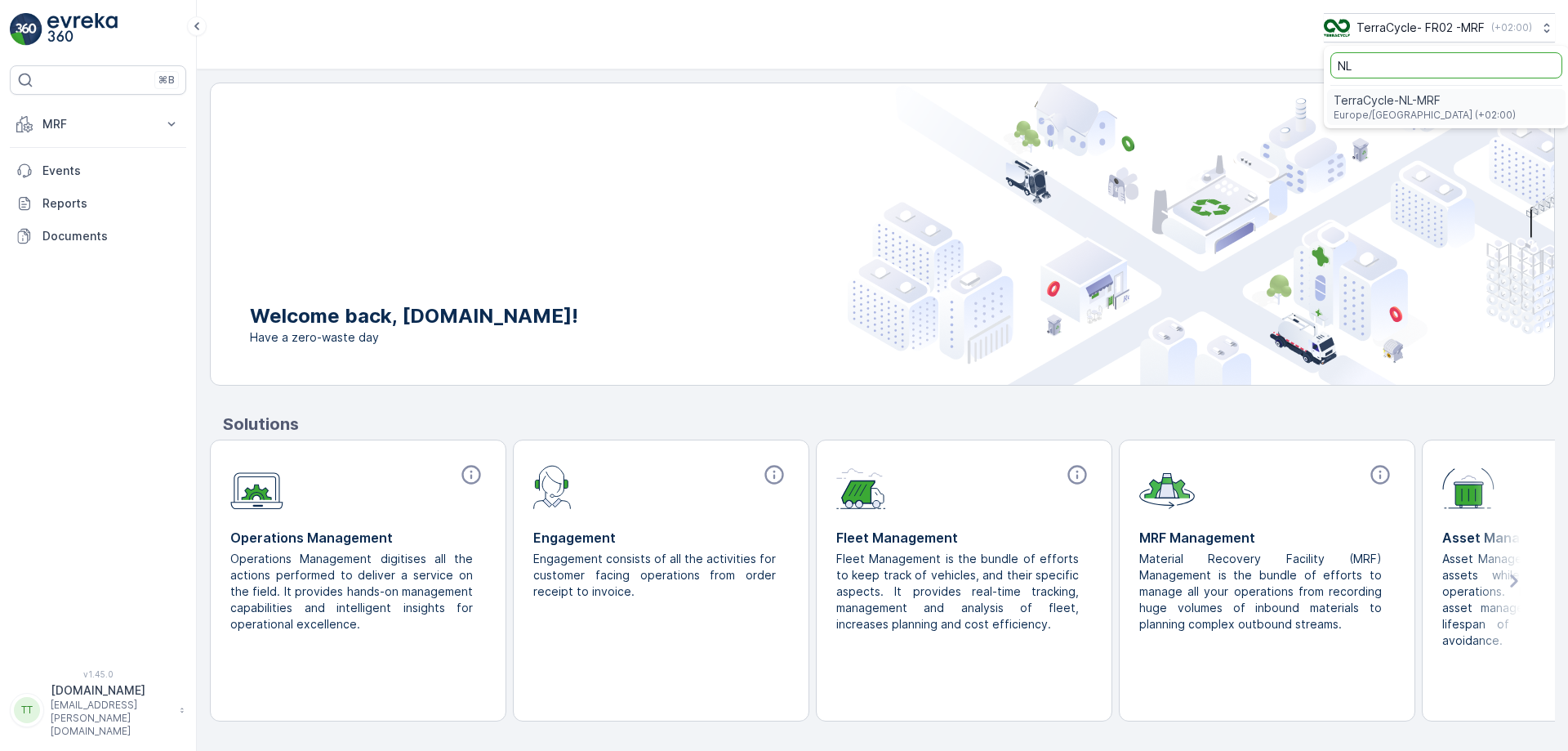type on "NL" 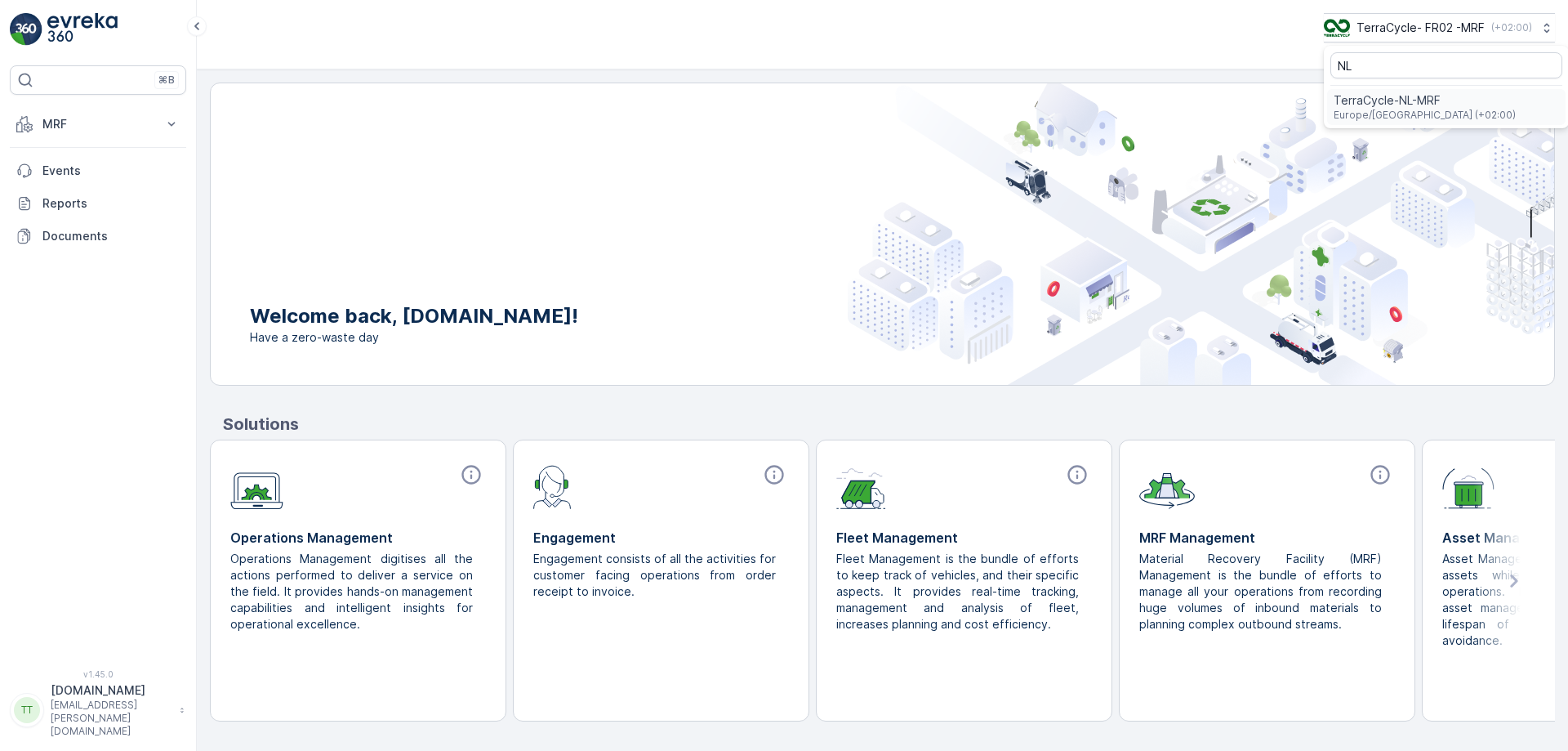 click on "Europe/[GEOGRAPHIC_DATA] (+02:00)" at bounding box center (1424, 115) 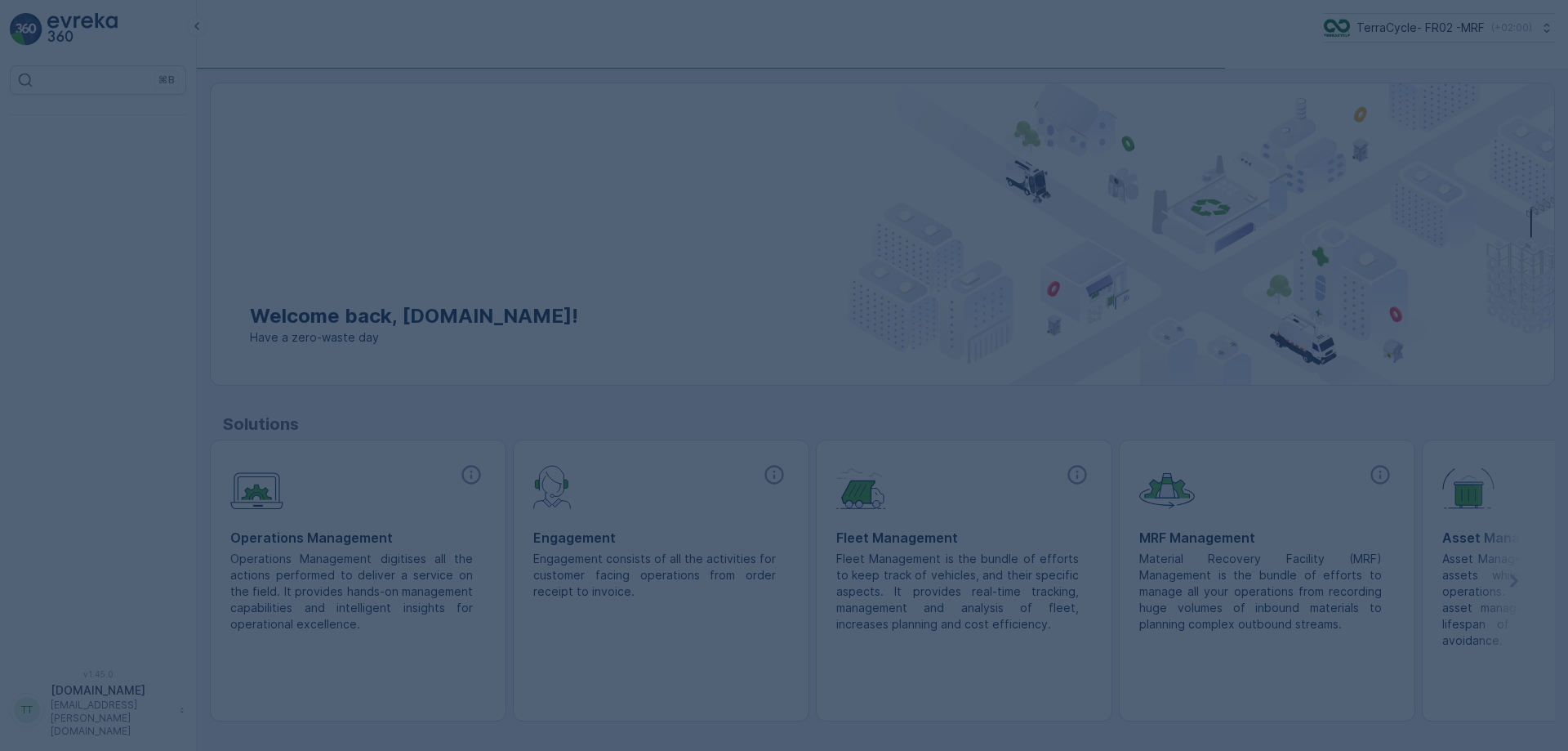 scroll, scrollTop: 0, scrollLeft: 0, axis: both 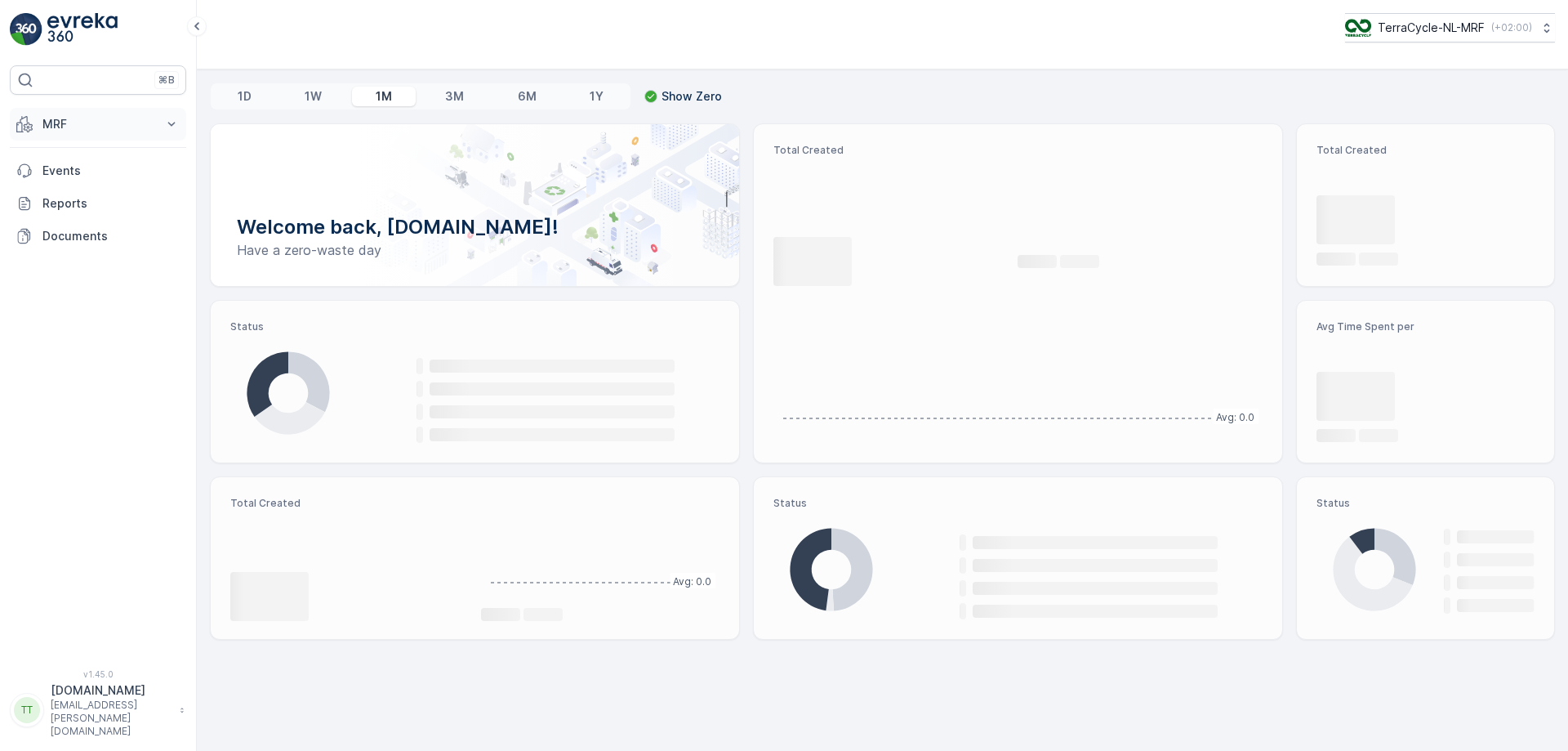 click on "MRF" at bounding box center [98, 124] 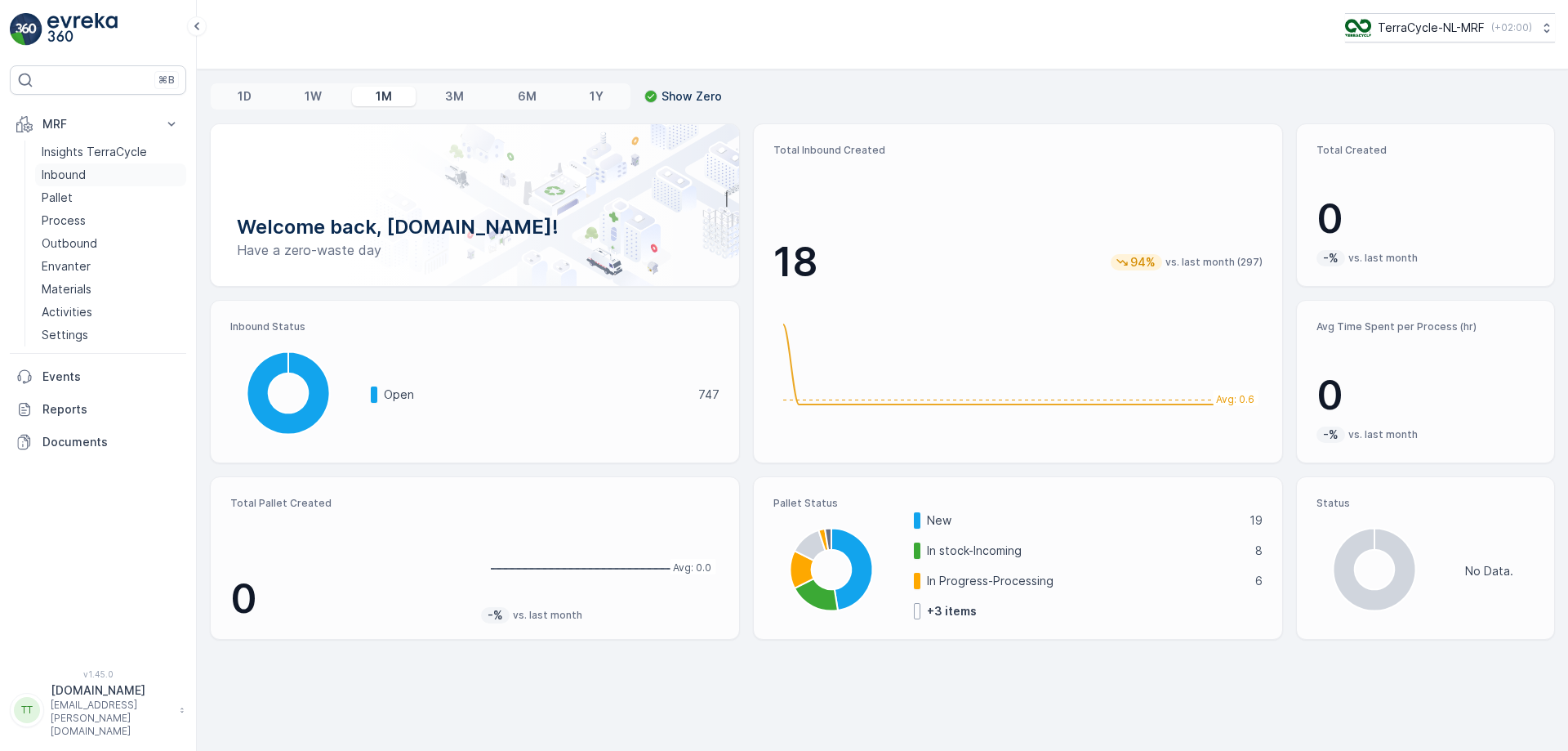 click on "Inbound" at bounding box center (64, 175) 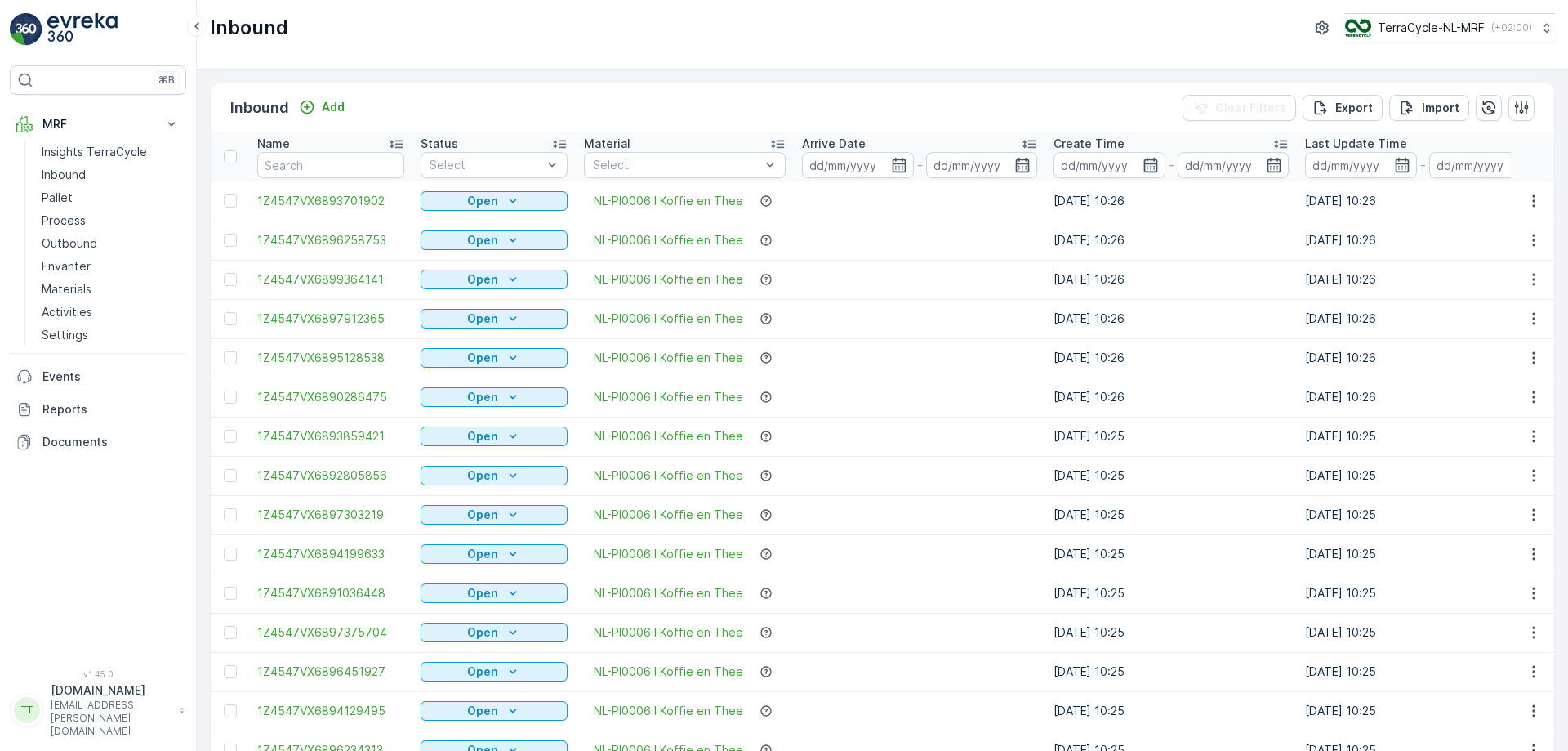 click 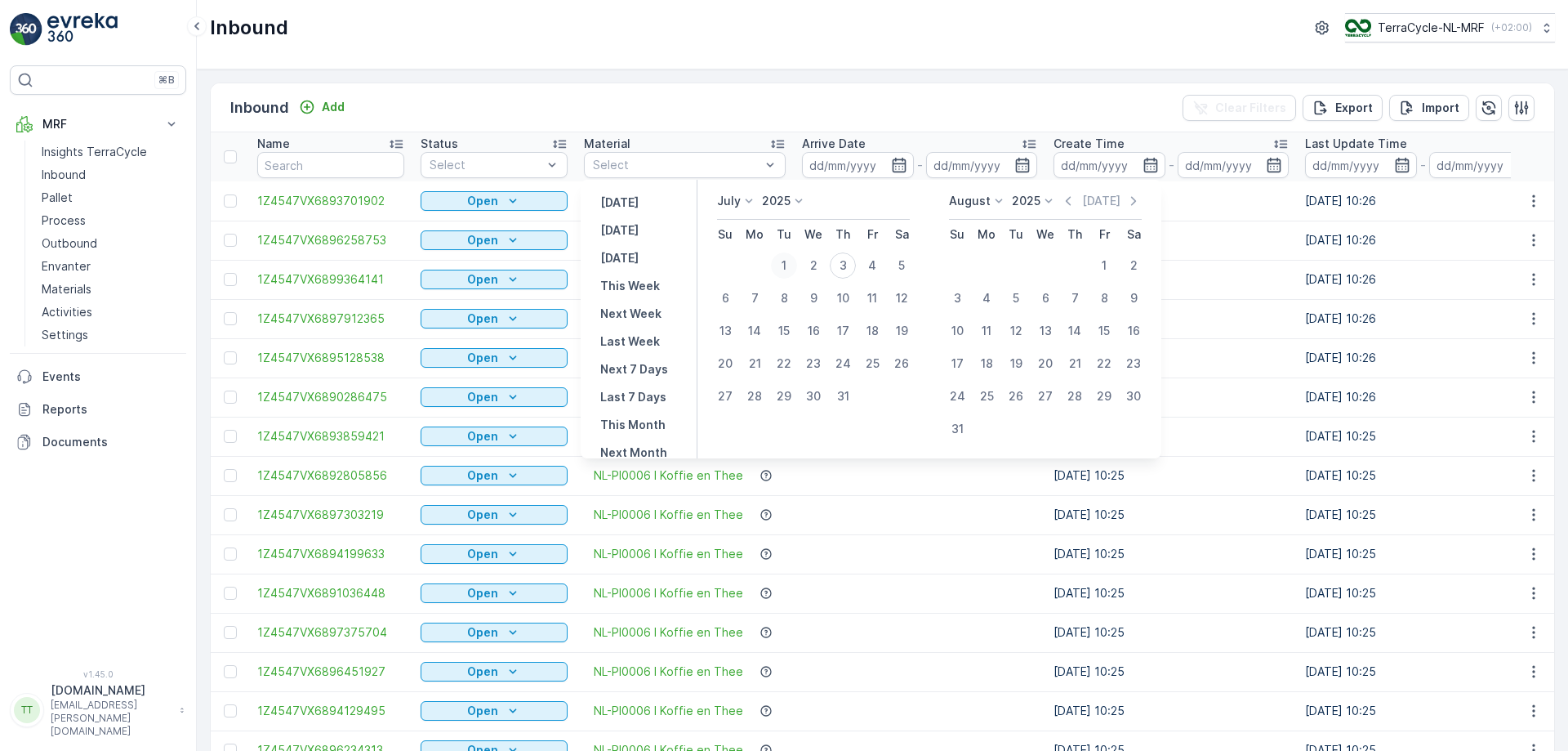 click on "1" at bounding box center (784, 266) 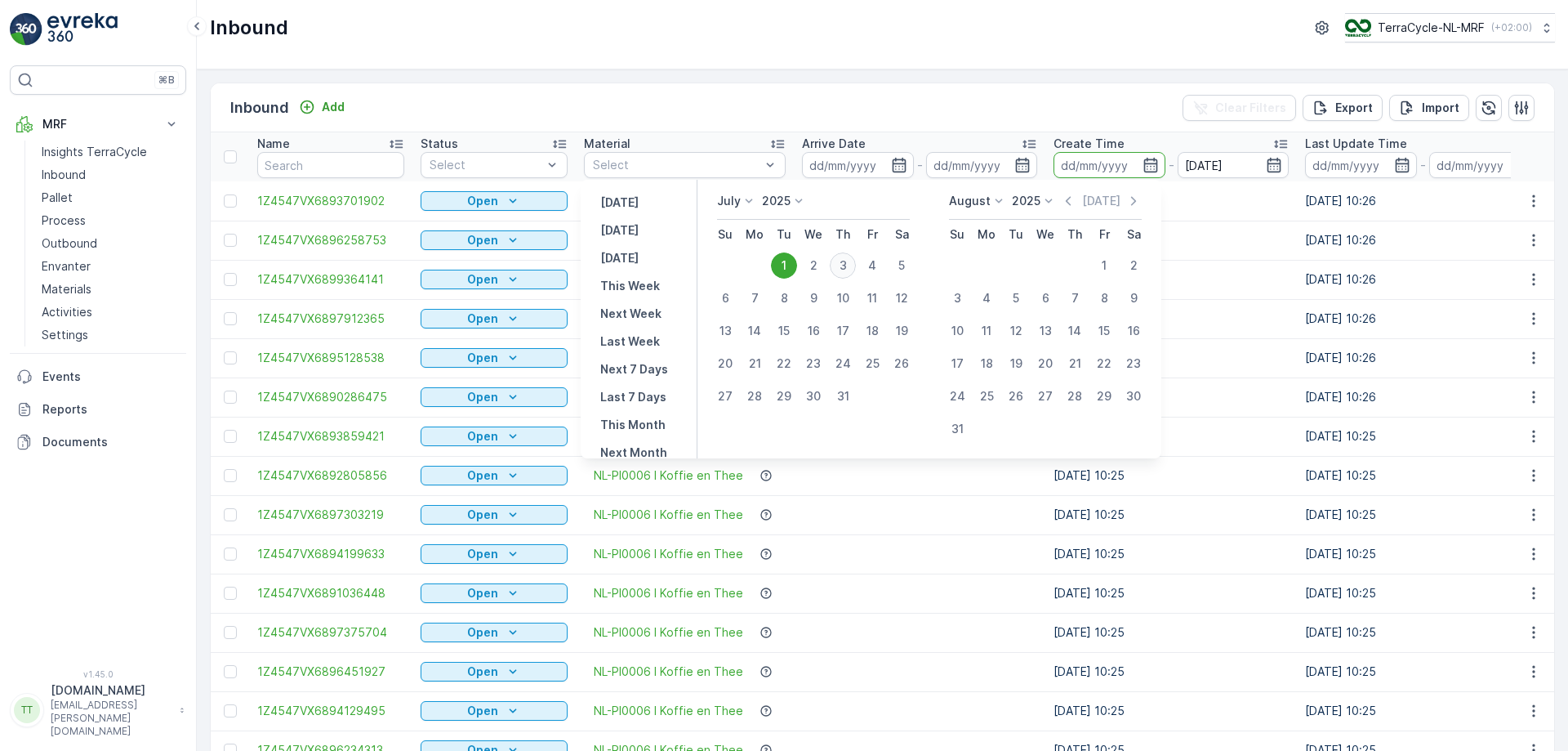click on "3" at bounding box center (843, 266) 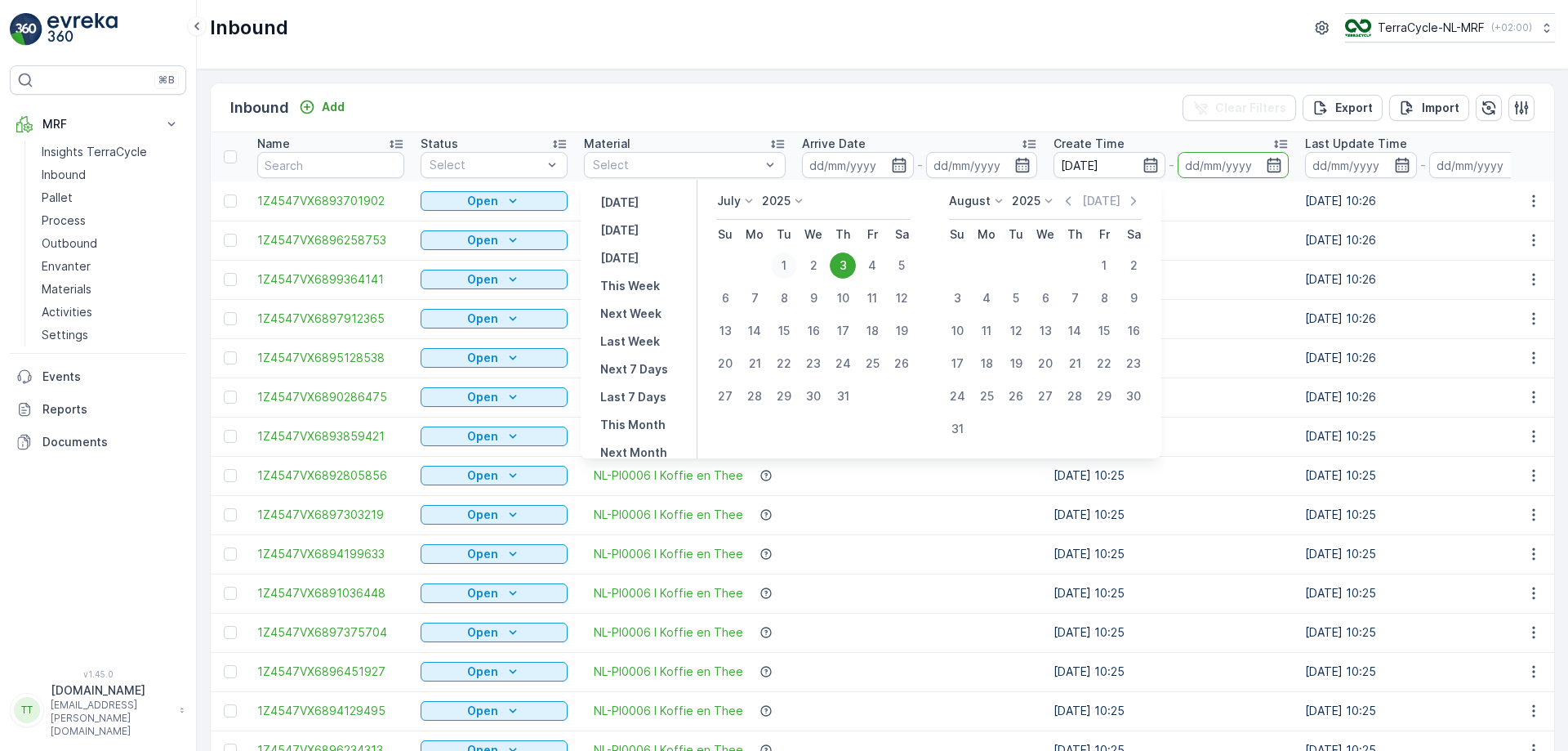 click on "1" at bounding box center [784, 266] 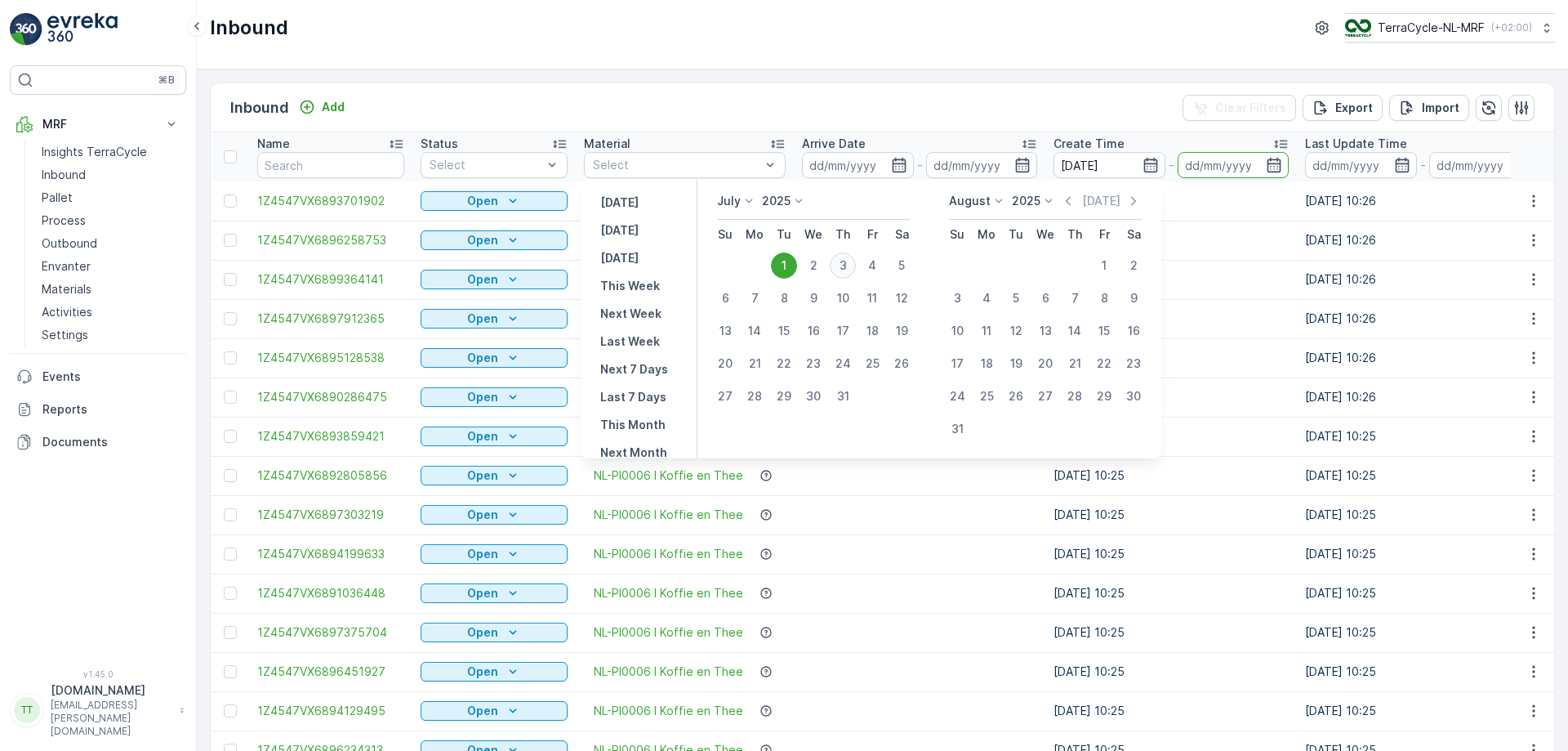 click on "3" at bounding box center (843, 266) 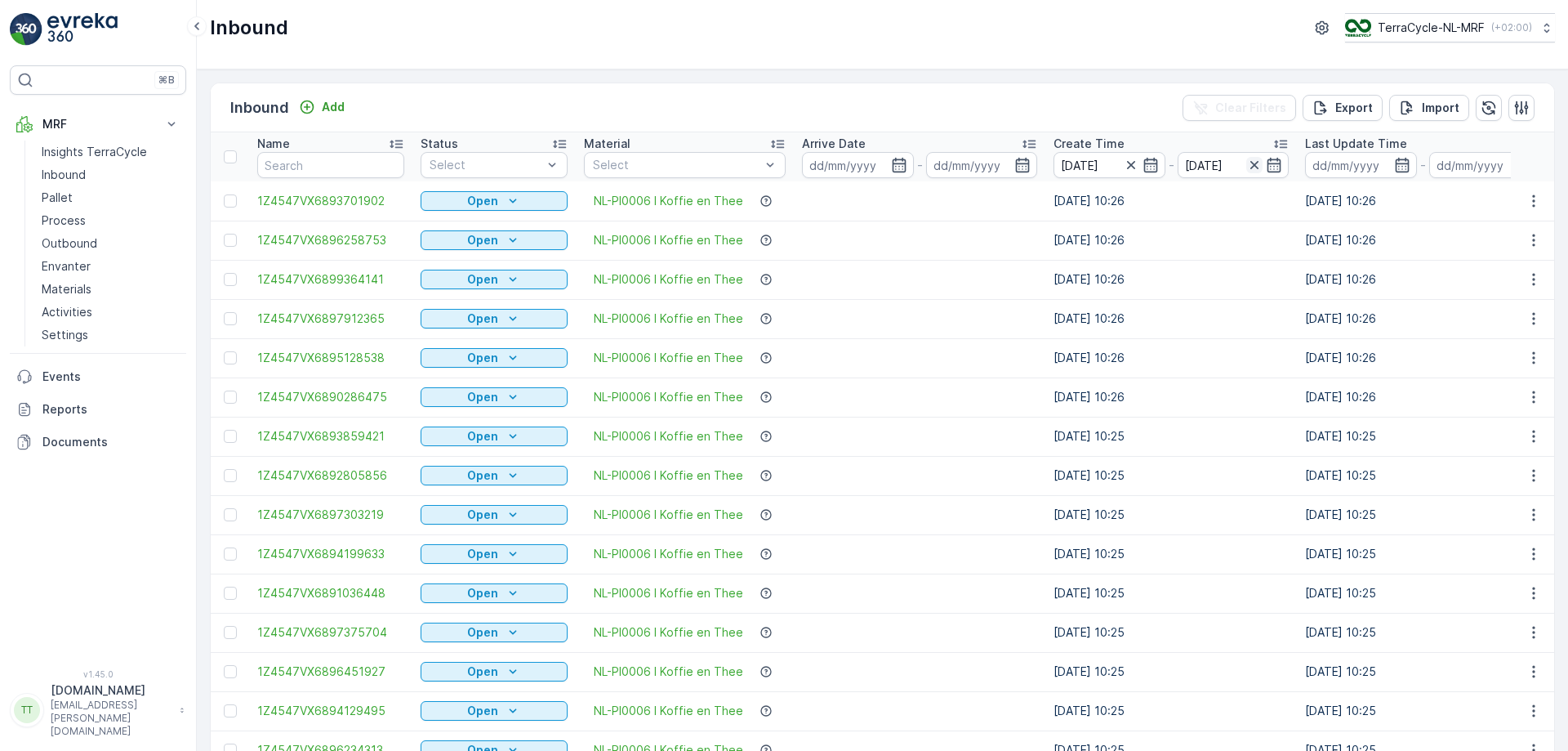click 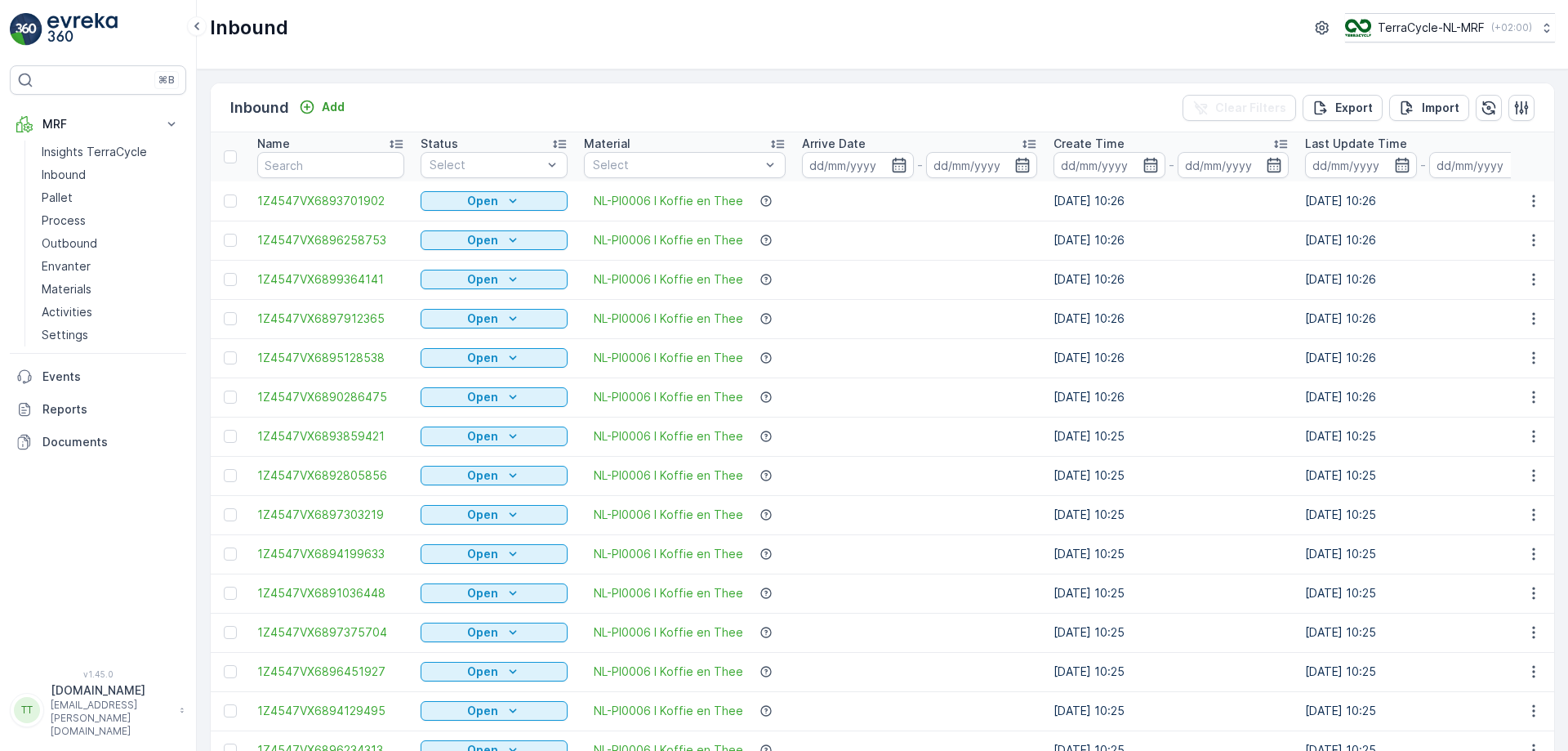 click on "NL-PI0006 I Koffie en Thee" at bounding box center (684, 279) 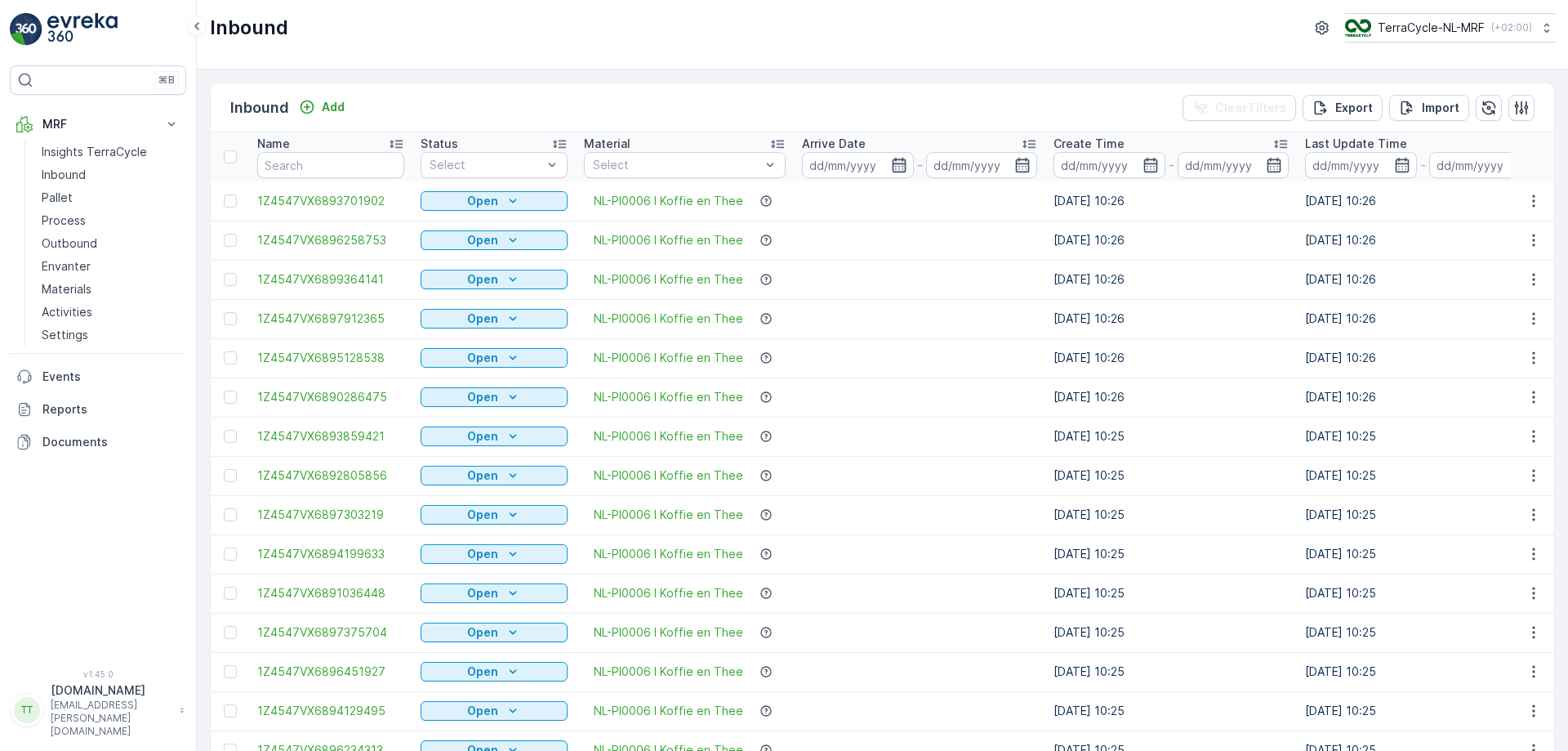 click 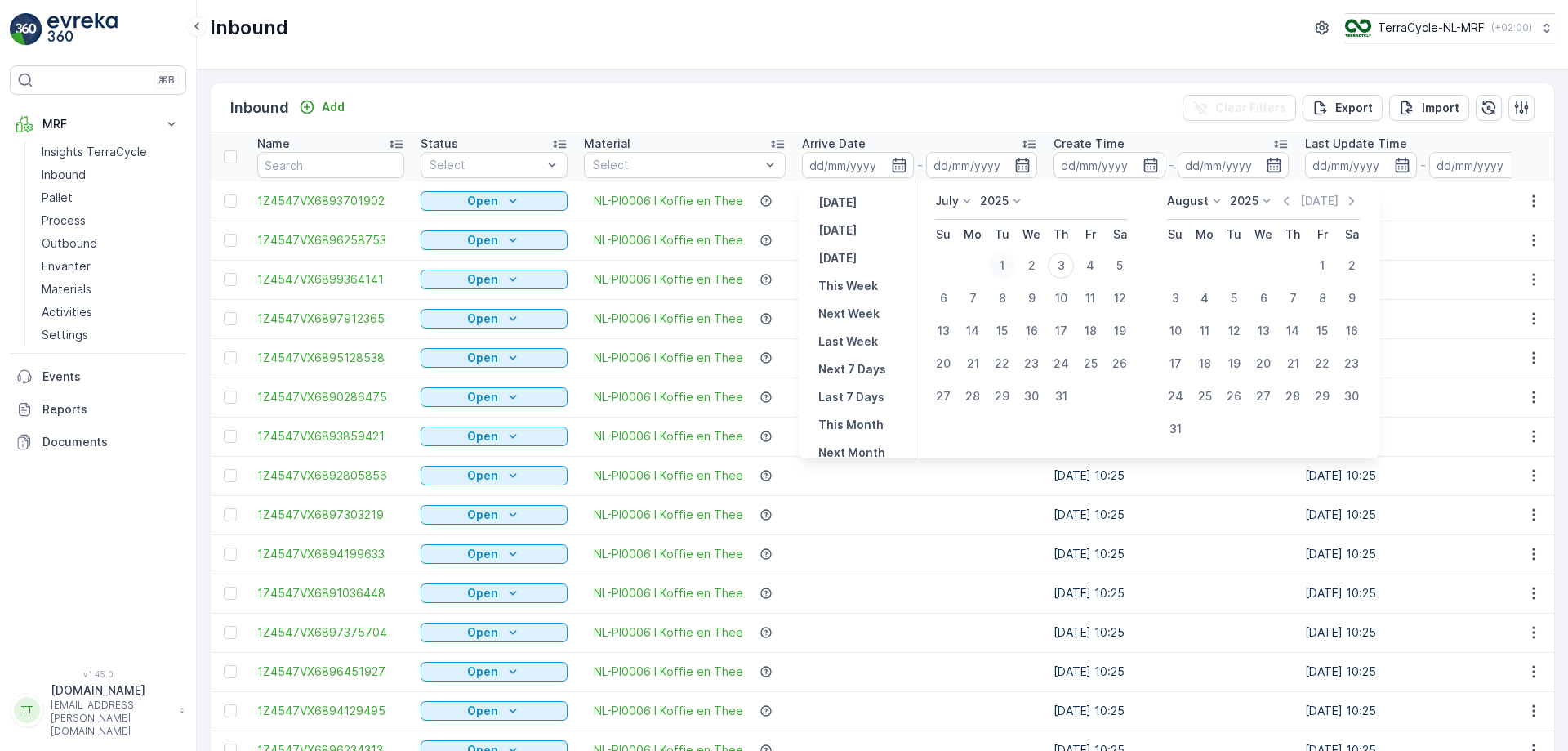 click on "1" at bounding box center (1002, 266) 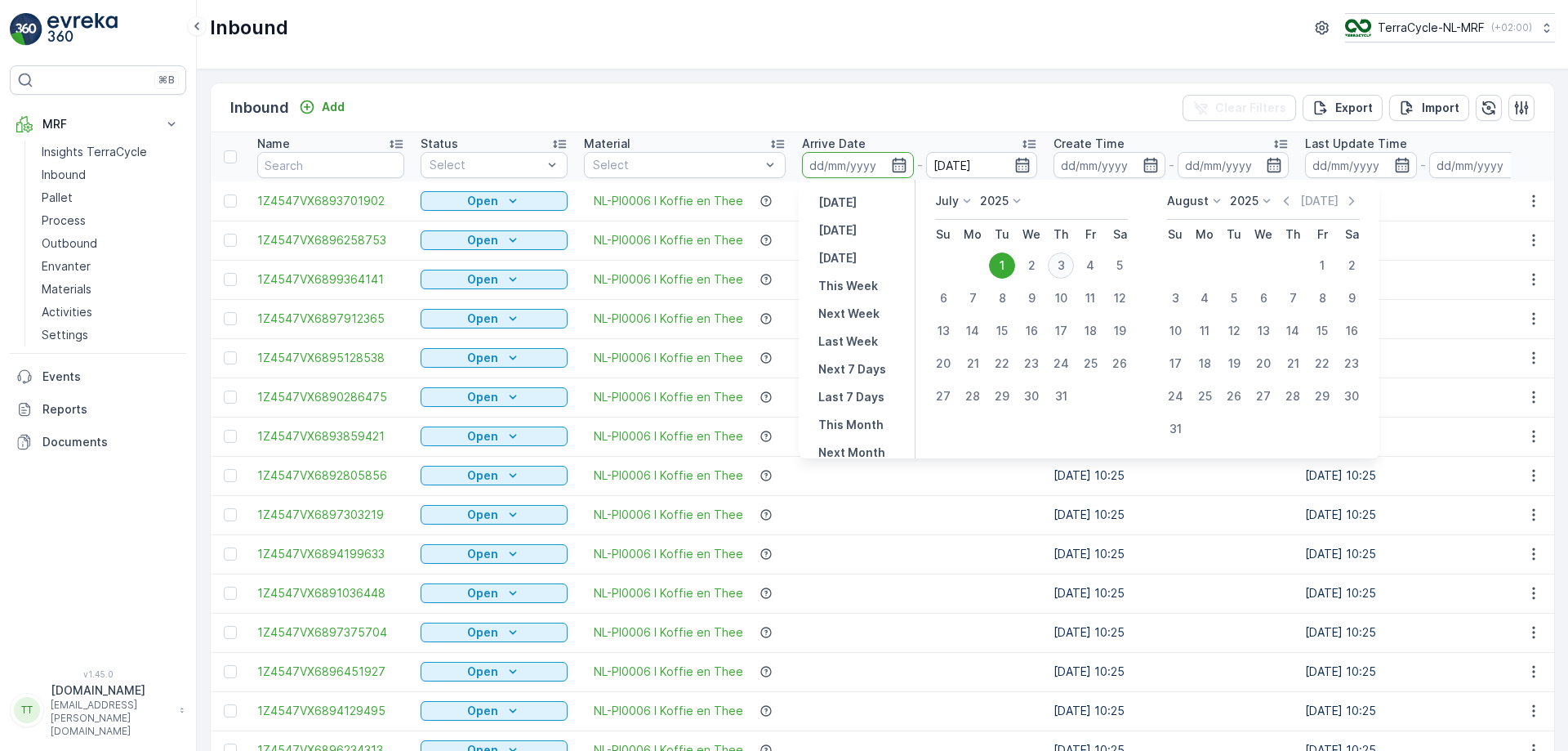 click on "3" at bounding box center (1061, 266) 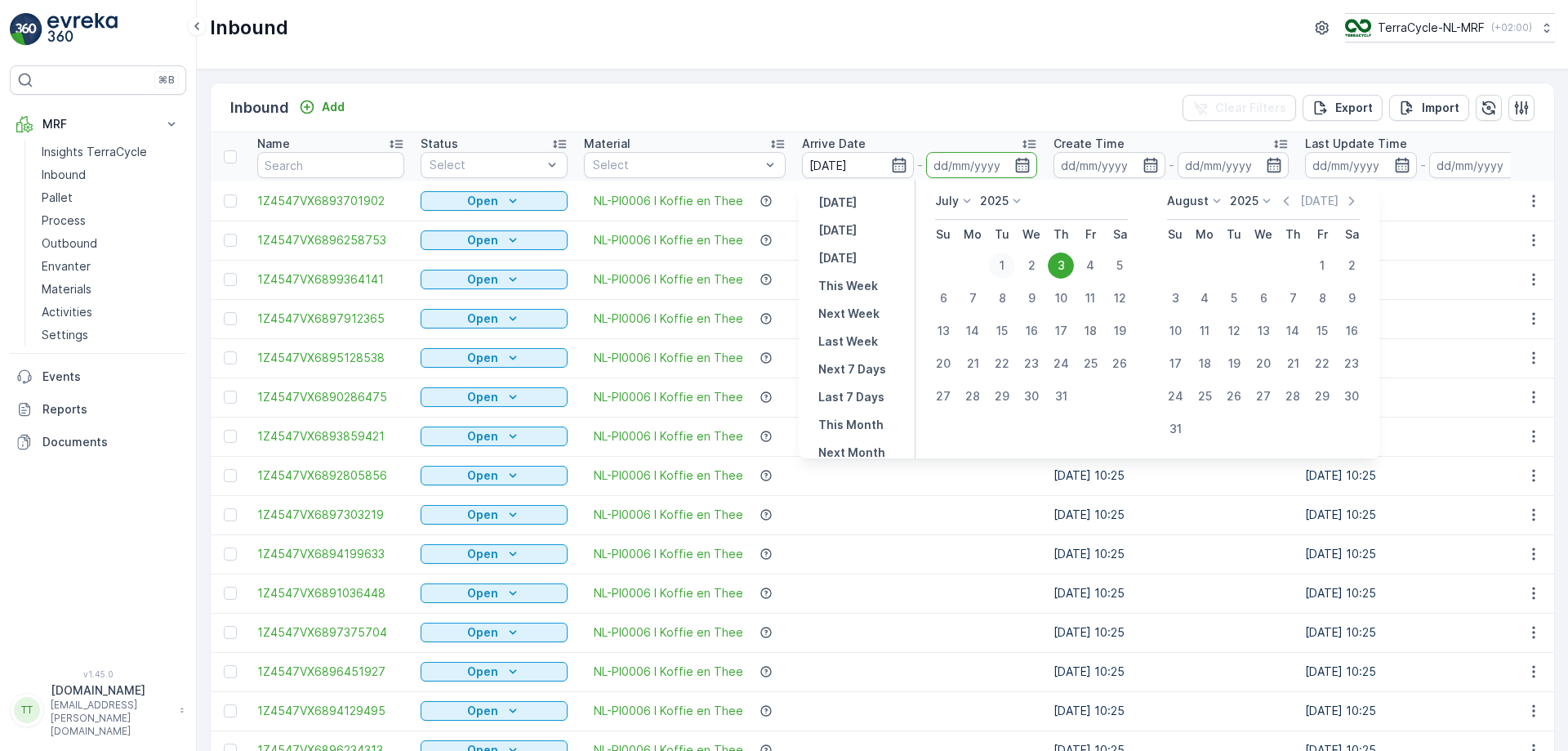 click on "1" at bounding box center (1002, 266) 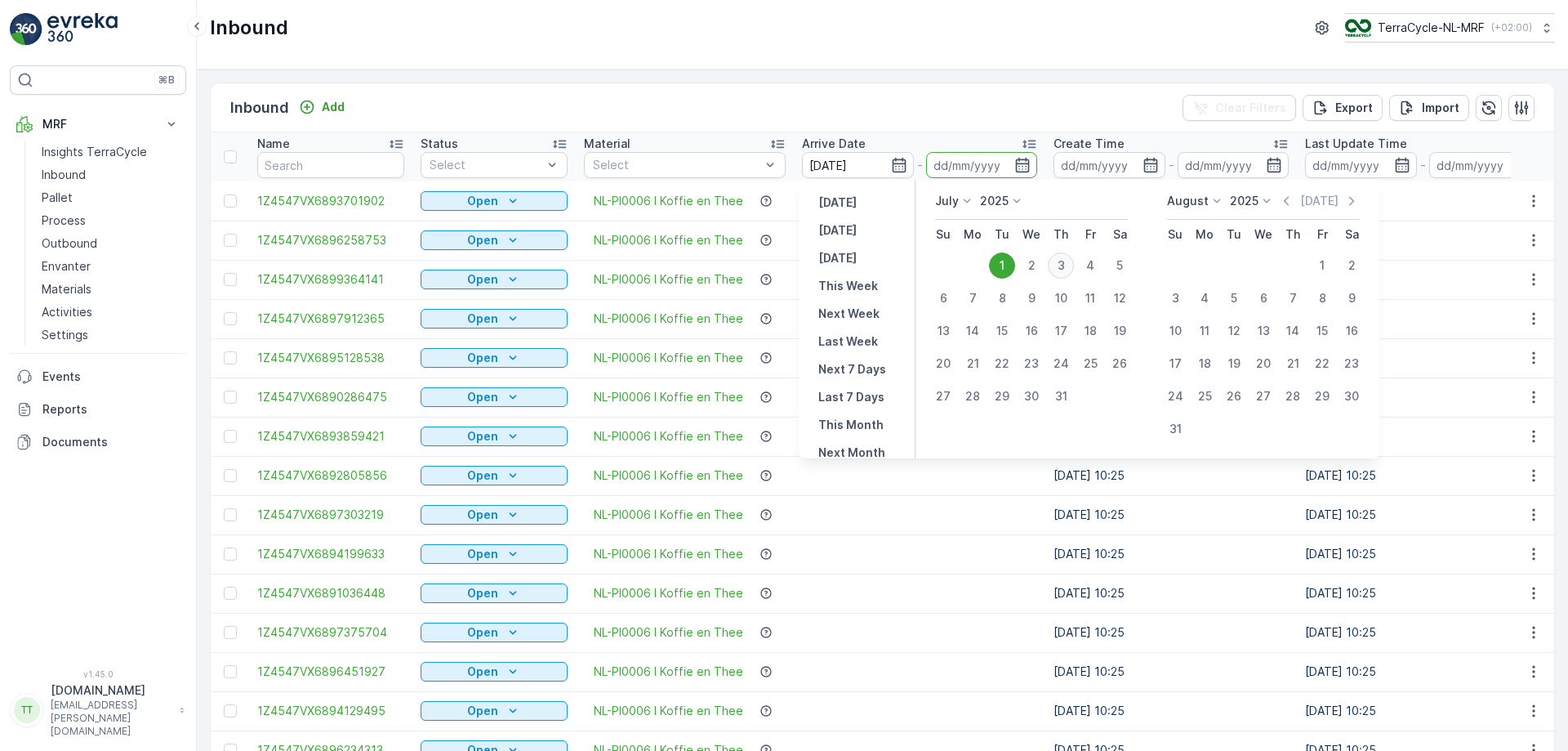 click on "3" at bounding box center [1061, 266] 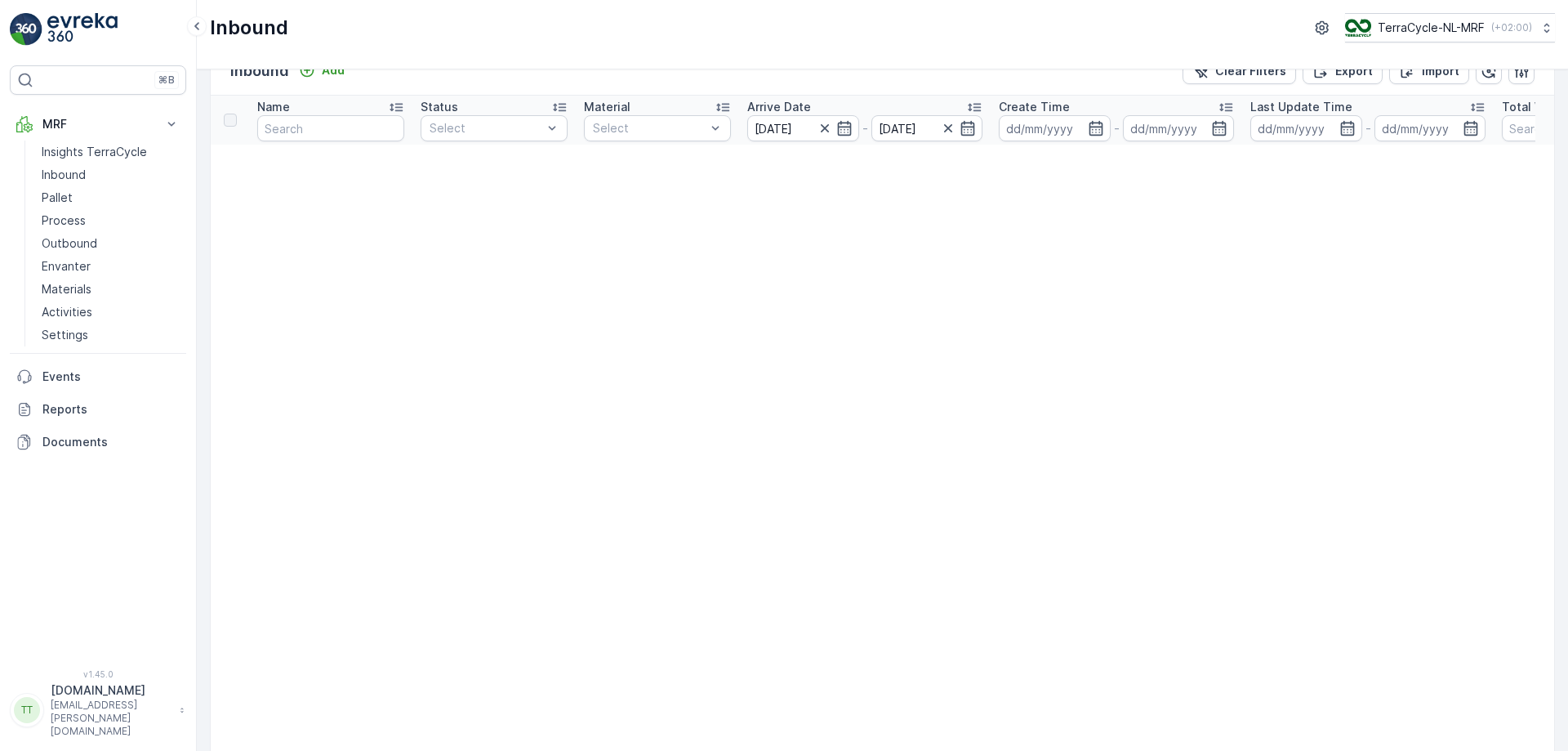 scroll, scrollTop: 0, scrollLeft: 0, axis: both 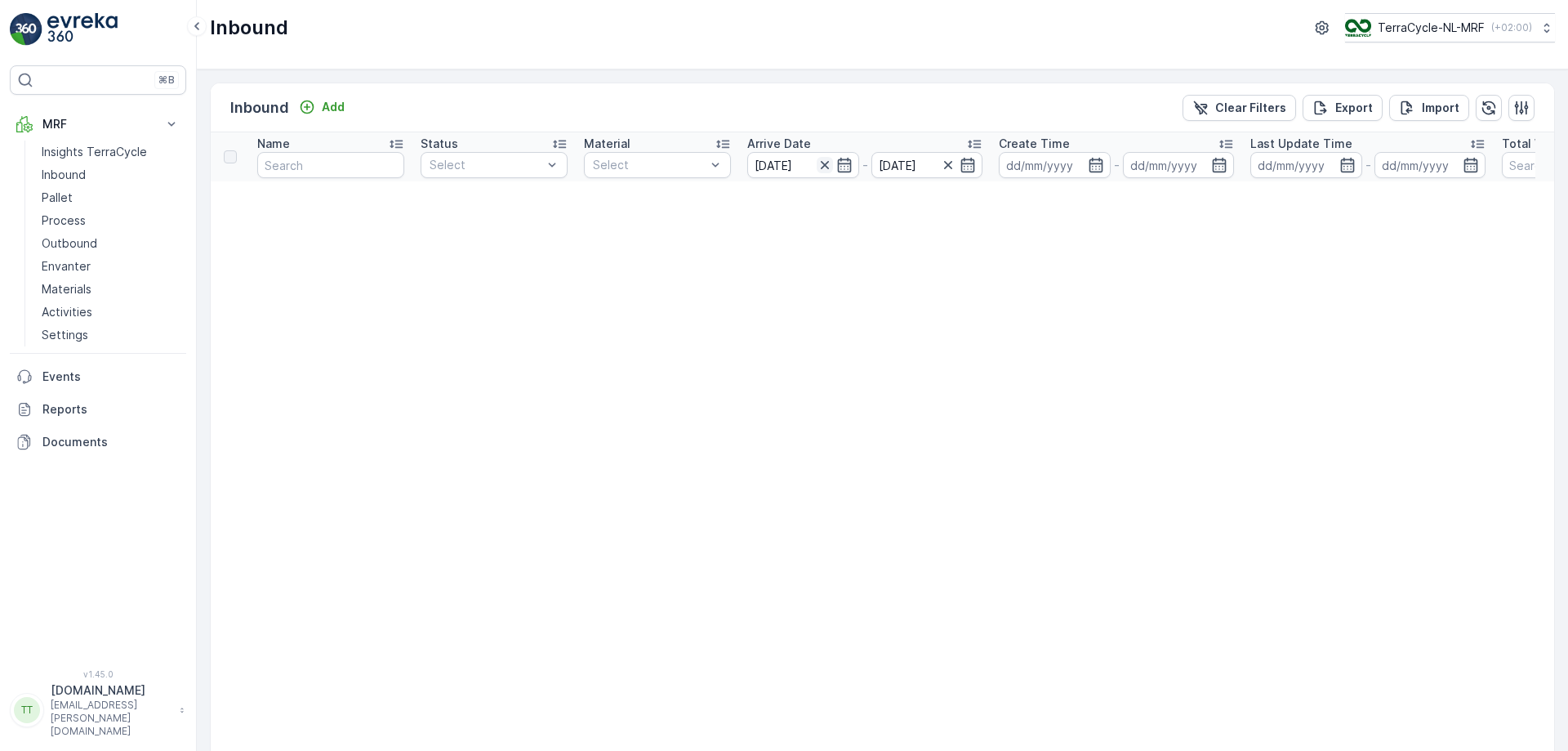 click 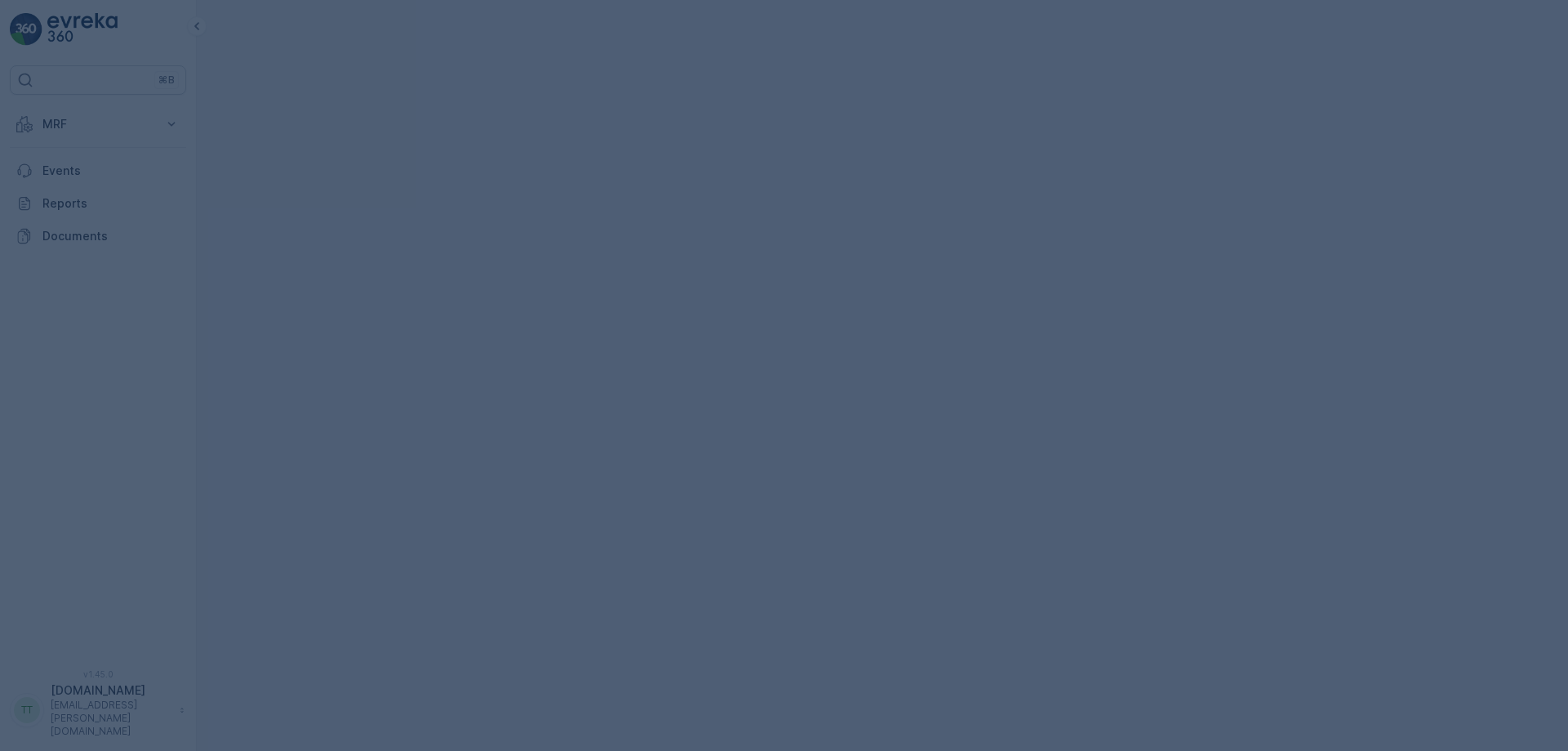 scroll, scrollTop: 0, scrollLeft: 0, axis: both 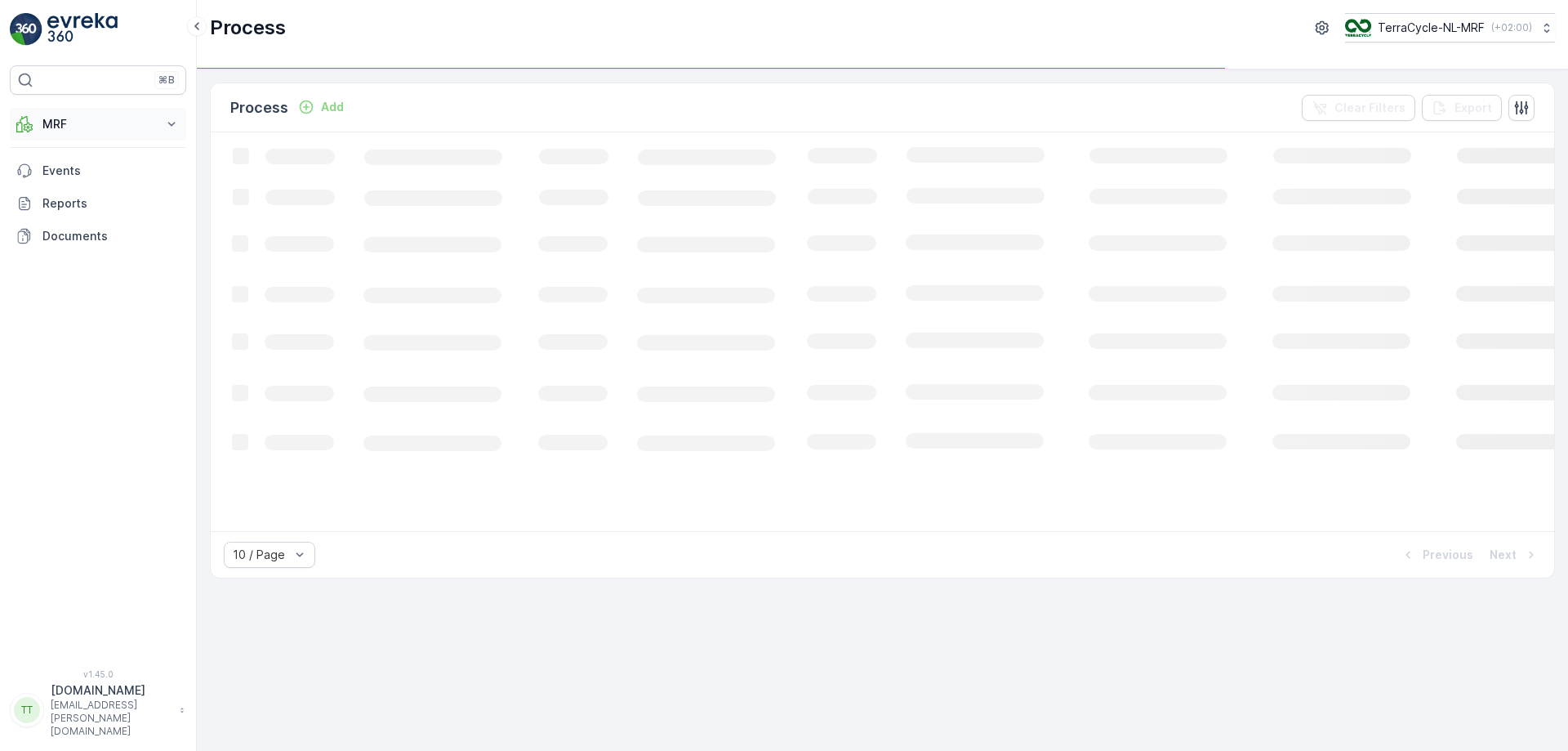 click on "MRF" at bounding box center (98, 124) 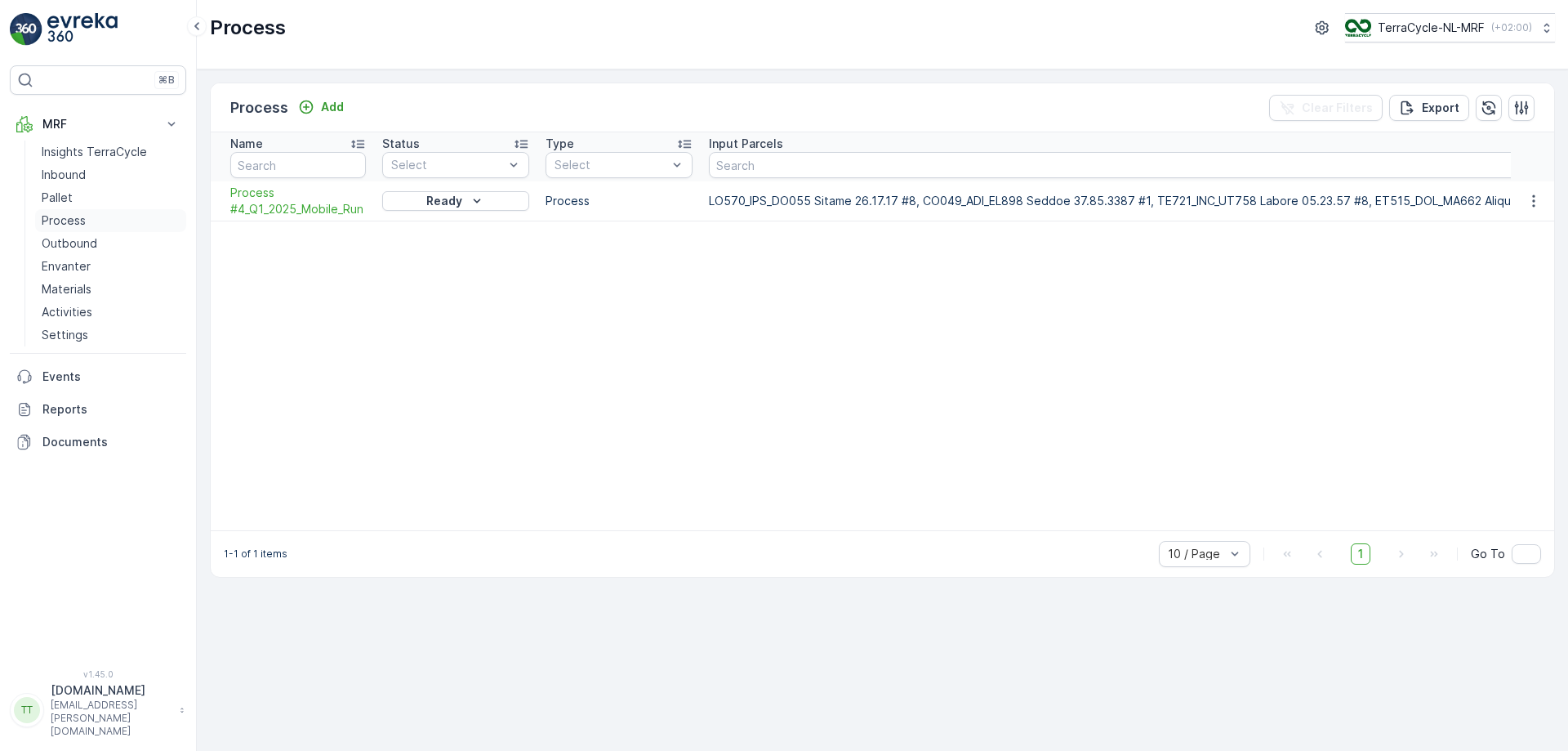 click on "Process" at bounding box center (64, 221) 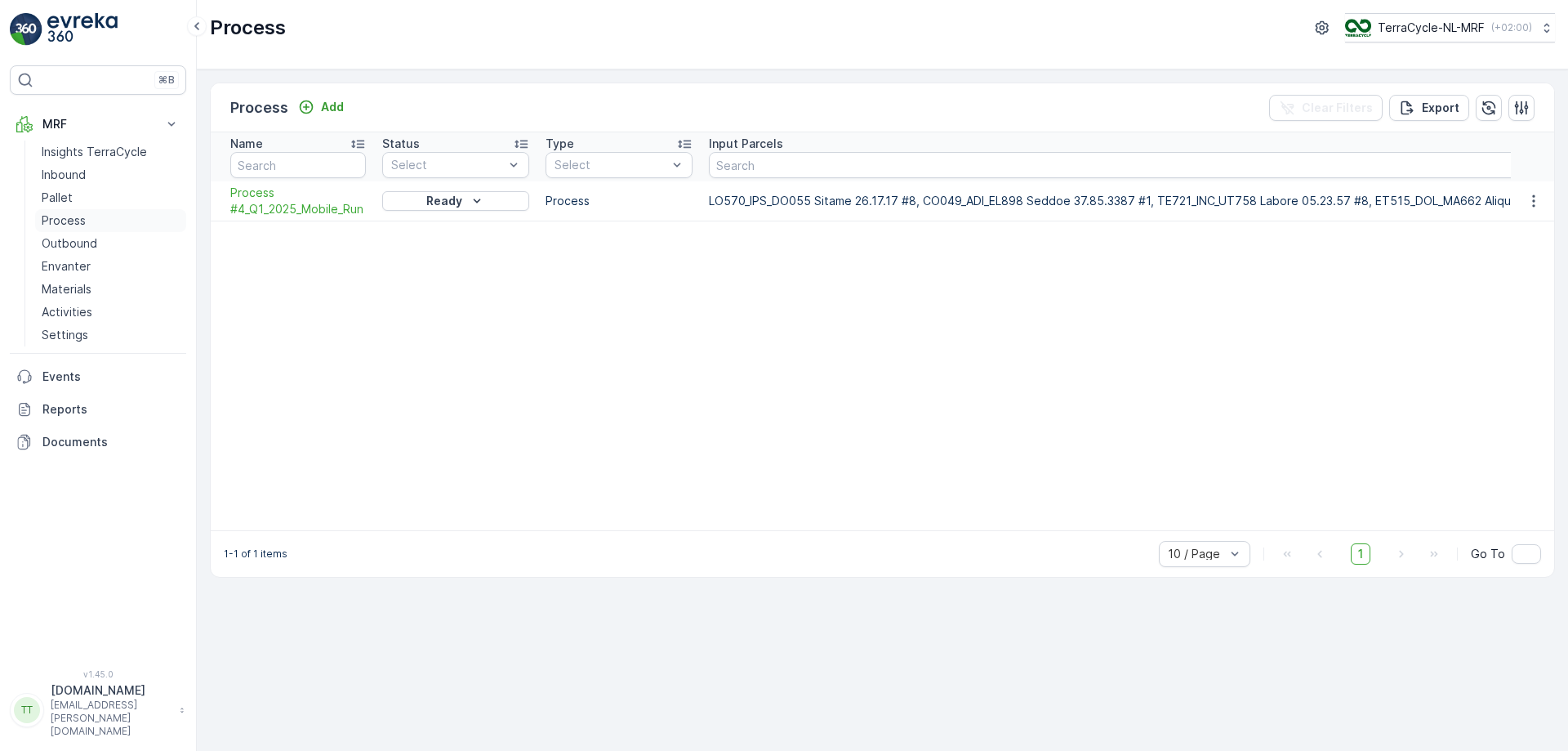 click on "Process" at bounding box center (64, 221) 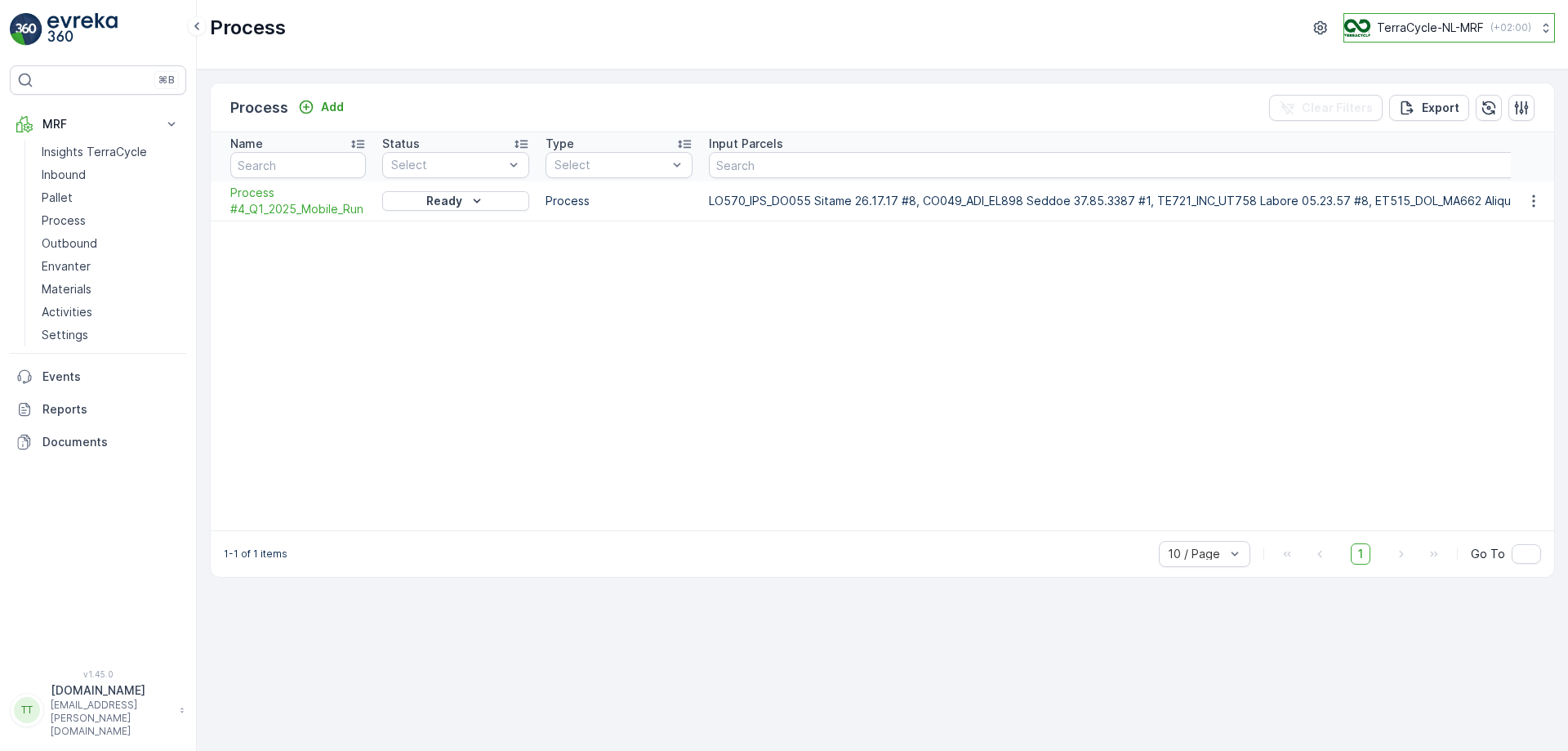 click on "TerraCycle-NL-MRF" at bounding box center [1430, 28] 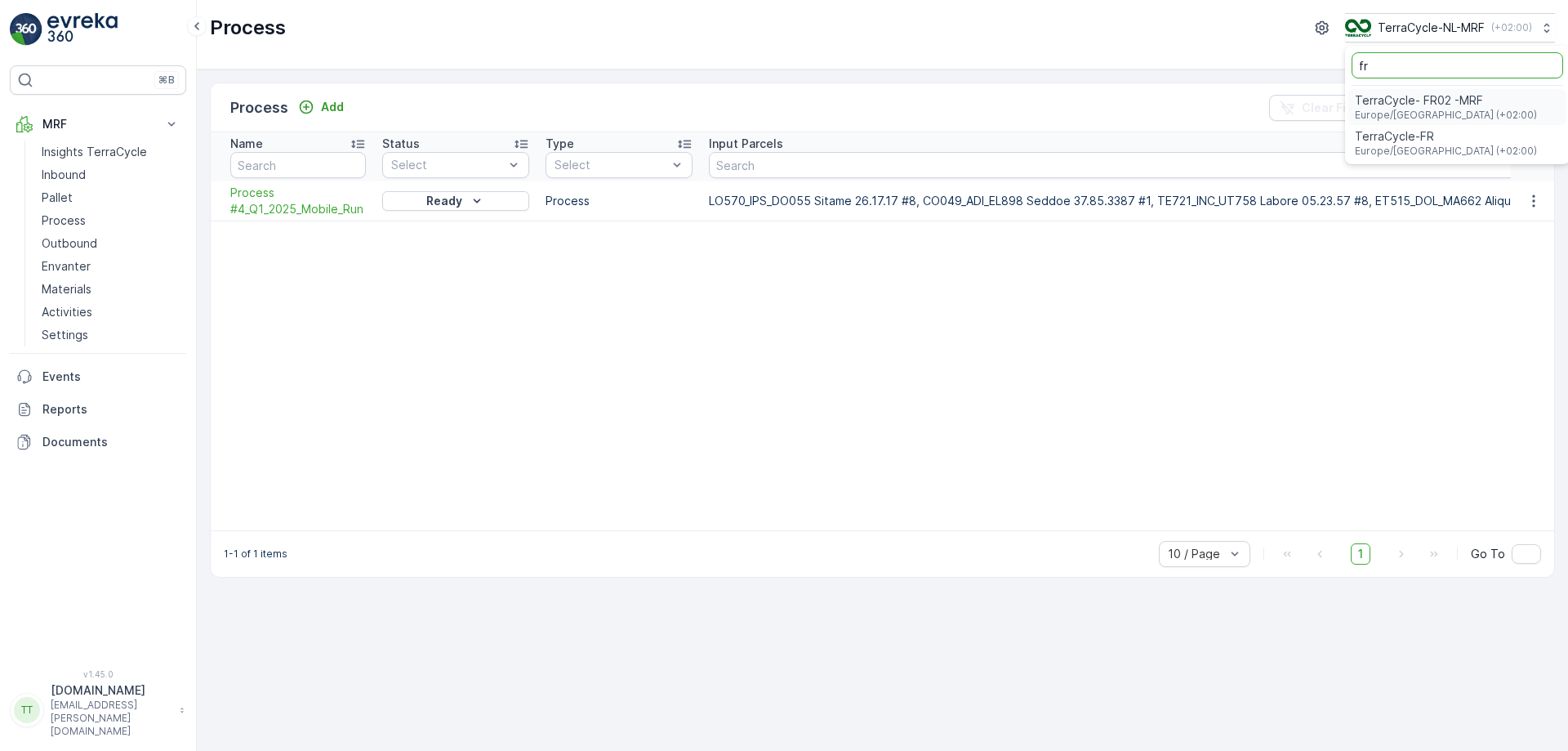 type on "fr" 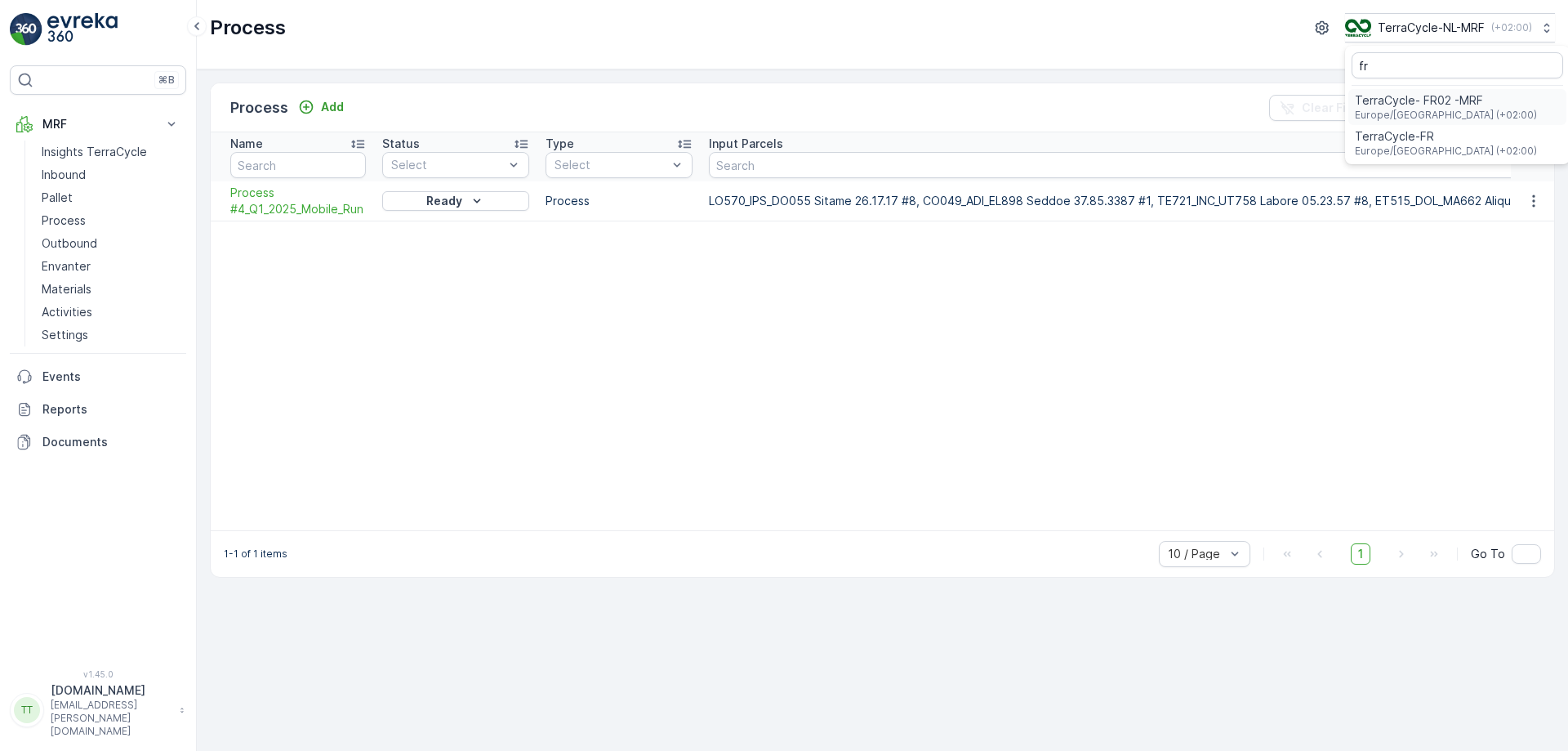click on "Europe/[GEOGRAPHIC_DATA] (+02:00)" at bounding box center (1446, 115) 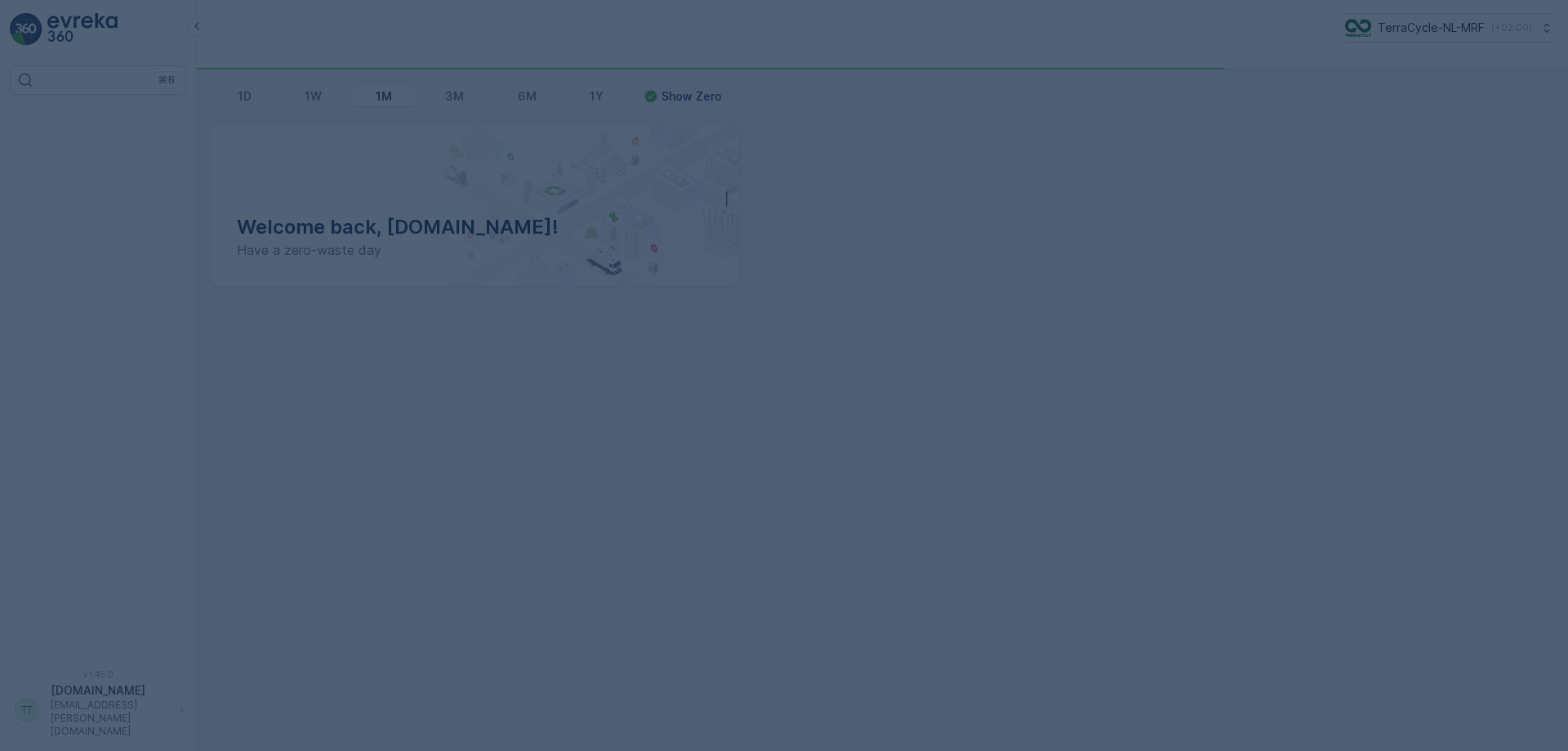 scroll, scrollTop: 0, scrollLeft: 0, axis: both 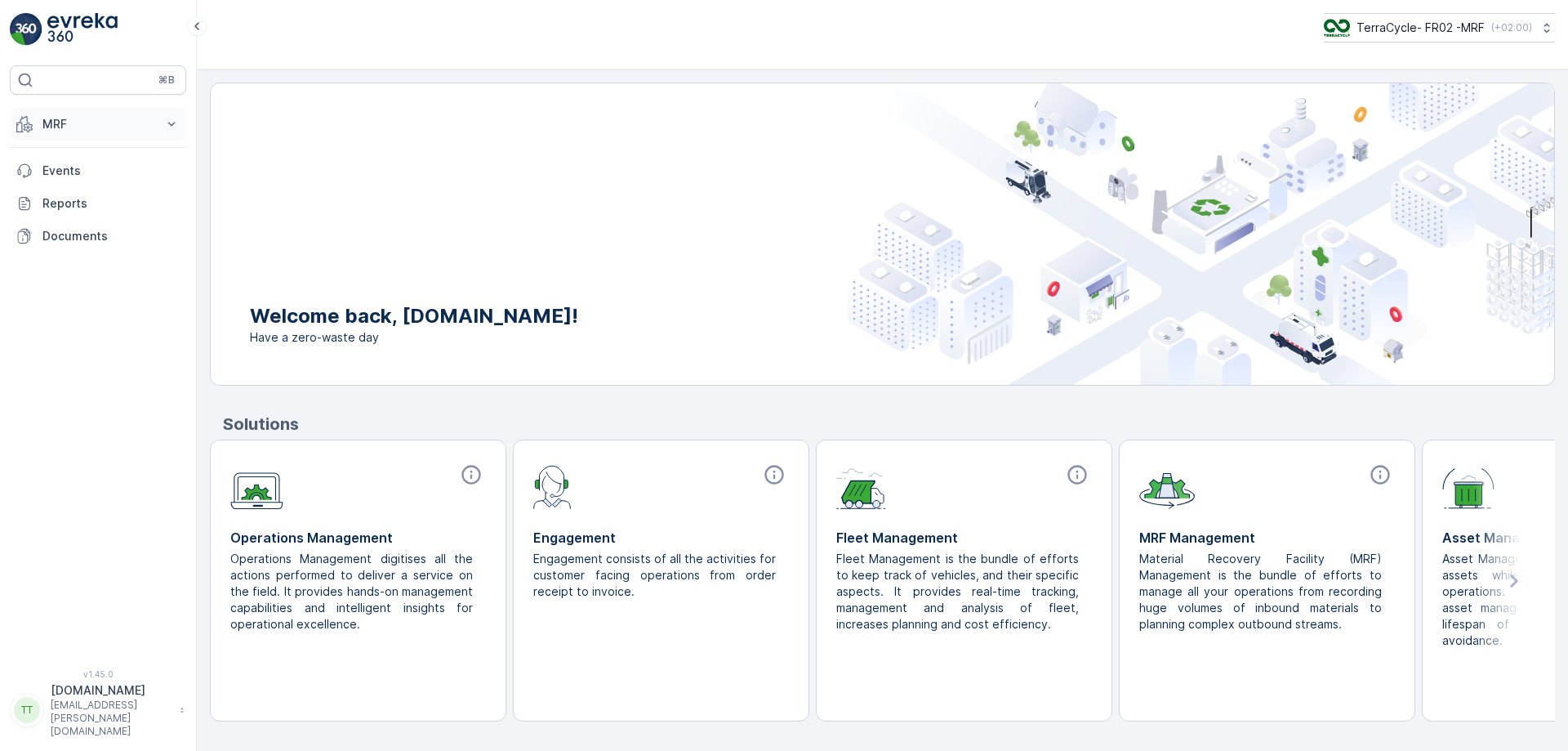 click on "MRF" at bounding box center (98, 124) 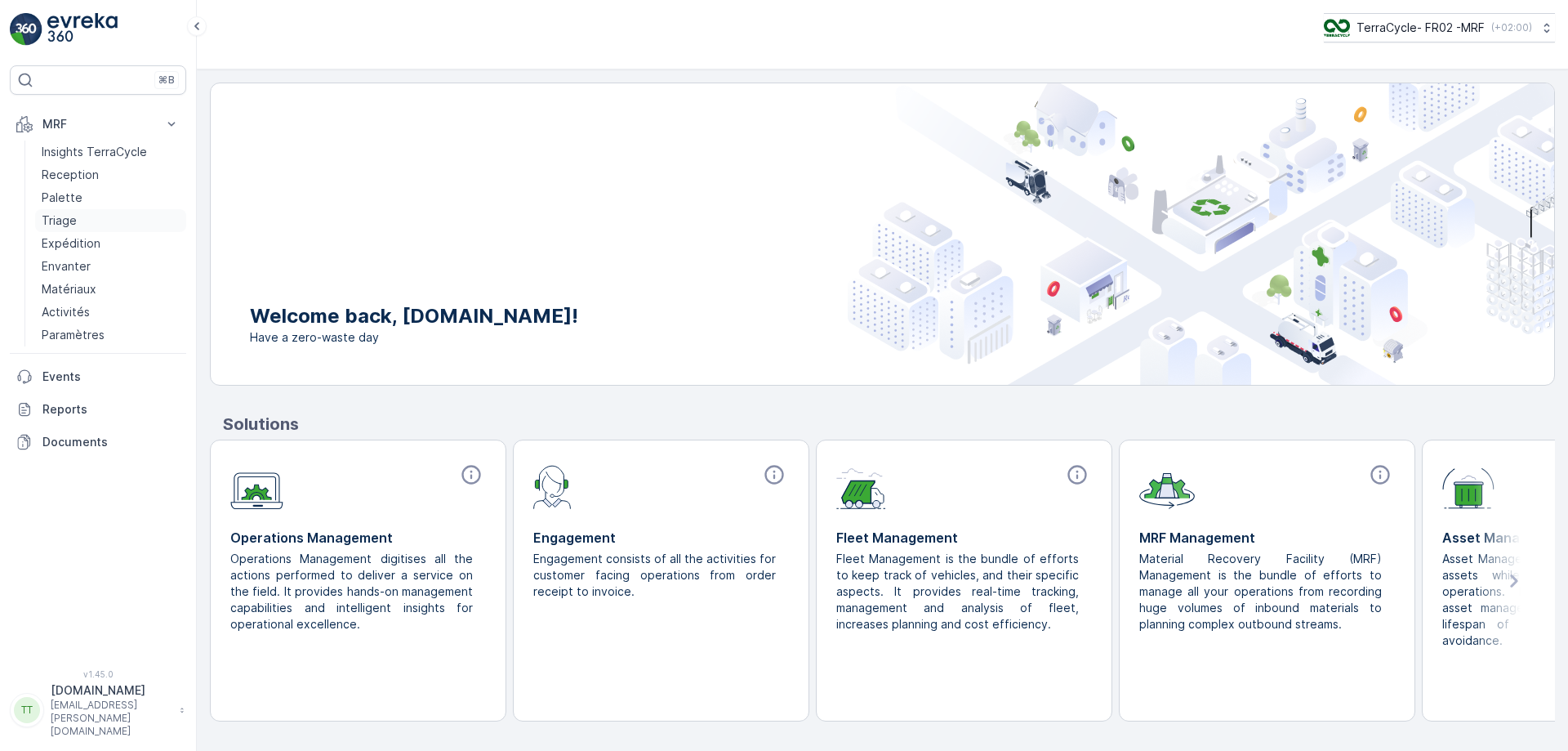 click on "Triage" at bounding box center [59, 221] 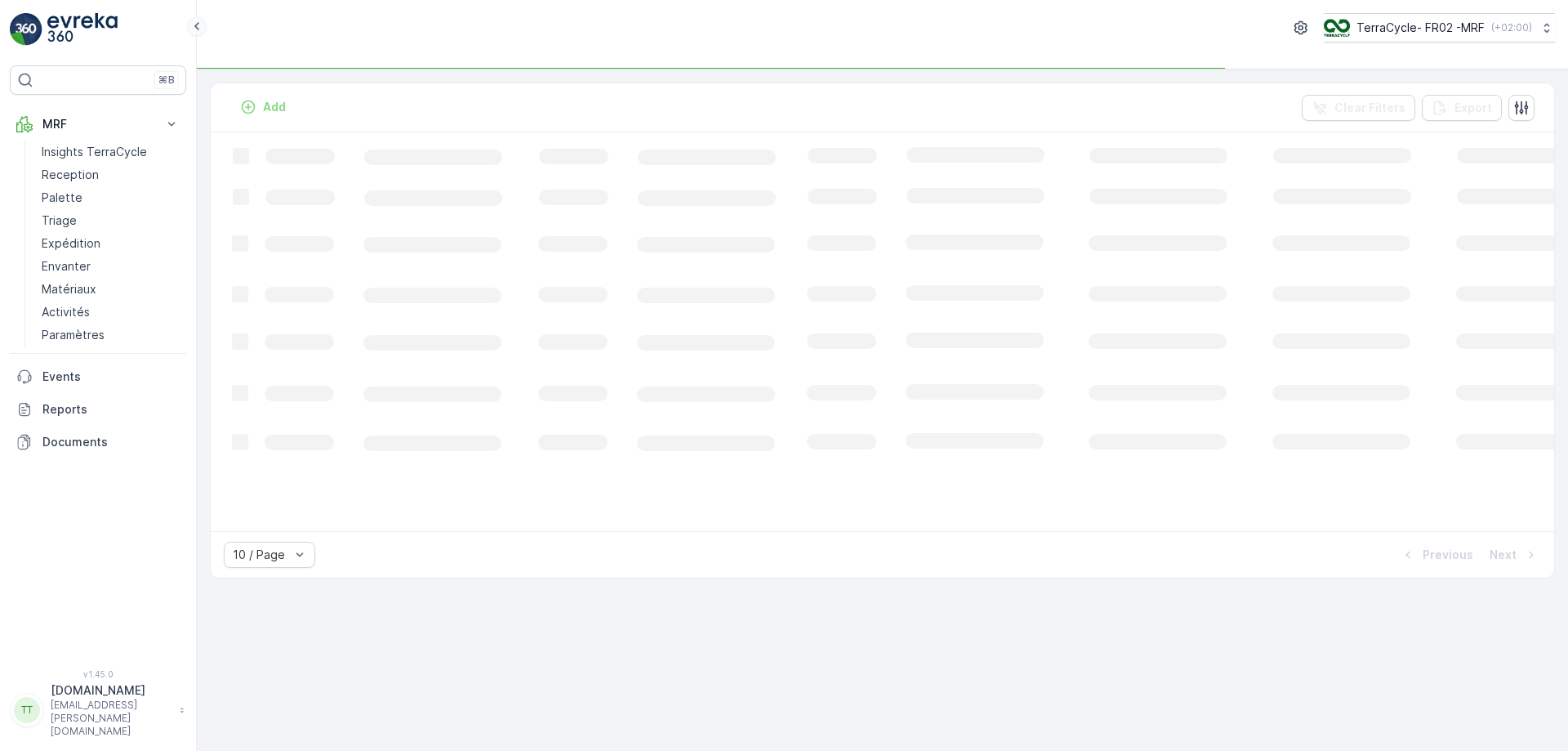 click 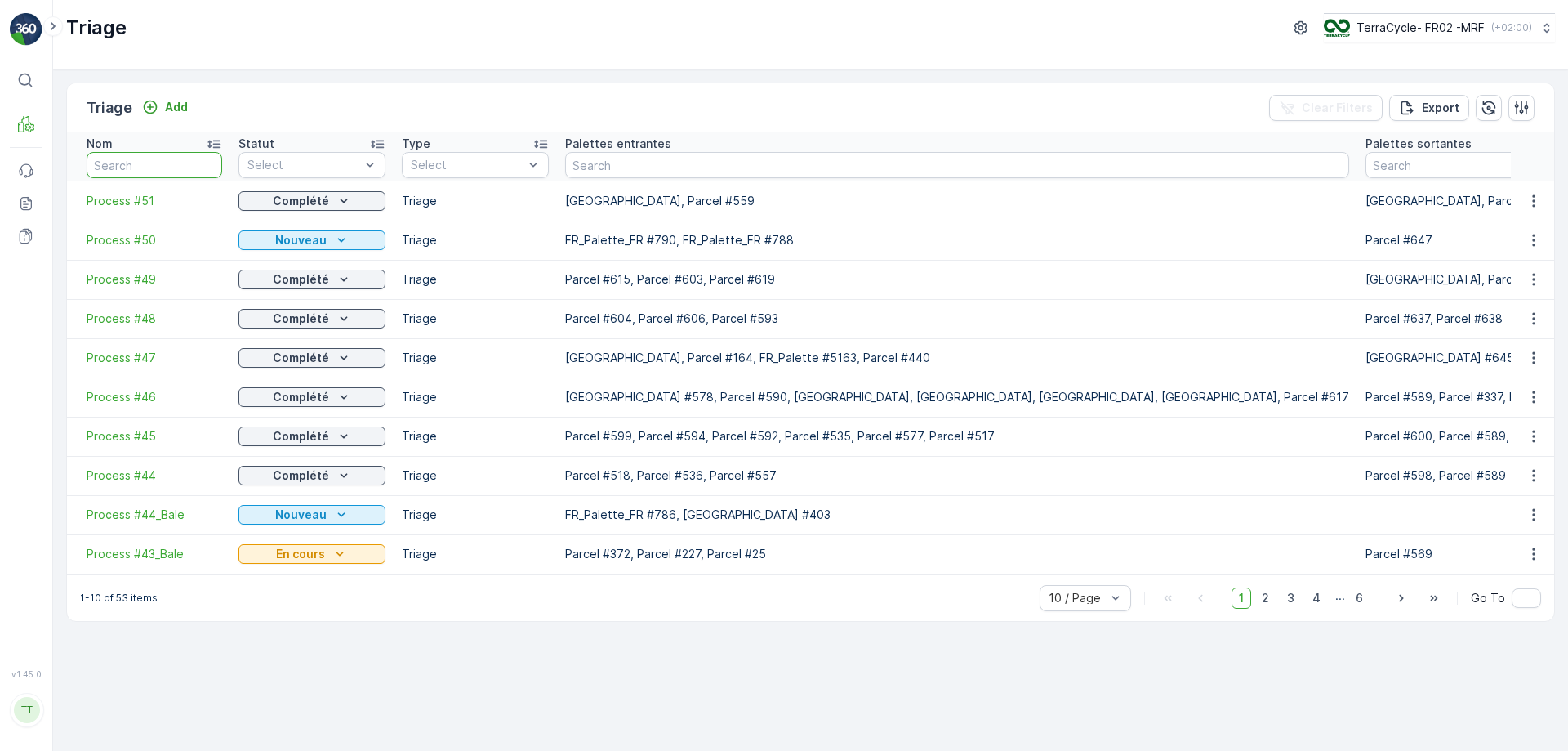 click at bounding box center (154, 165) 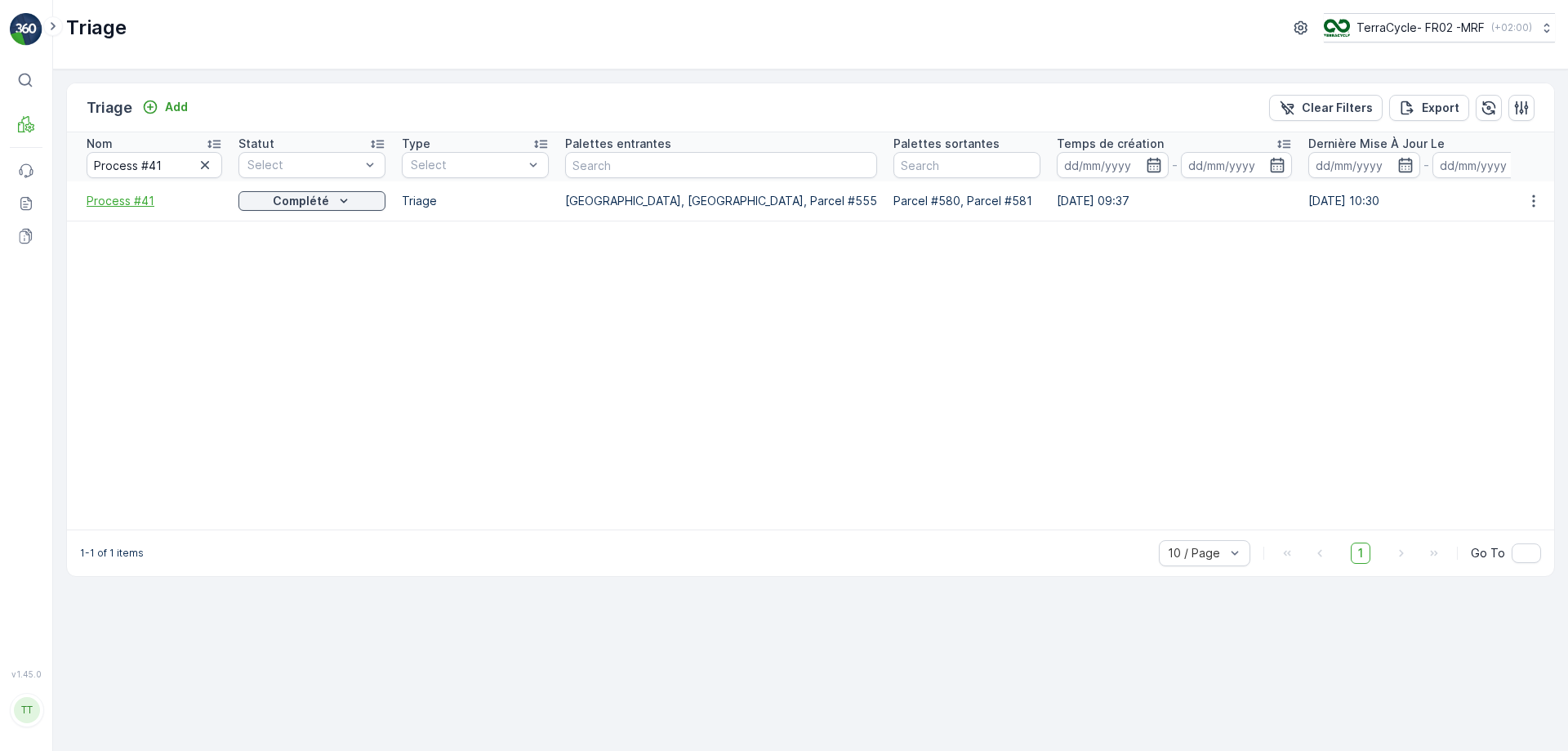 click on "Process #41" at bounding box center (154, 201) 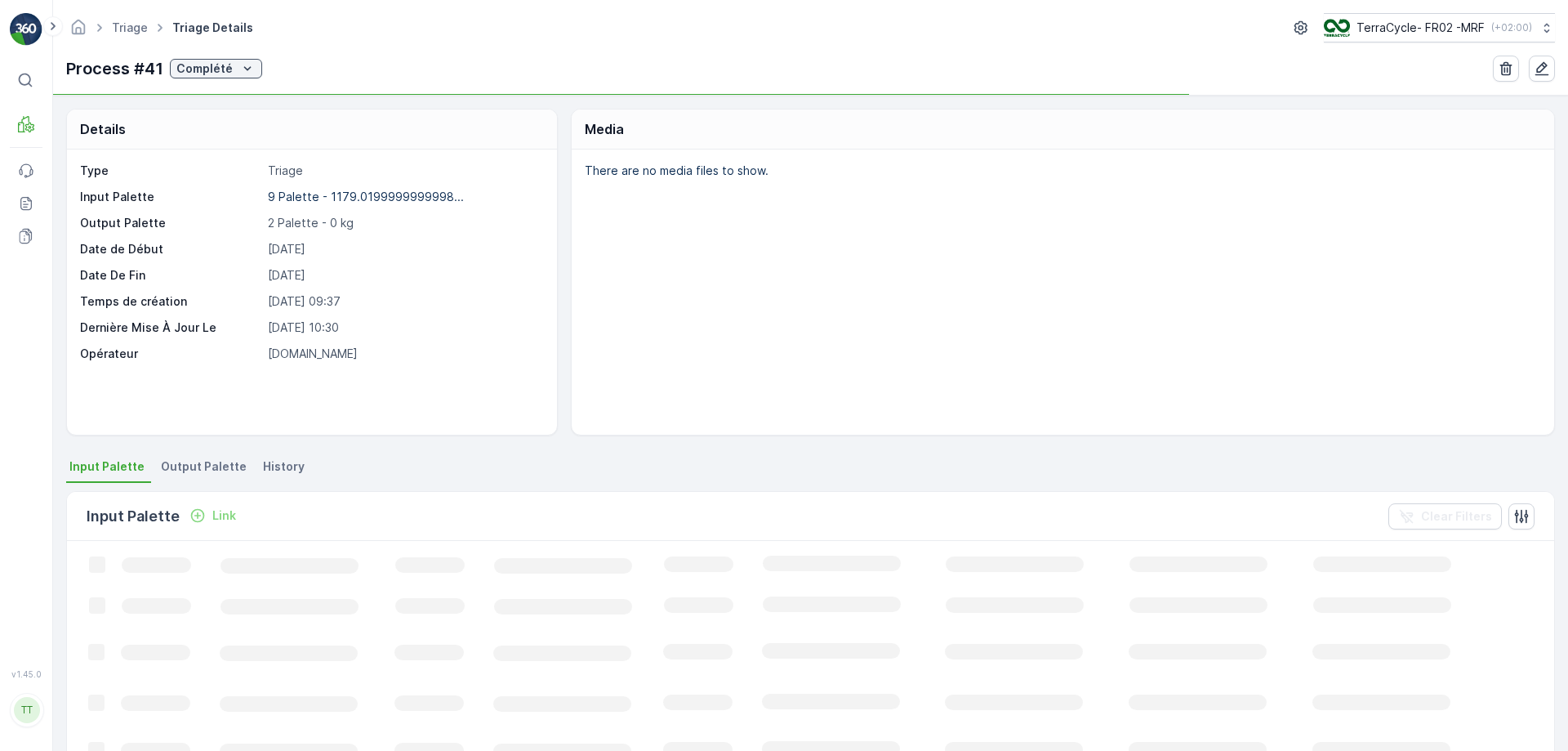 click on "Output Palette" at bounding box center [203, 467] 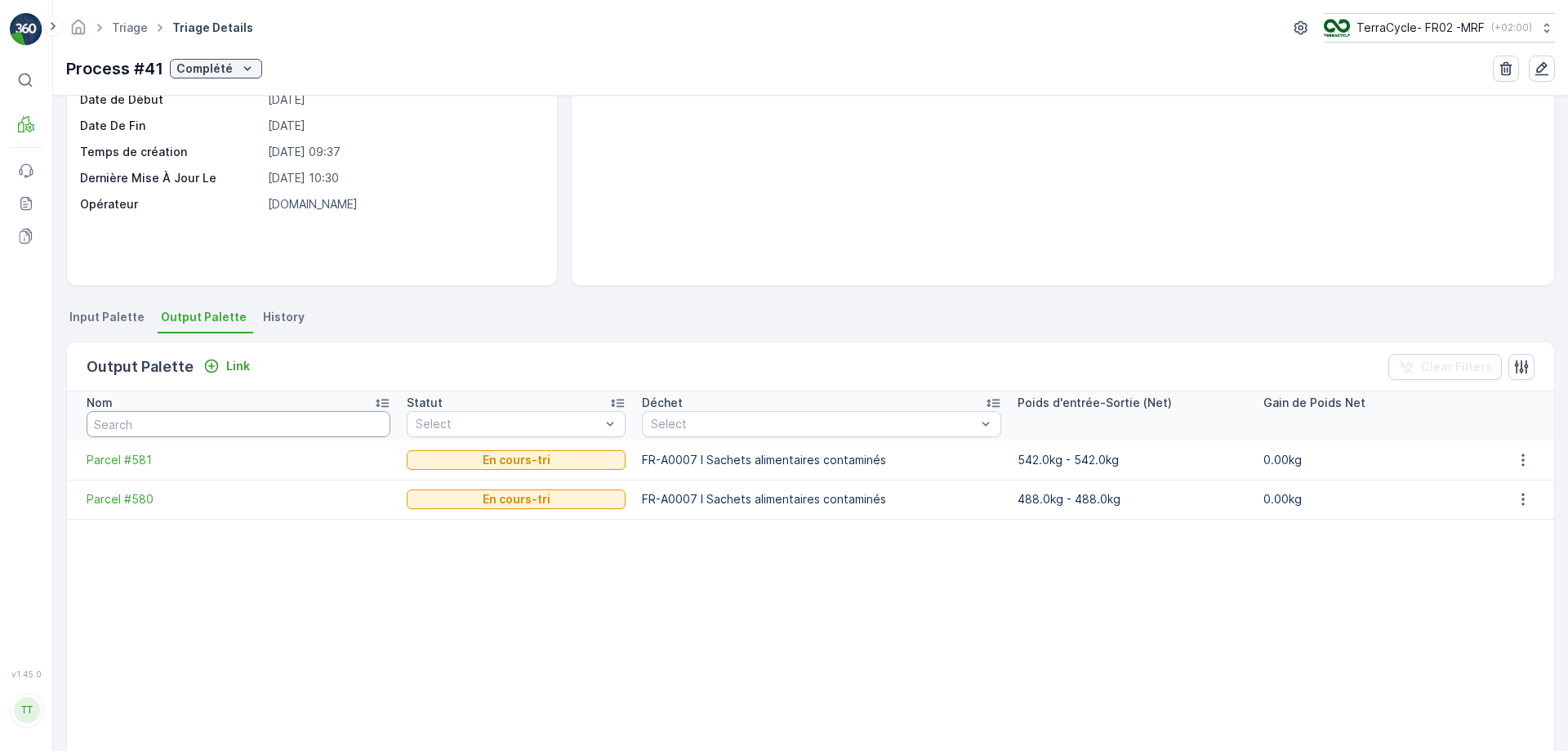 scroll, scrollTop: 163, scrollLeft: 0, axis: vertical 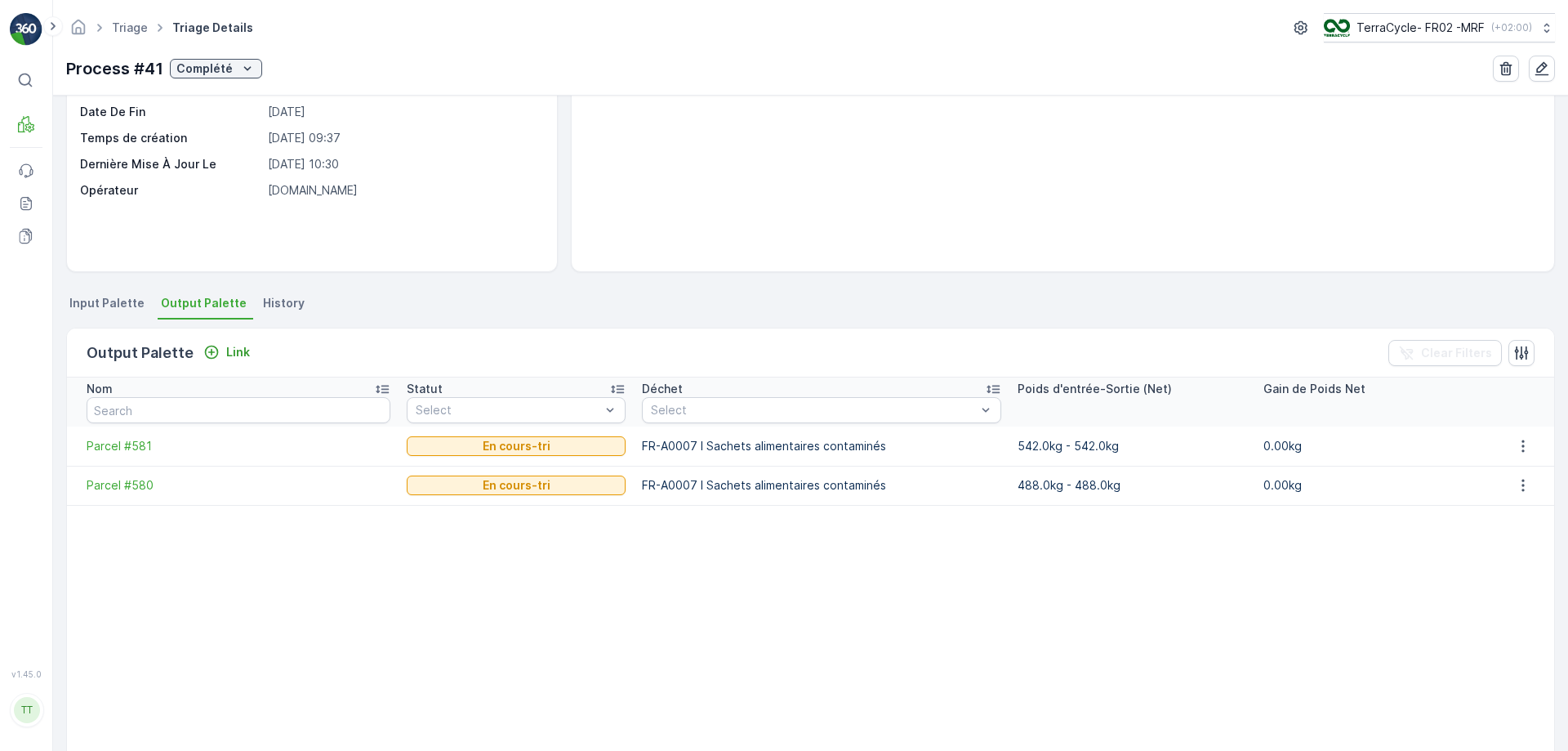 click on "History" at bounding box center (283, 303) 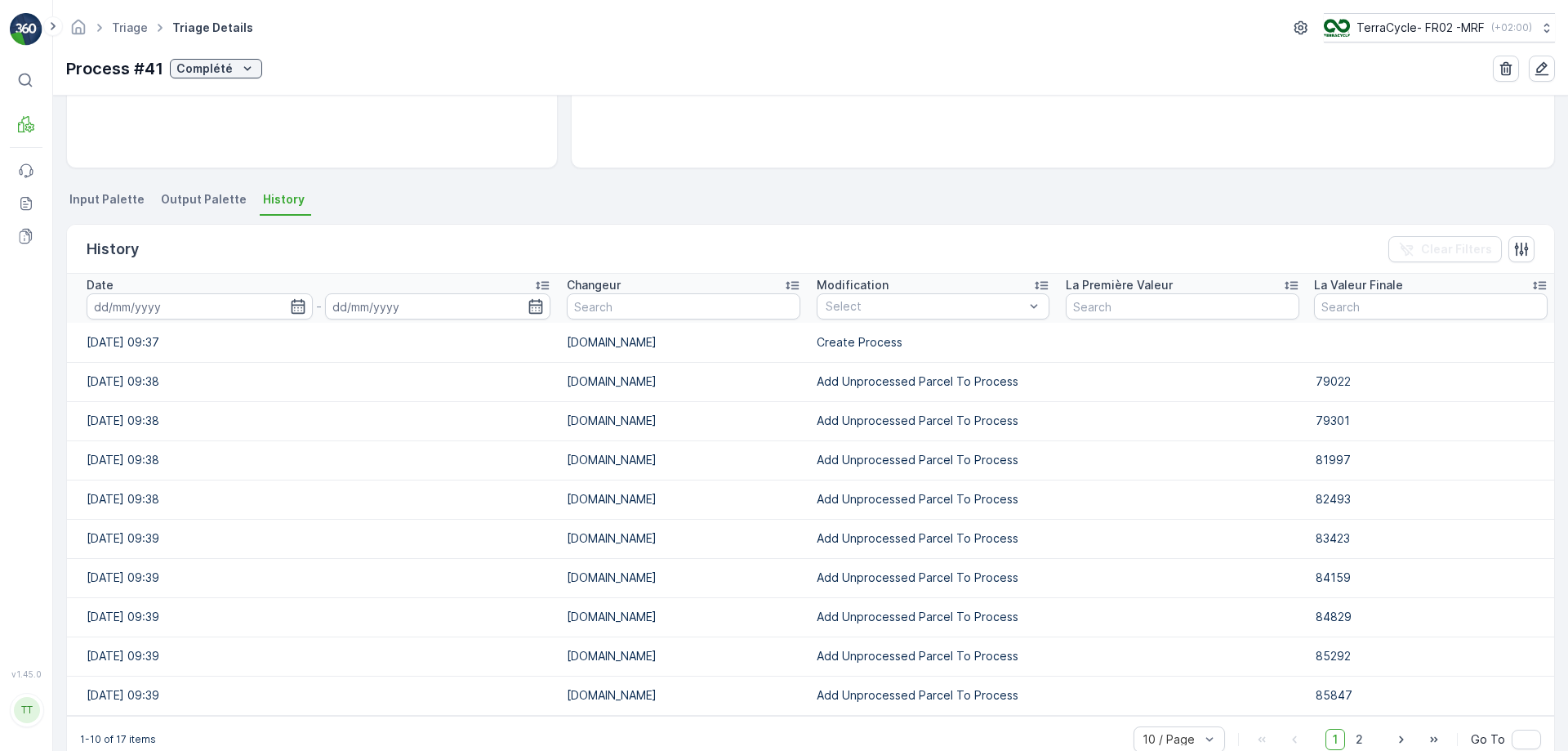 scroll, scrollTop: 301, scrollLeft: 0, axis: vertical 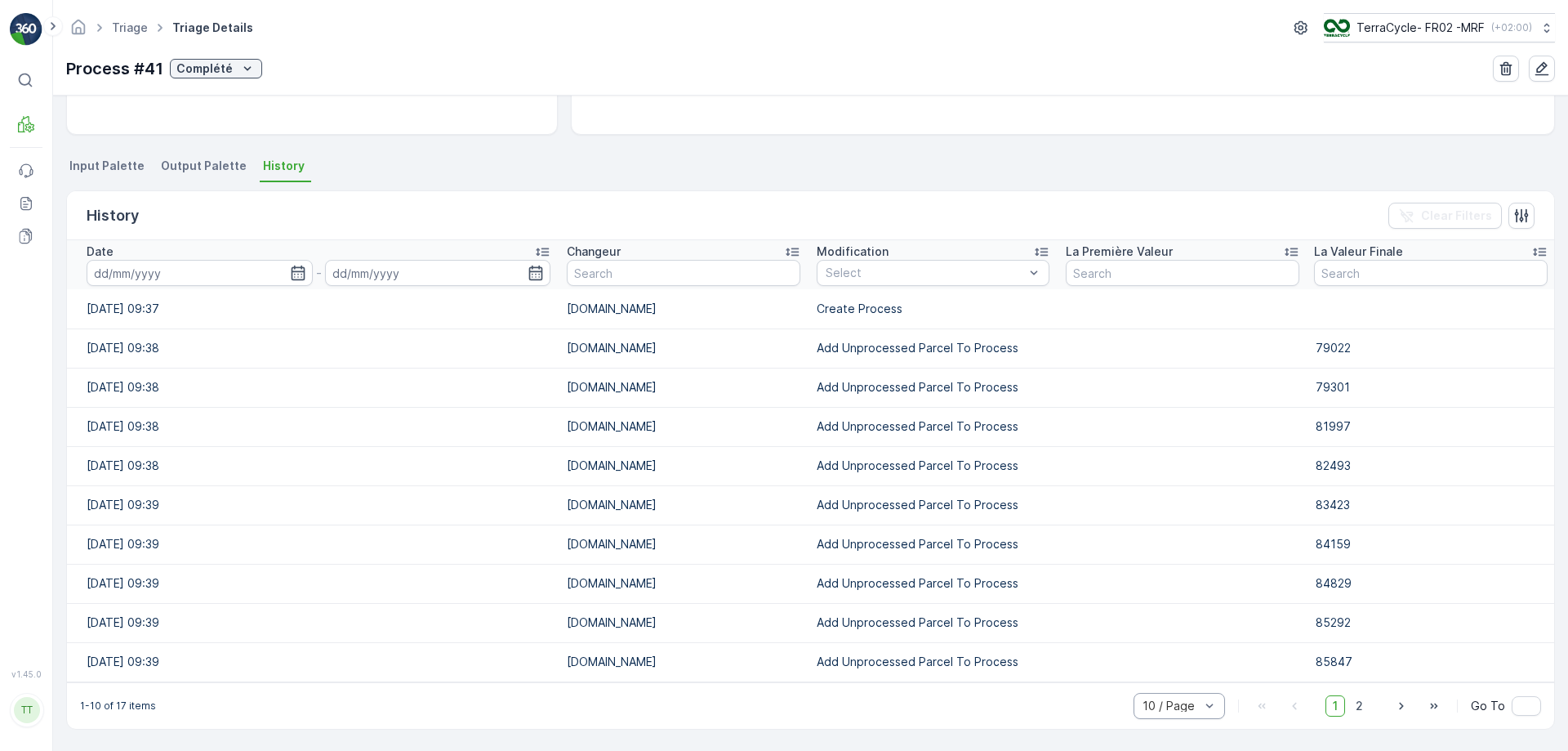click on "10 / Page" at bounding box center [1179, 706] 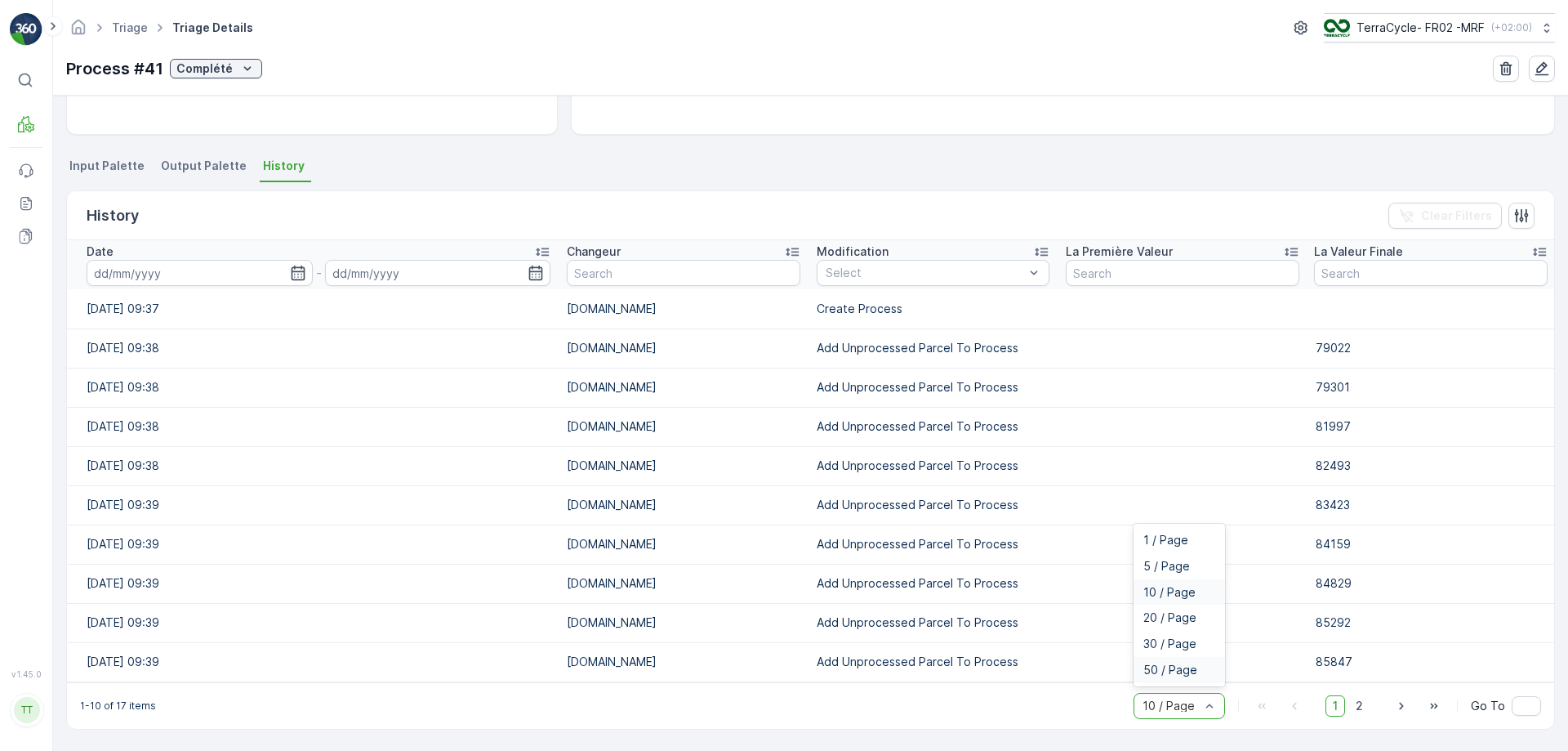 click on "50 / Page" at bounding box center (1170, 670) 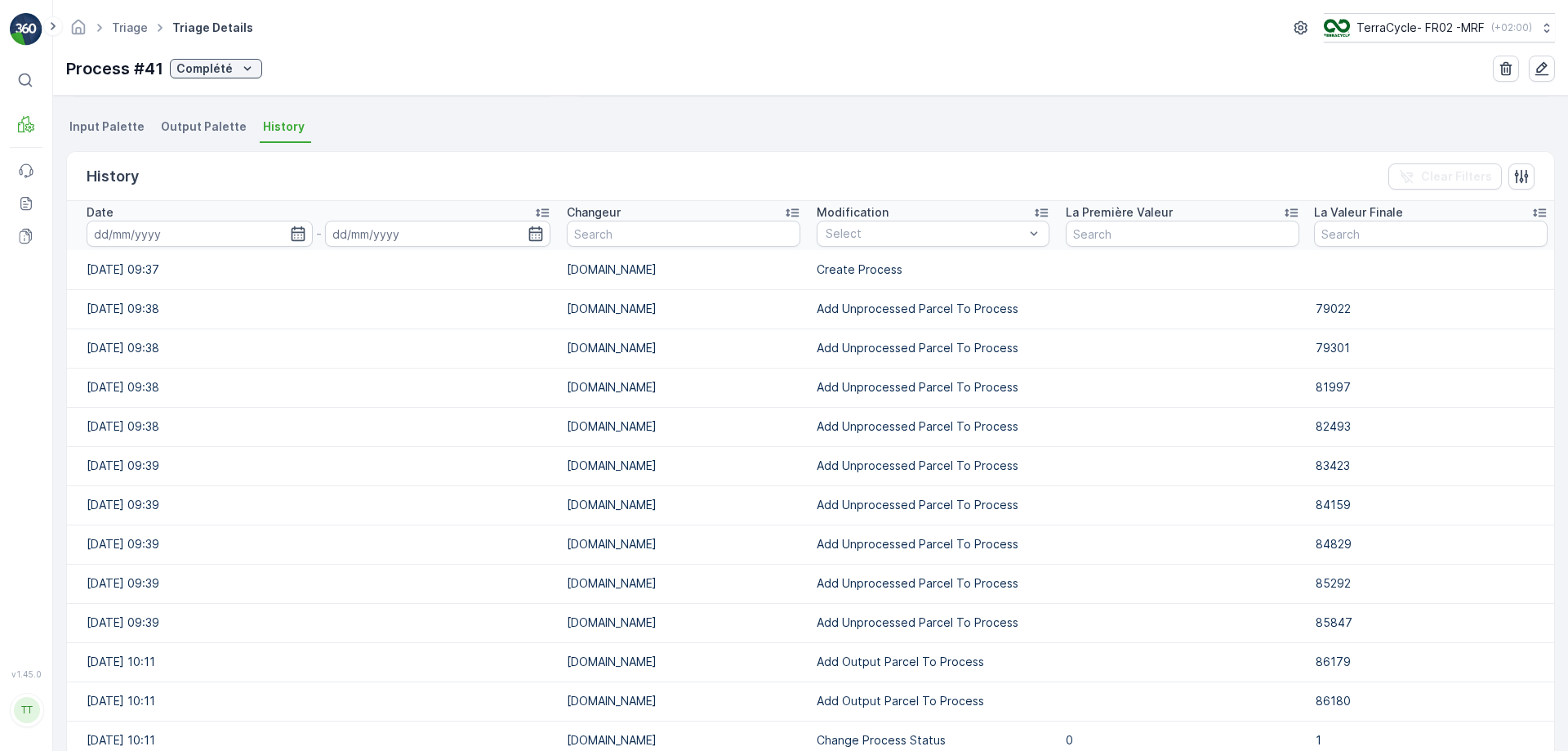 scroll, scrollTop: 330, scrollLeft: 0, axis: vertical 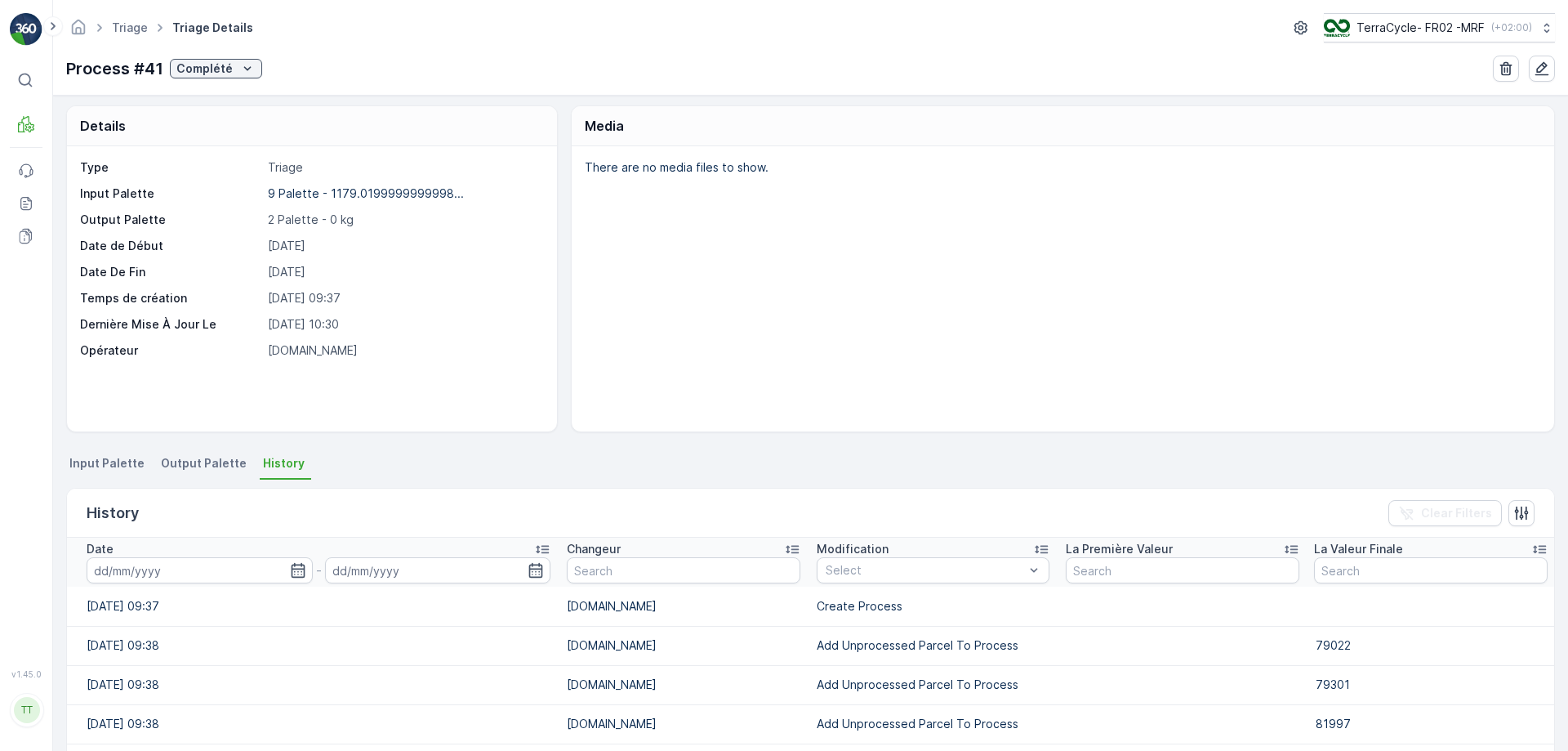 click on "Output Palette" at bounding box center (203, 463) 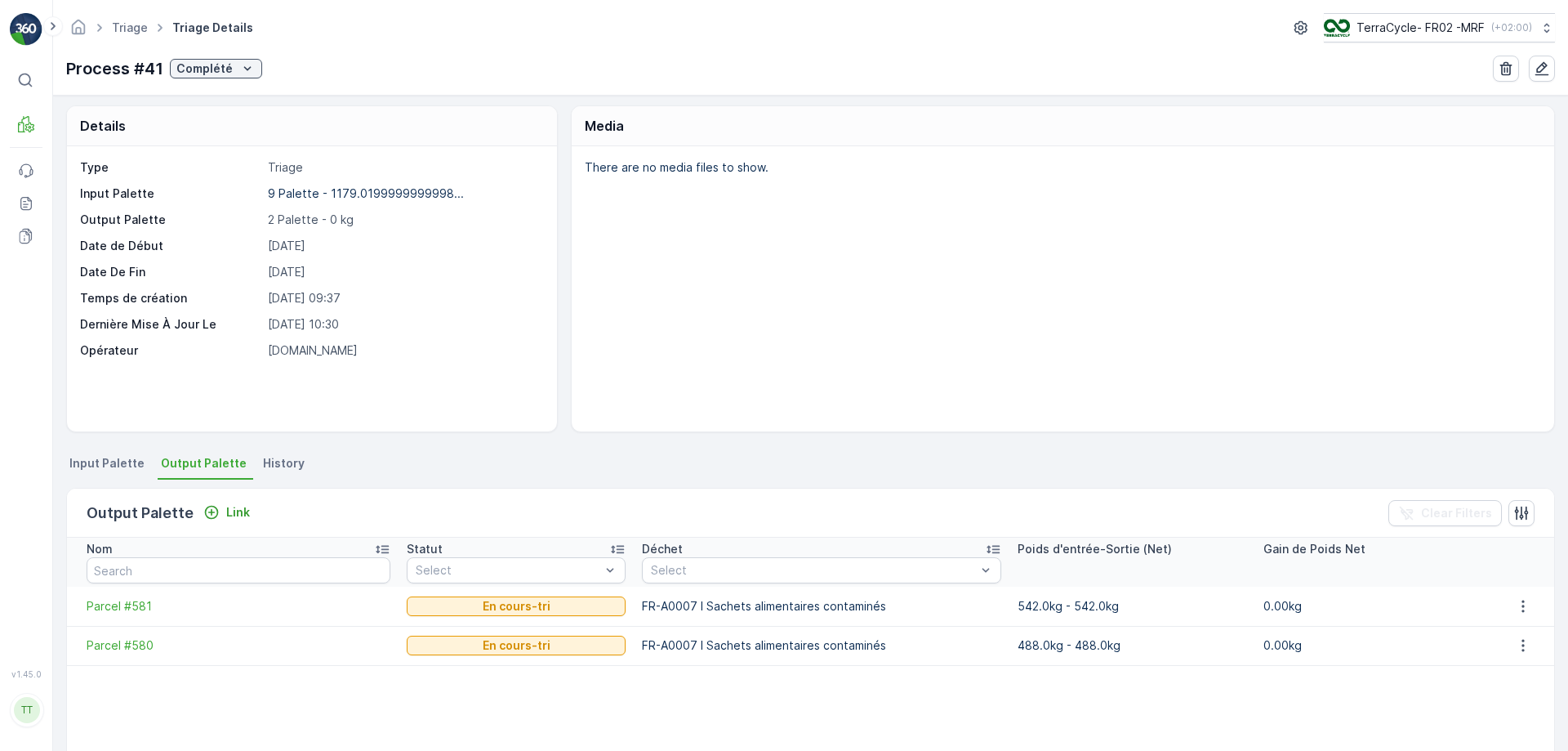 click on "Input Palette" at bounding box center [107, 463] 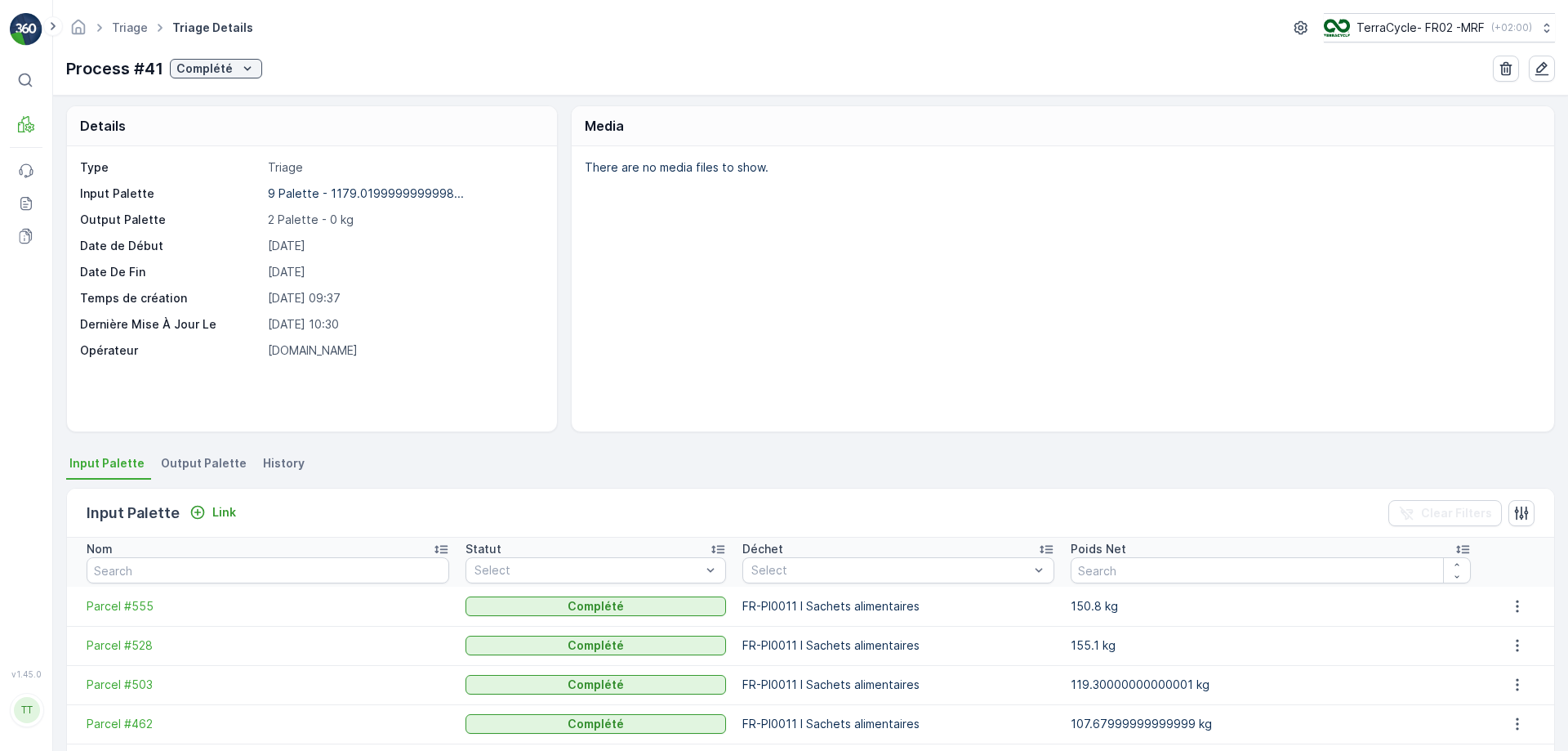 click on "Output Palette" at bounding box center (203, 463) 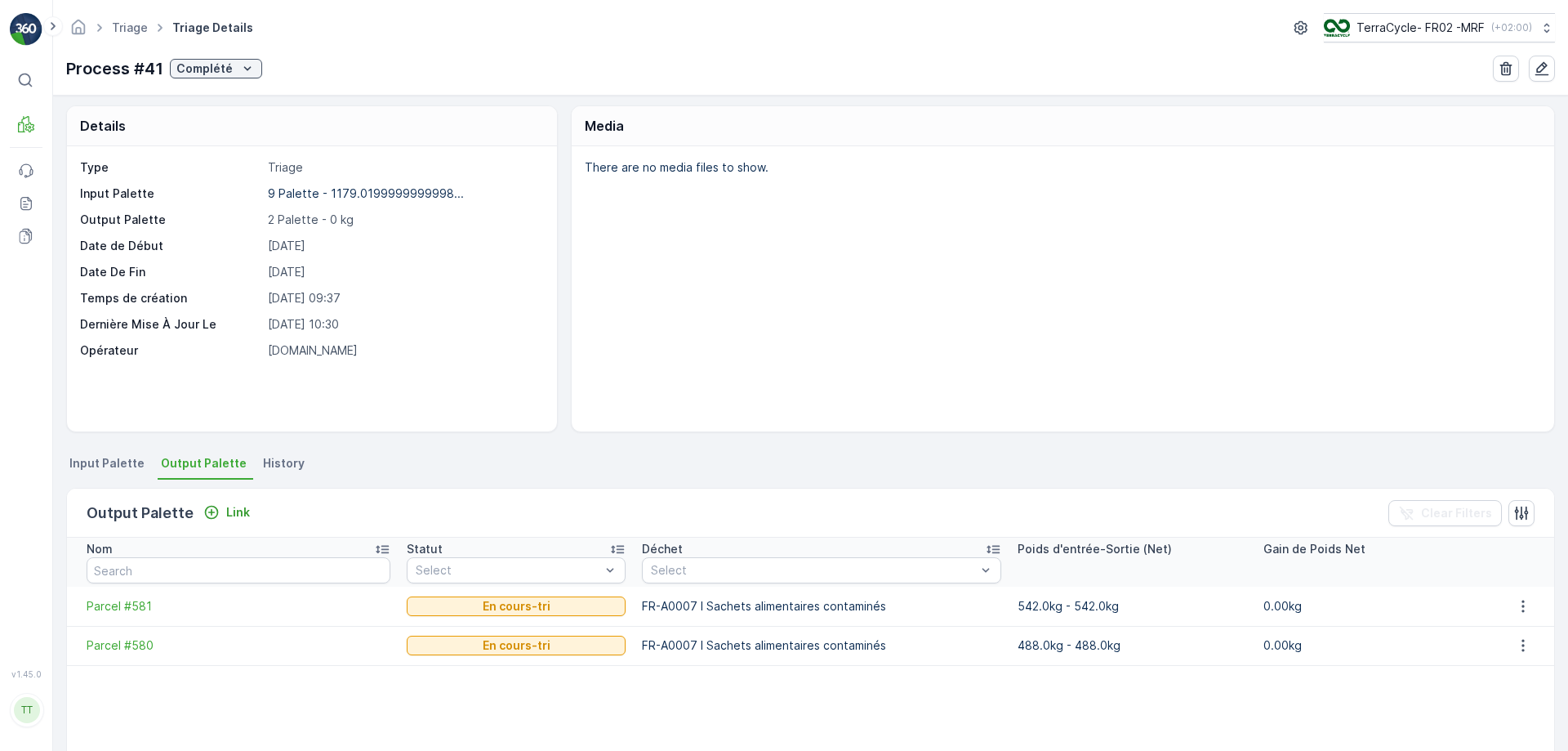 click on "History" at bounding box center [285, 466] 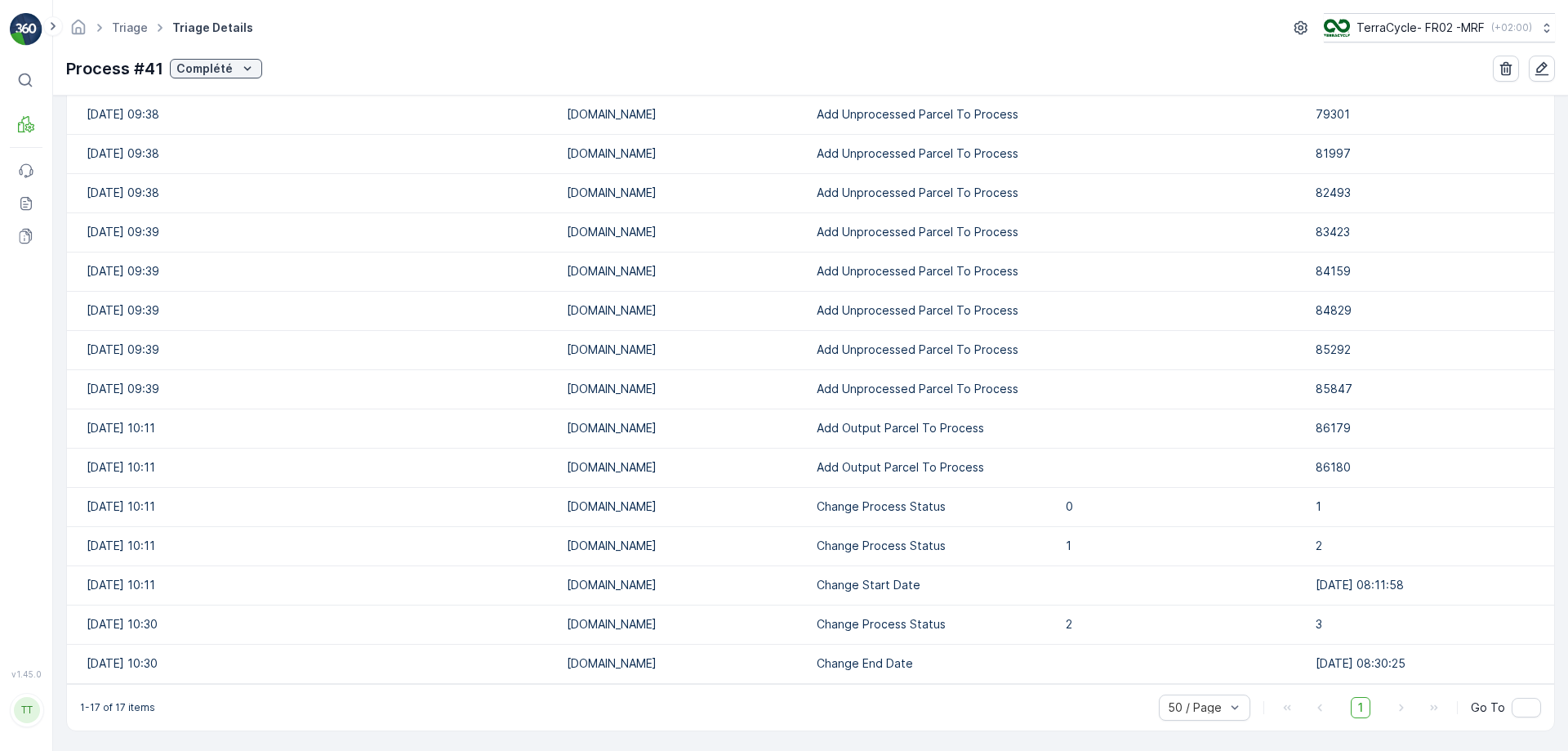scroll, scrollTop: 575, scrollLeft: 0, axis: vertical 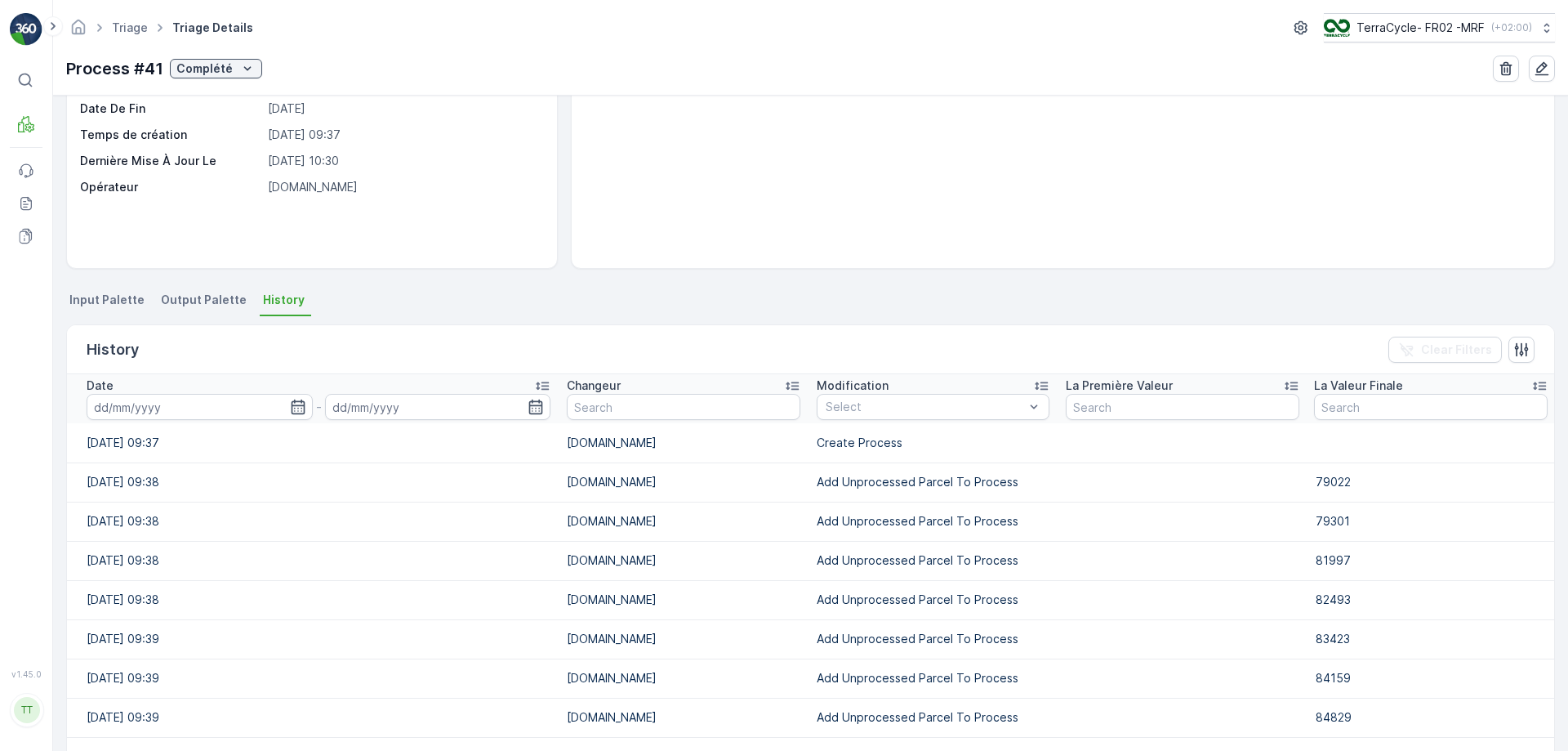 click on "Output Palette" at bounding box center [203, 300] 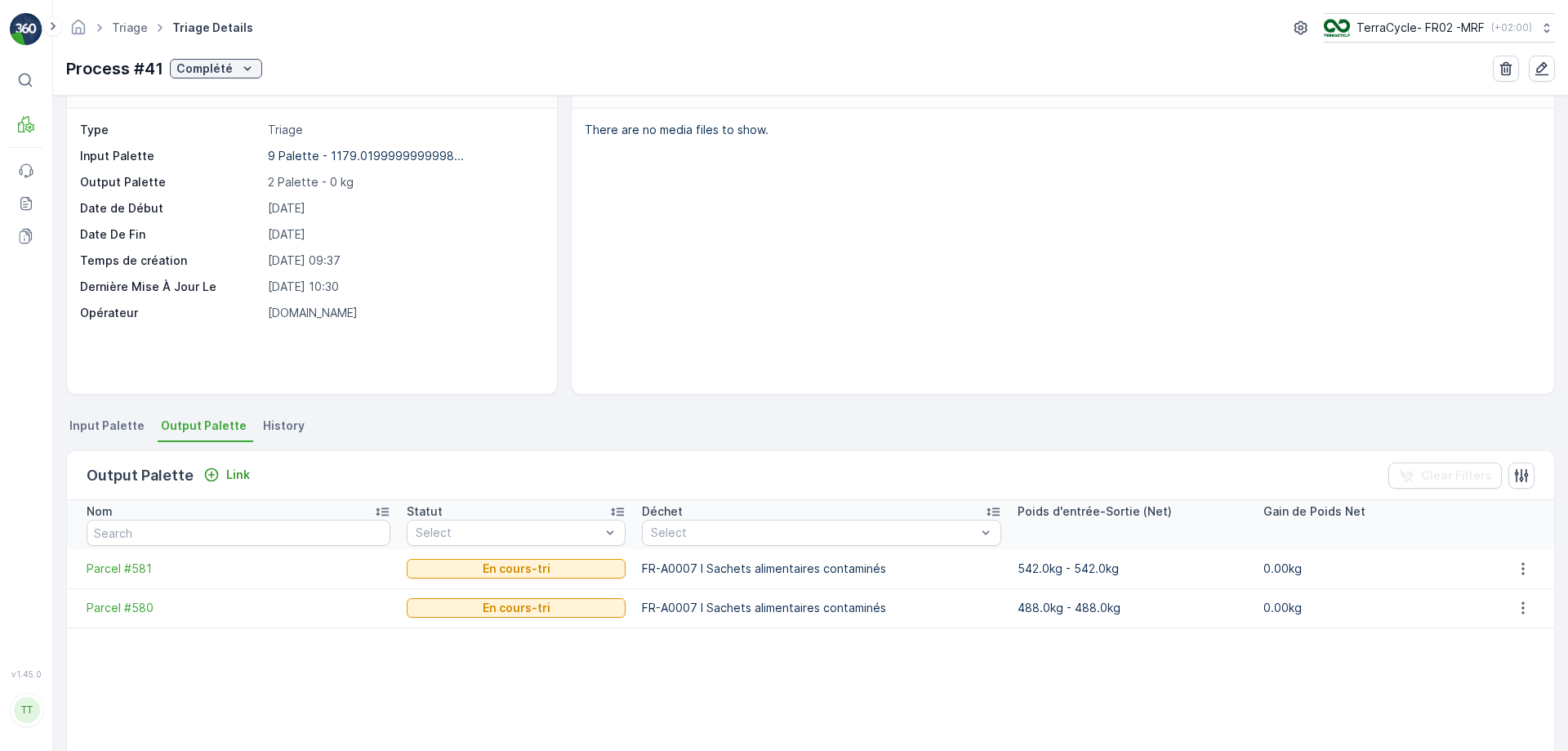 scroll, scrollTop: 0, scrollLeft: 0, axis: both 